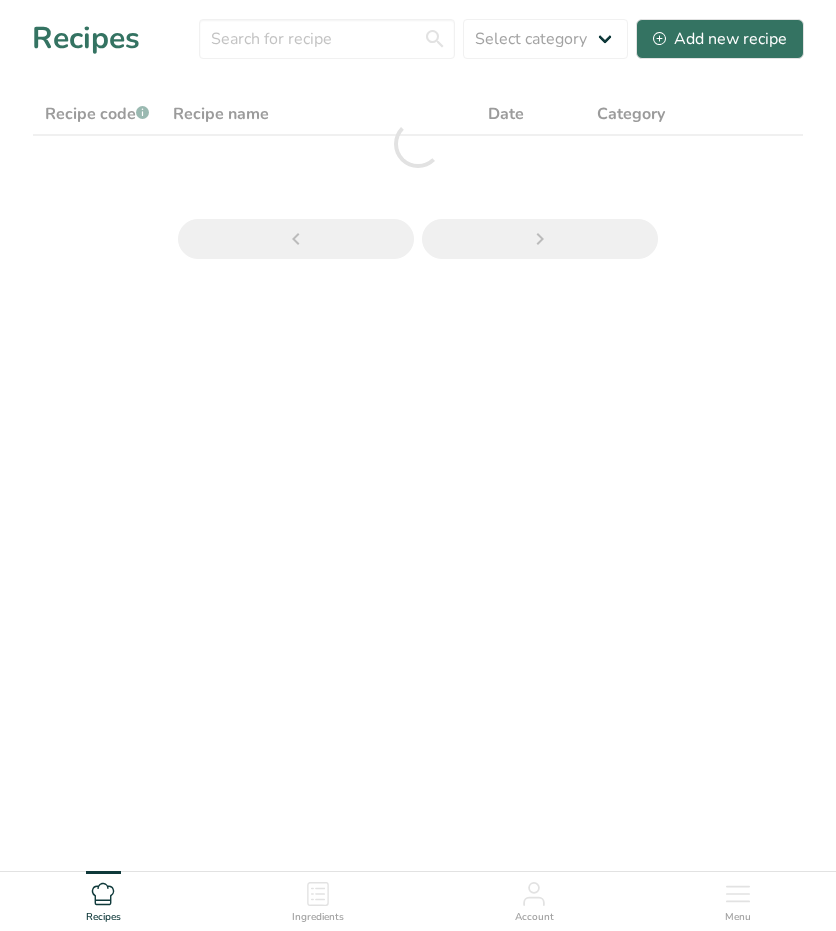 scroll, scrollTop: 0, scrollLeft: 0, axis: both 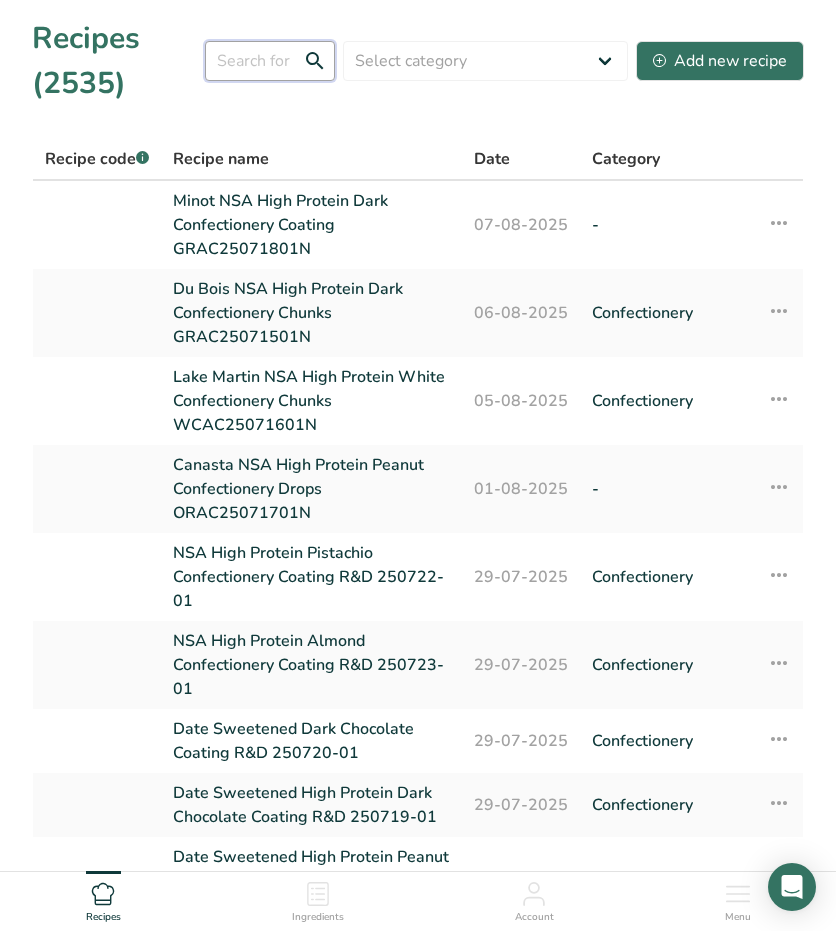 click at bounding box center (270, 61) 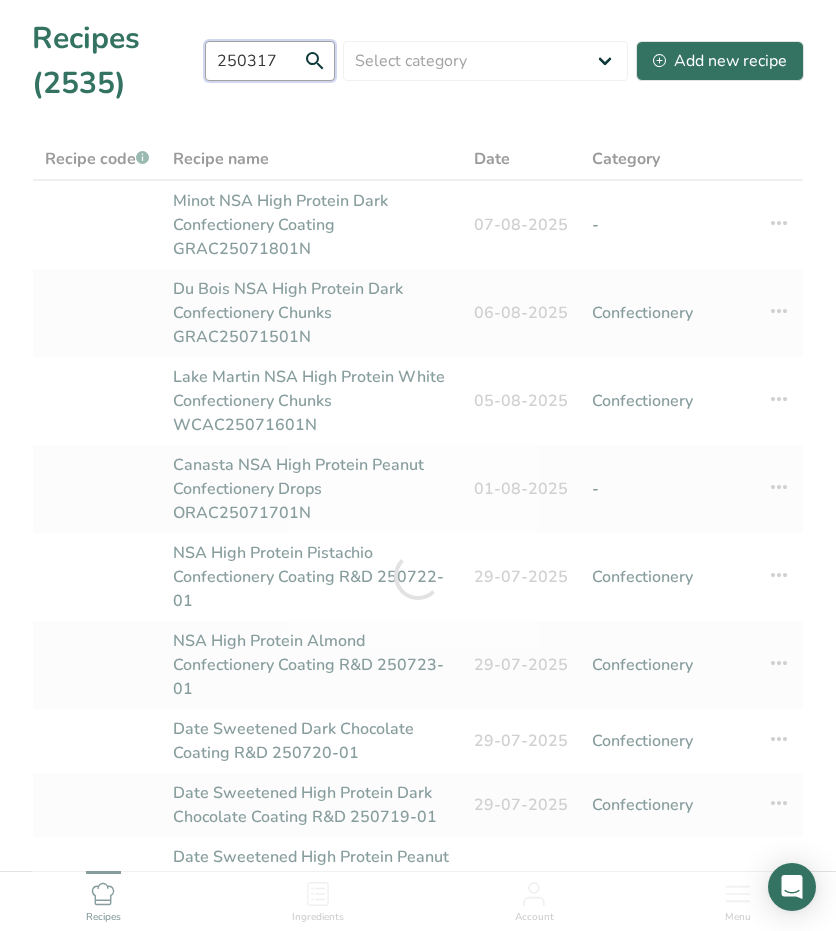 type on "250317" 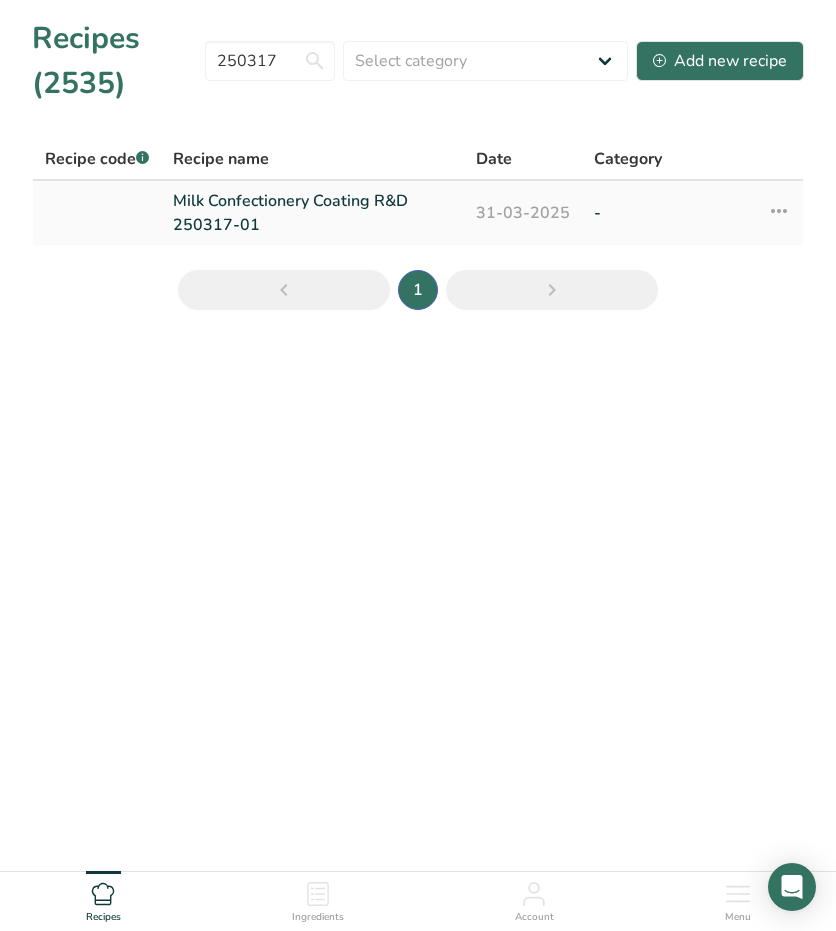 click at bounding box center [779, 211] 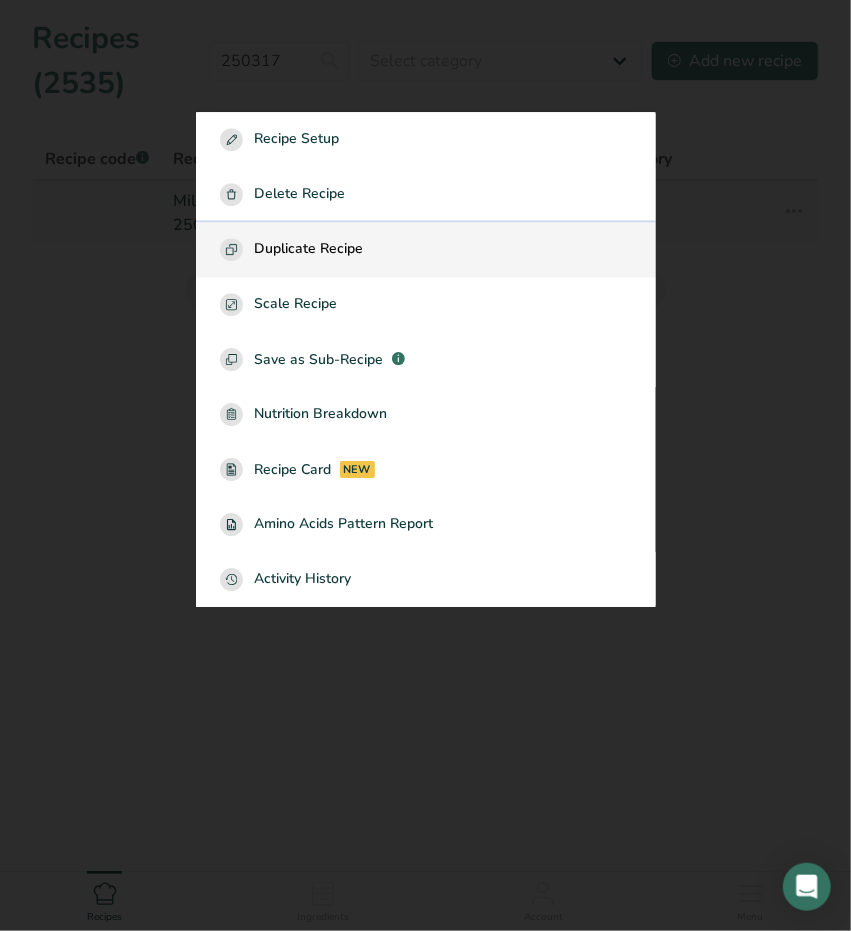 click on "Duplicate Recipe" at bounding box center [426, 249] 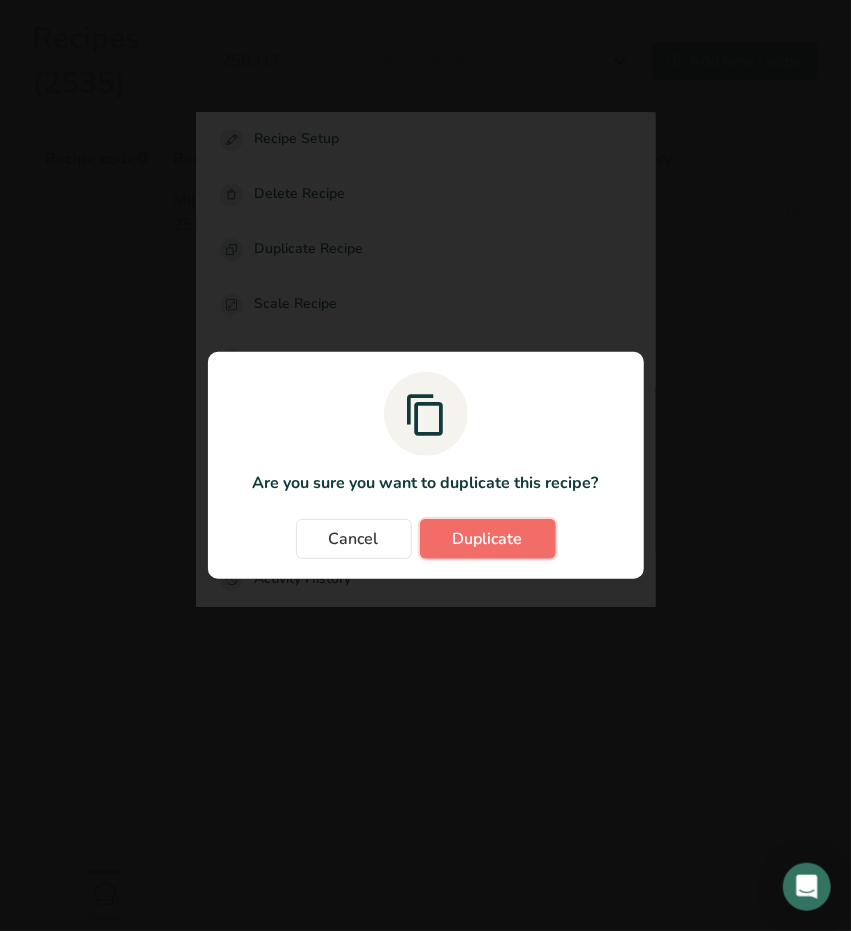 click on "Duplicate" at bounding box center [488, 539] 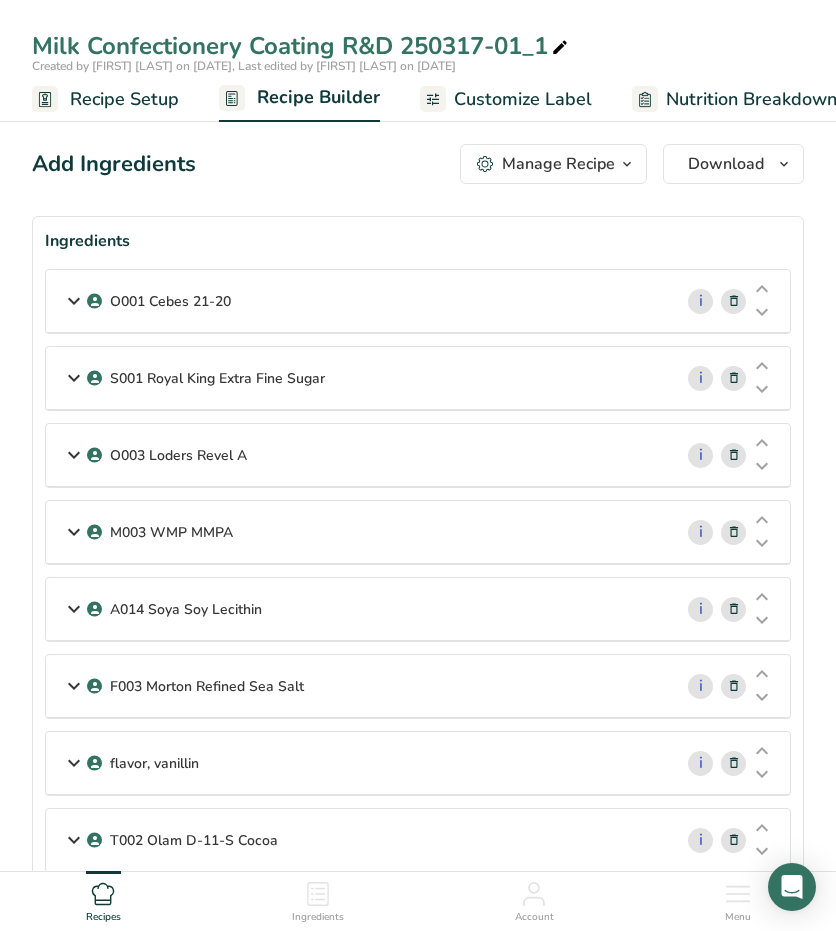 click at bounding box center (560, 48) 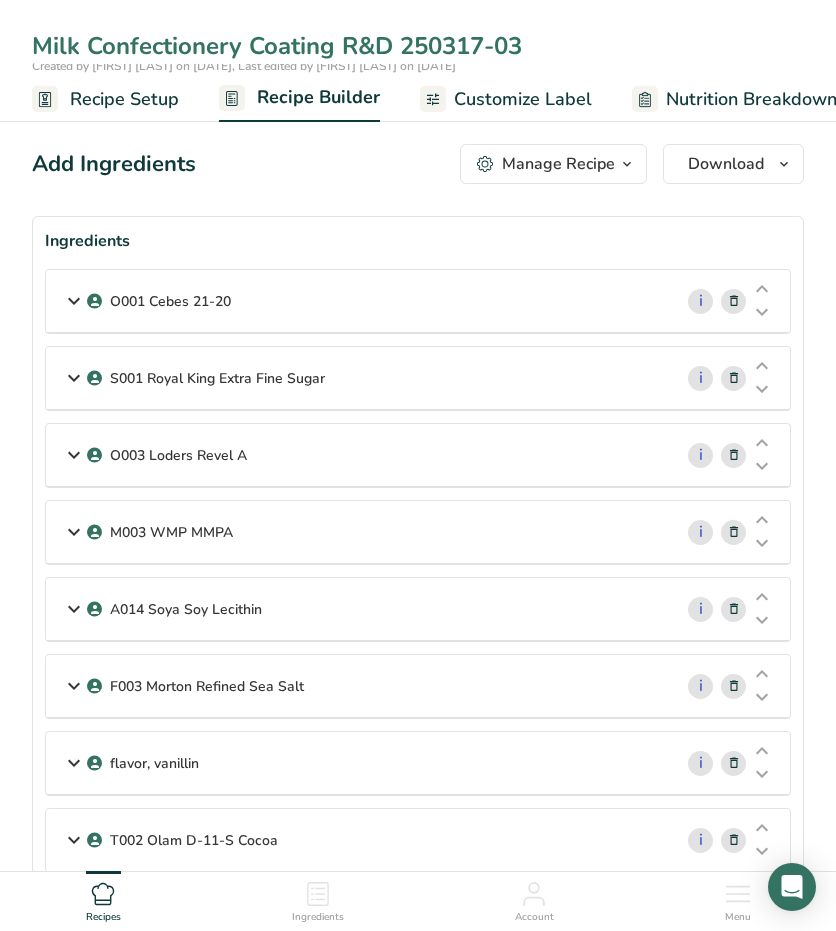 type on "Milk Confectionery Coating R&D 250317-03" 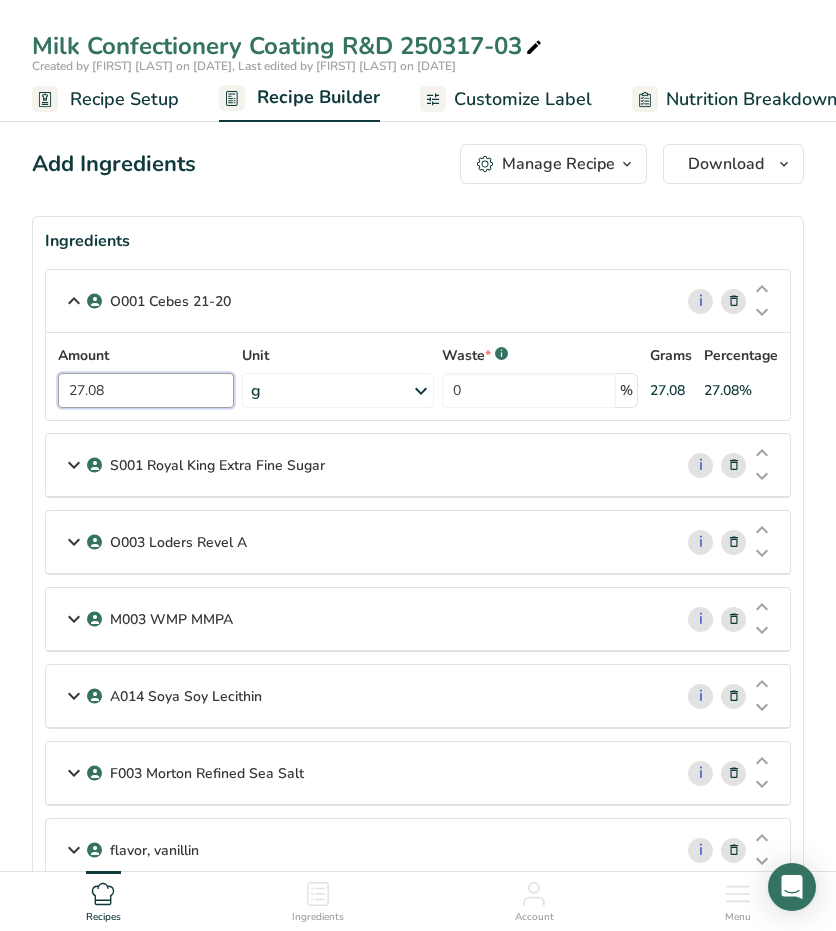 click on "27.08" at bounding box center (146, 390) 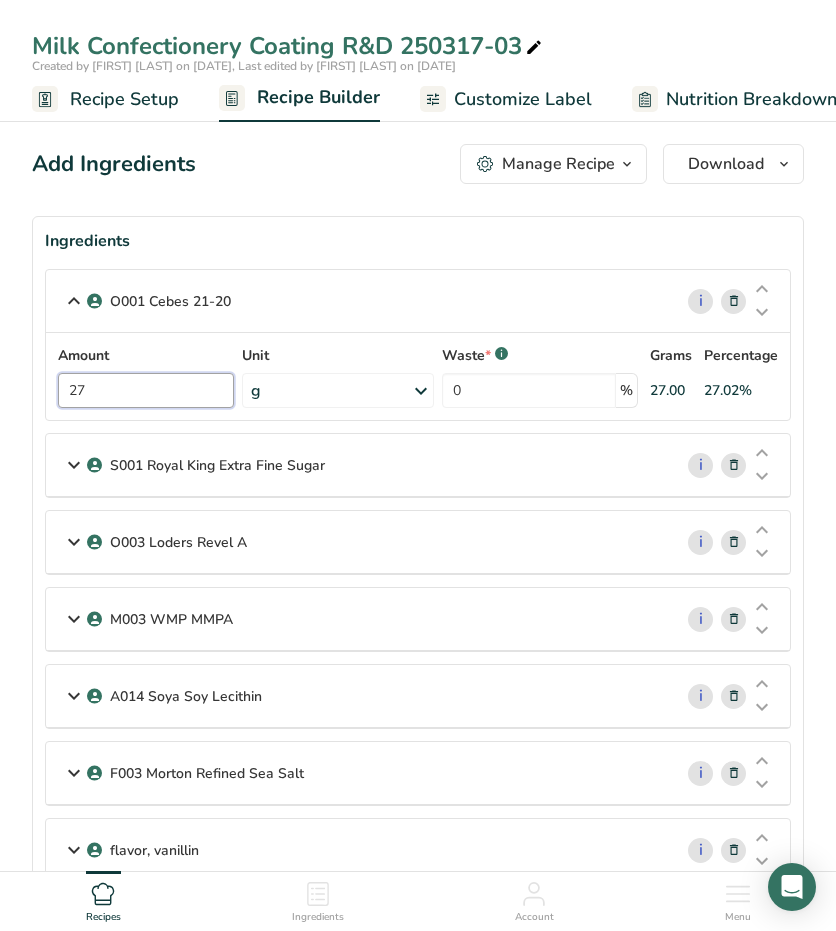 type on "27" 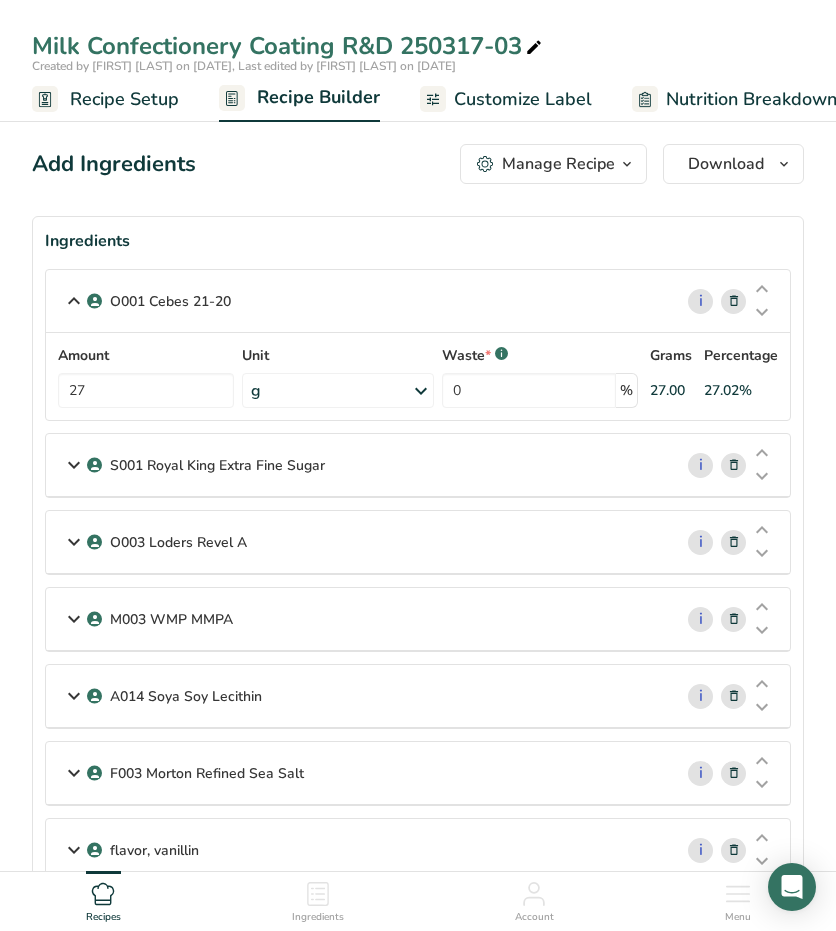 click at bounding box center (74, 465) 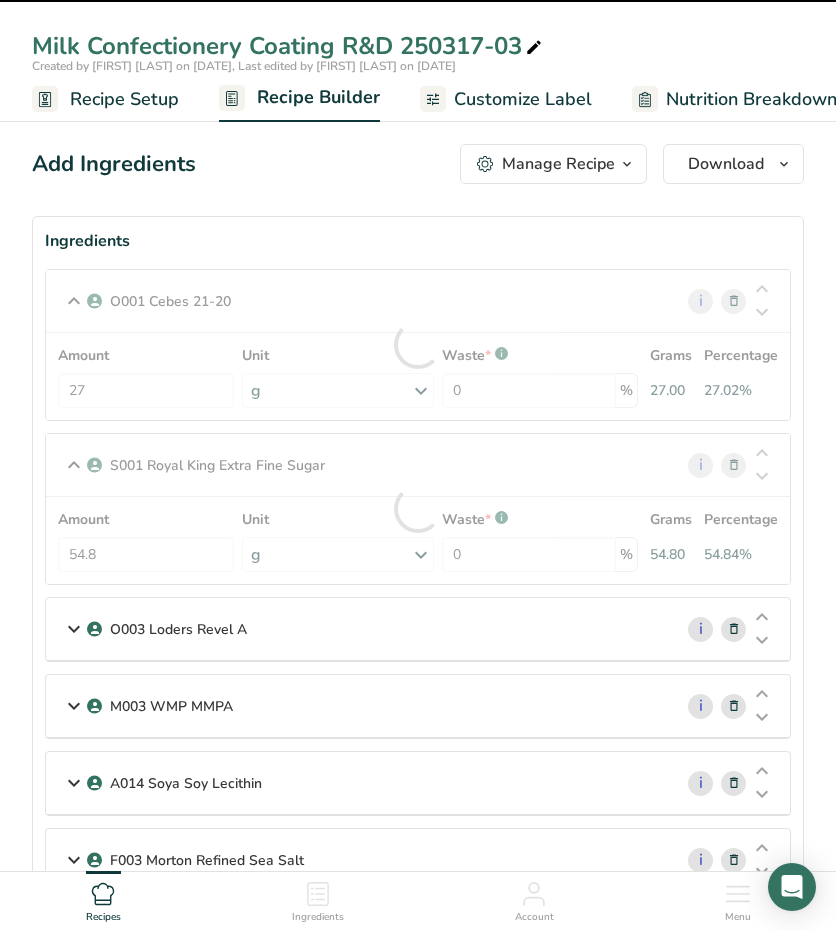 click at bounding box center (418, 509) 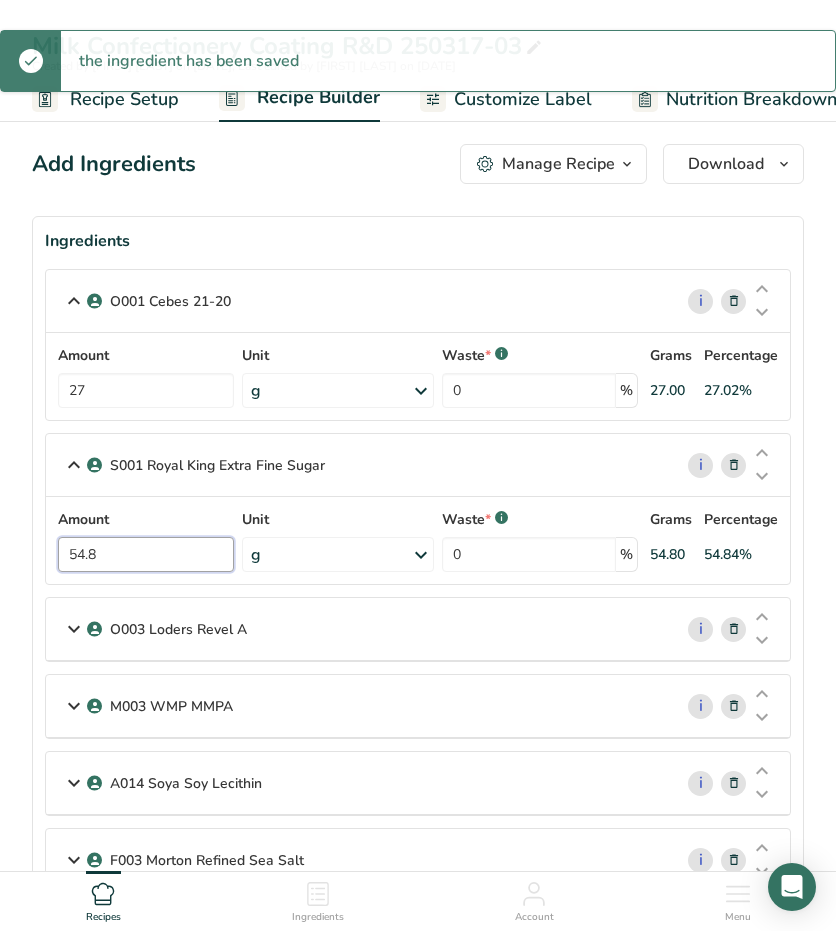 drag, startPoint x: 119, startPoint y: 556, endPoint x: -8, endPoint y: 561, distance: 127.09839 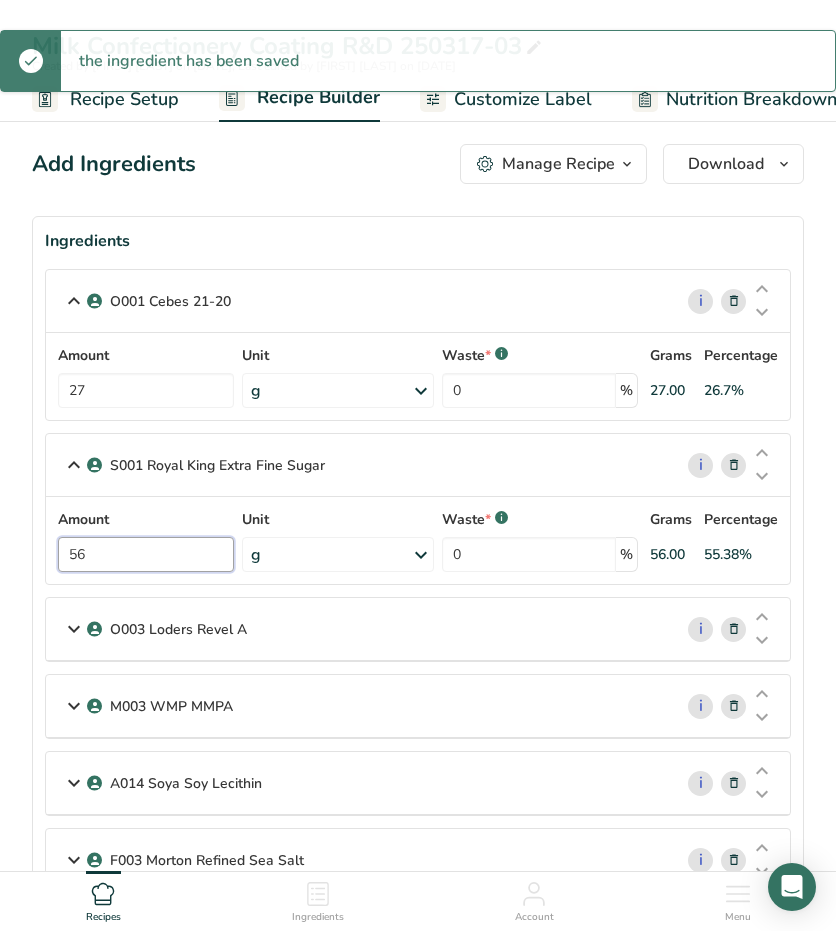 scroll, scrollTop: 200, scrollLeft: 0, axis: vertical 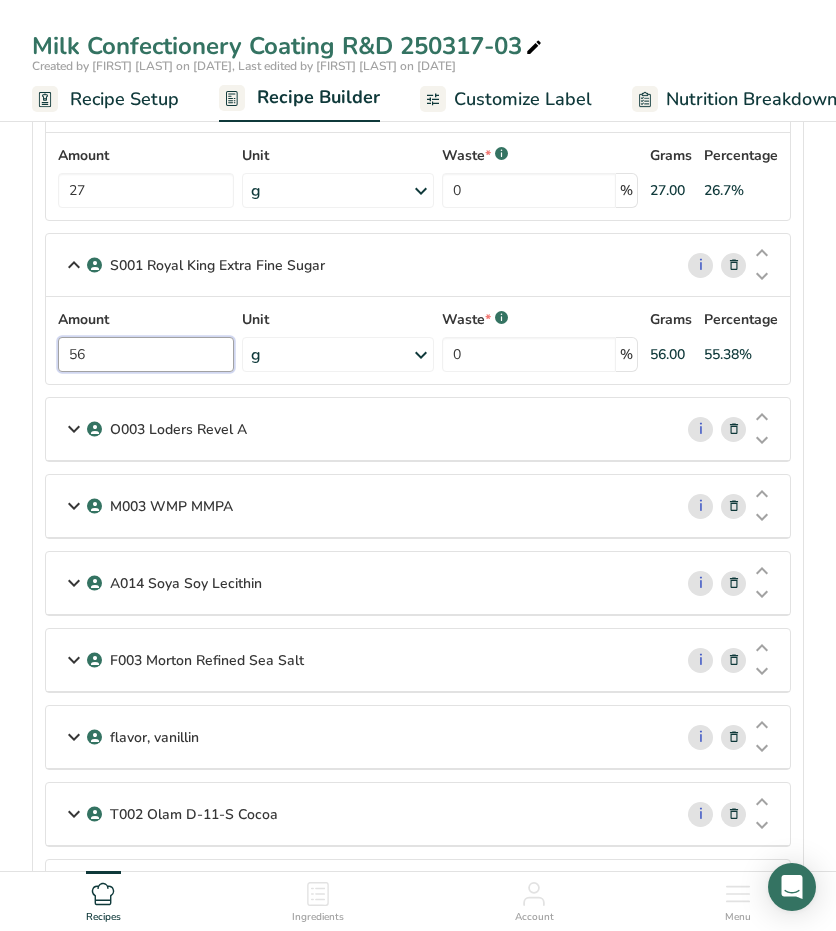 type on "56" 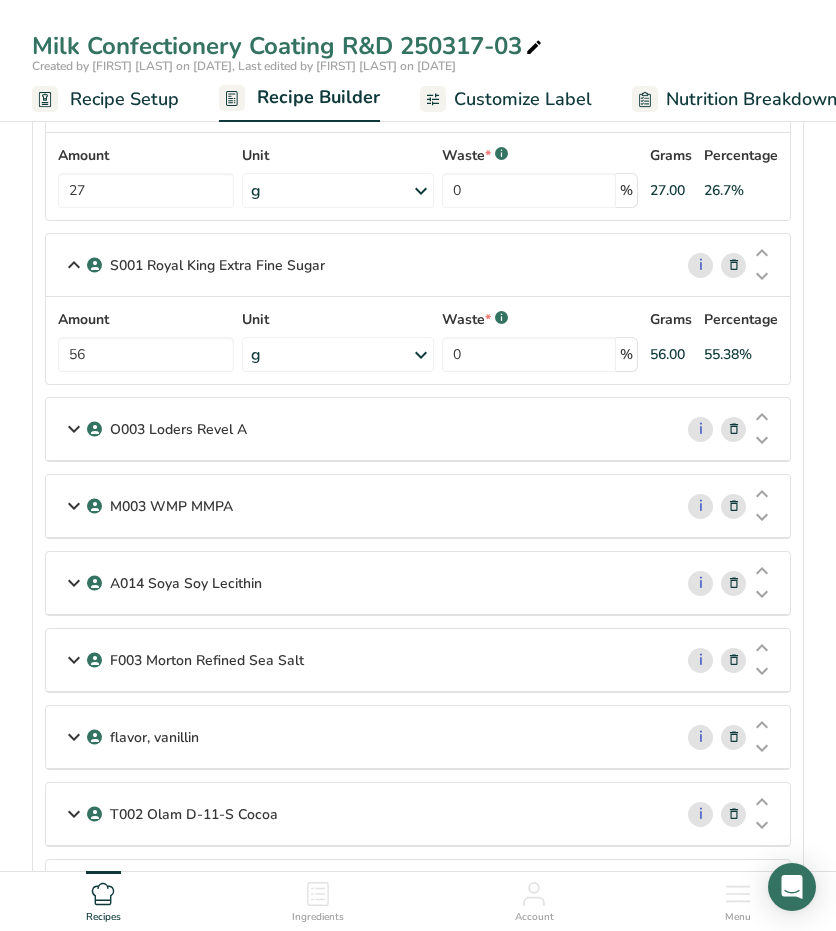 click at bounding box center [74, 429] 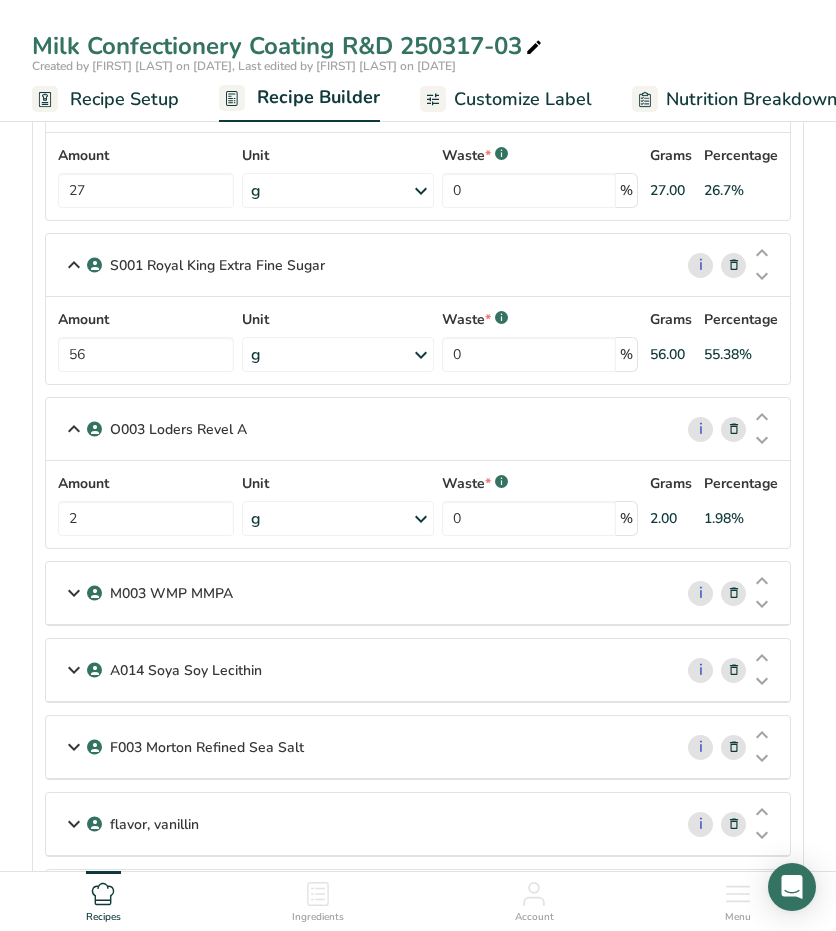 click at bounding box center [734, 429] 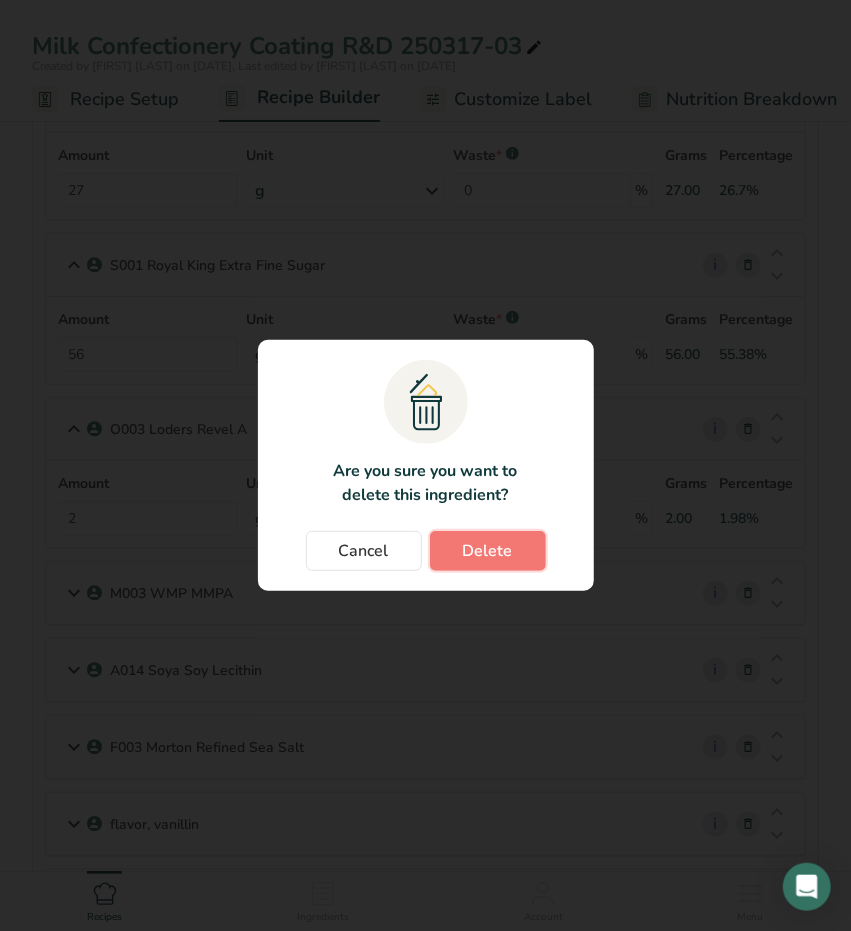 click on "Delete" at bounding box center (488, 551) 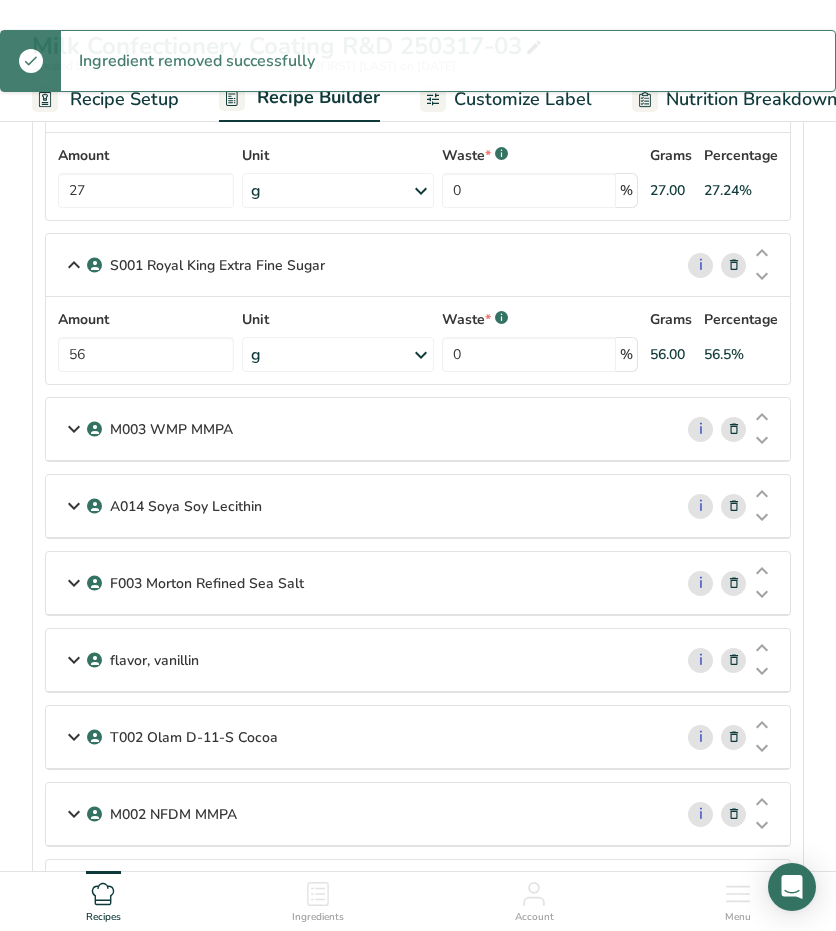 click at bounding box center [74, 429] 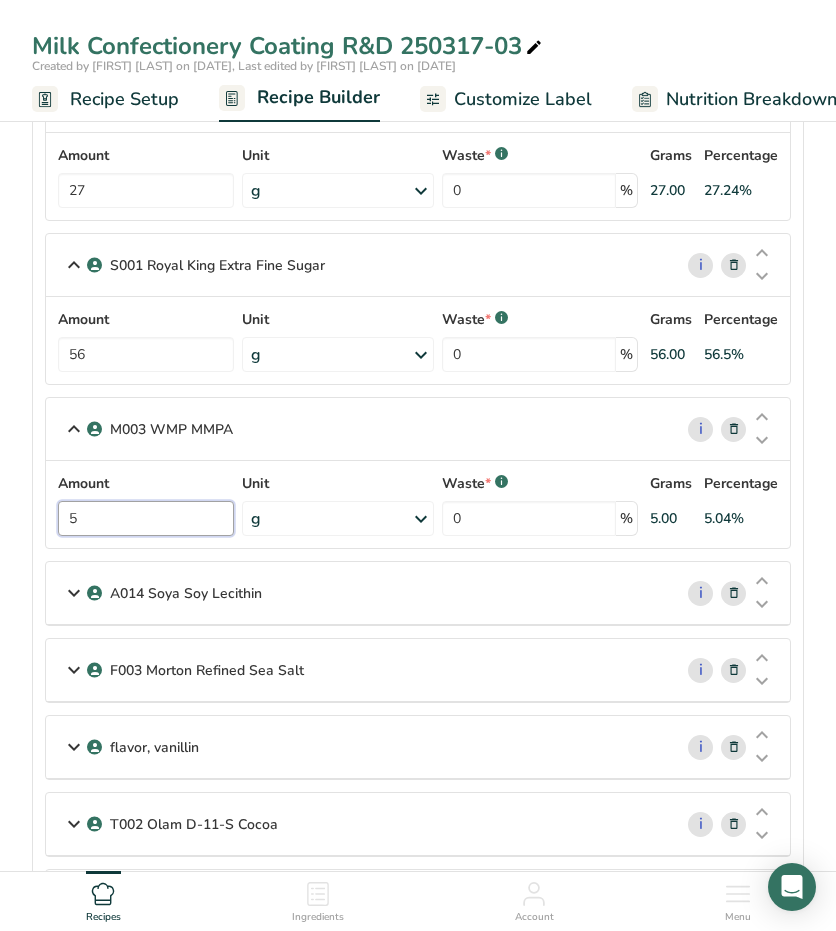 drag, startPoint x: 99, startPoint y: 515, endPoint x: 14, endPoint y: 515, distance: 85 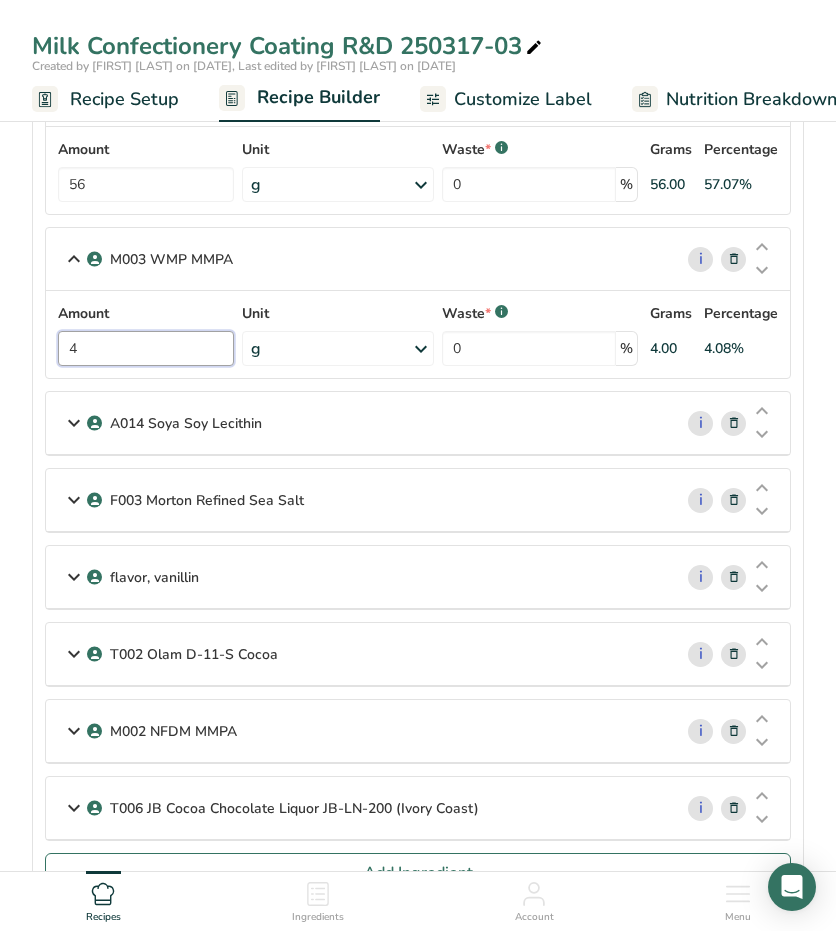 scroll, scrollTop: 400, scrollLeft: 0, axis: vertical 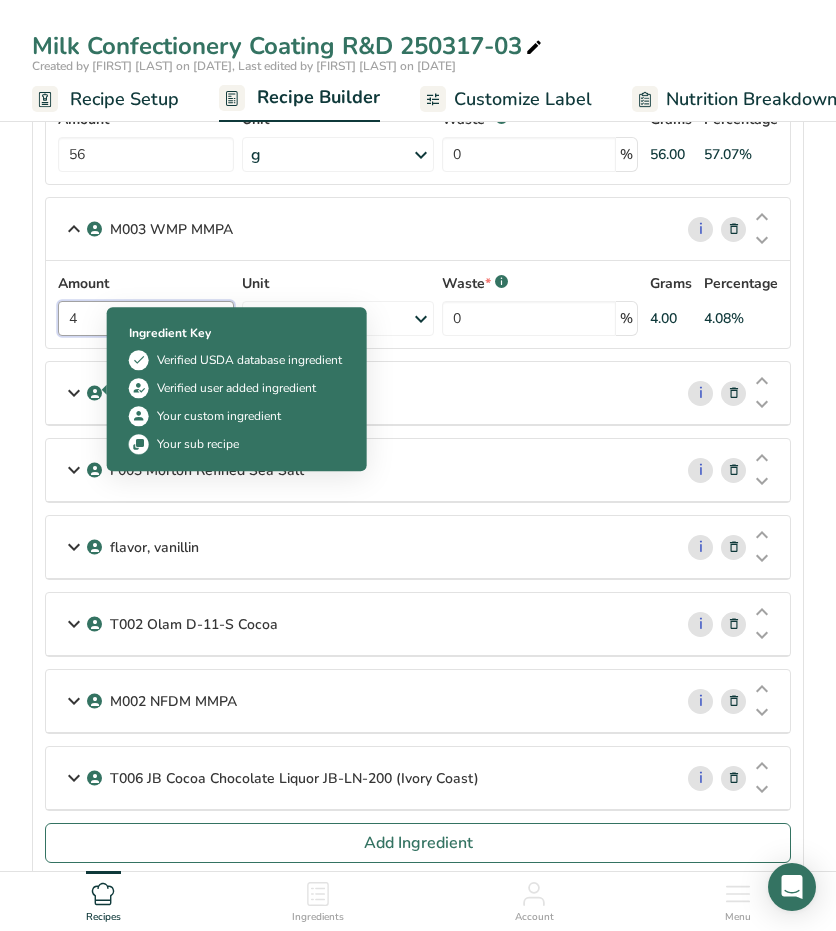 type on "4" 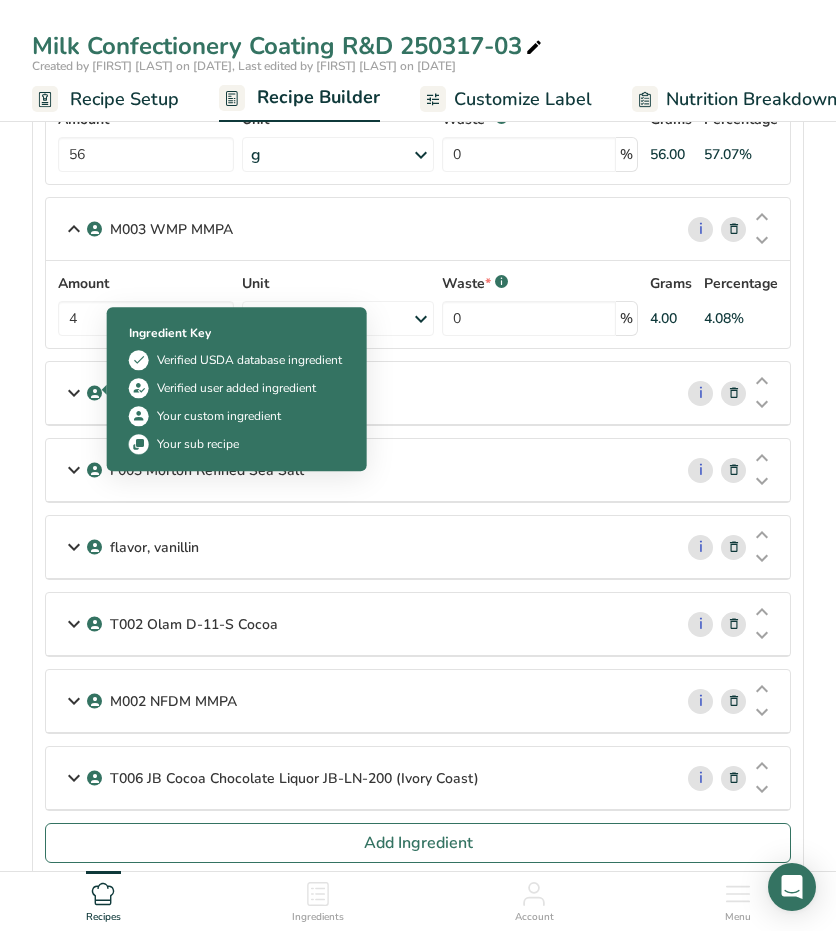 click at bounding box center (74, 393) 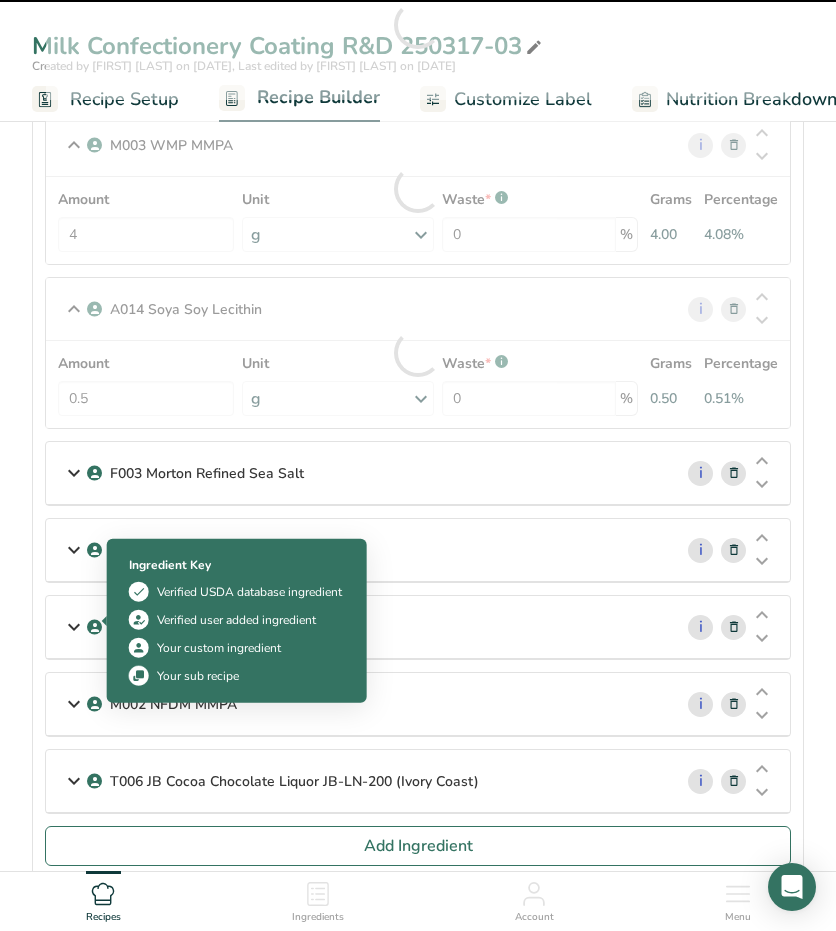 scroll, scrollTop: 600, scrollLeft: 0, axis: vertical 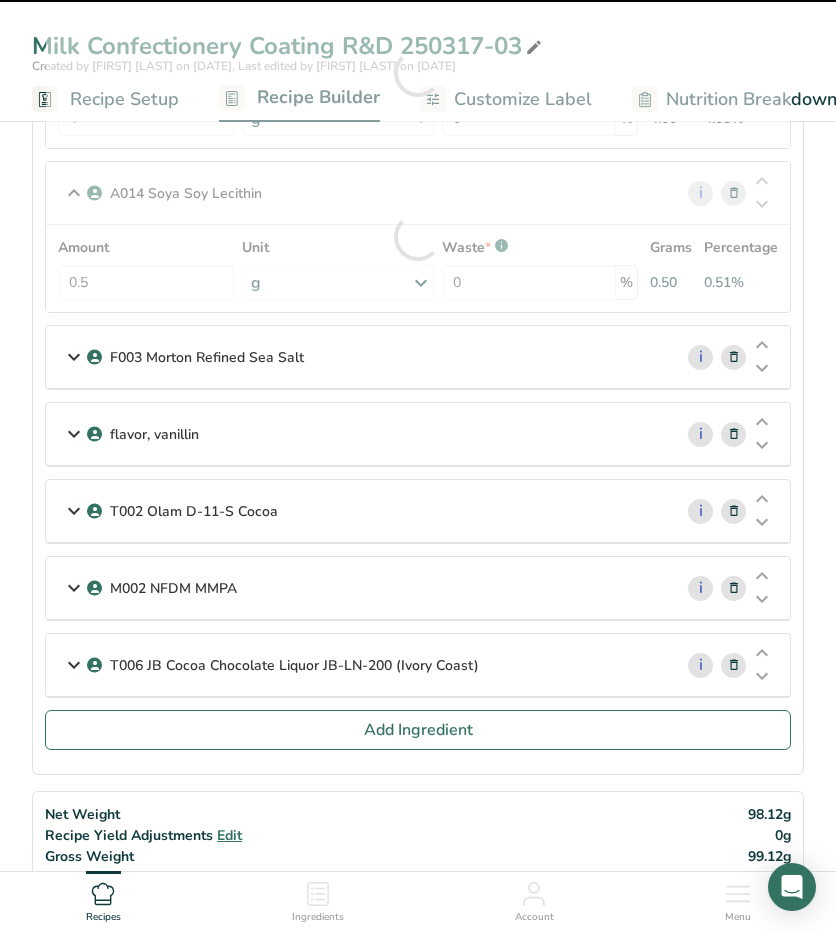 click at bounding box center [74, 357] 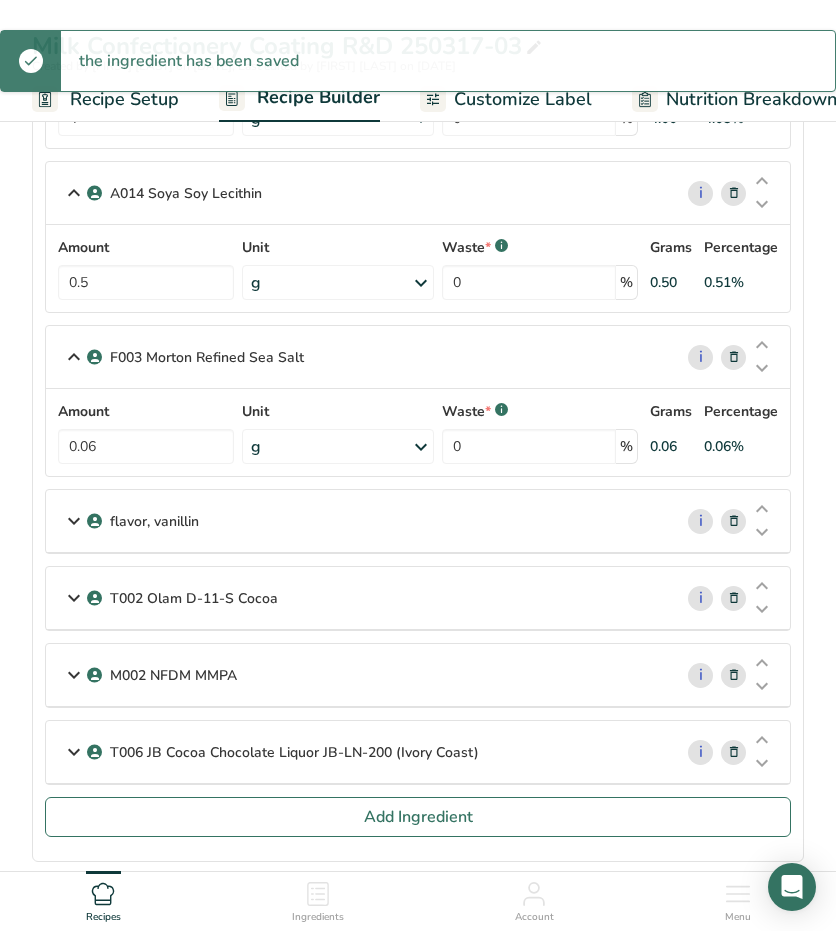 click at bounding box center [74, 521] 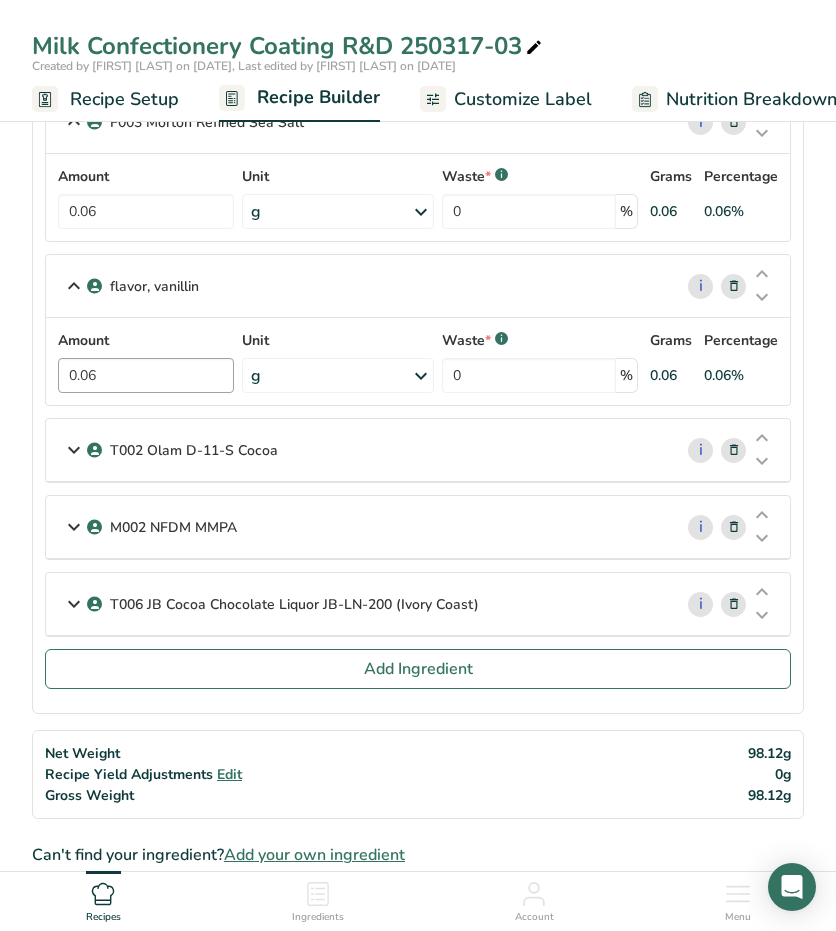 scroll, scrollTop: 900, scrollLeft: 0, axis: vertical 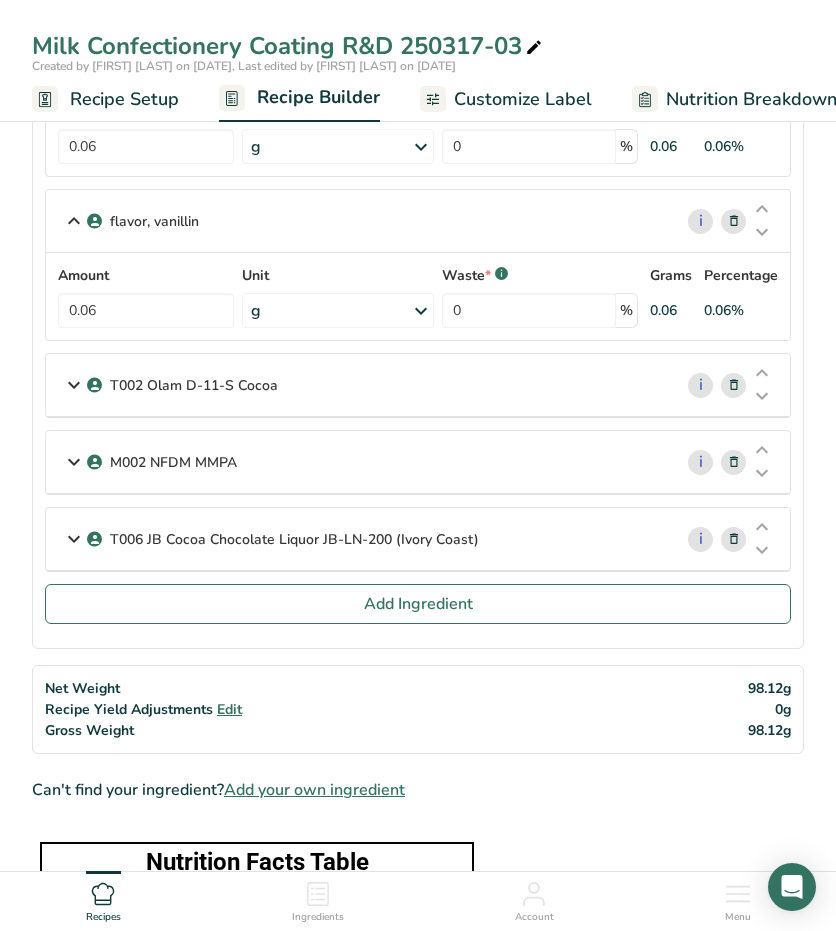 click at bounding box center (74, 385) 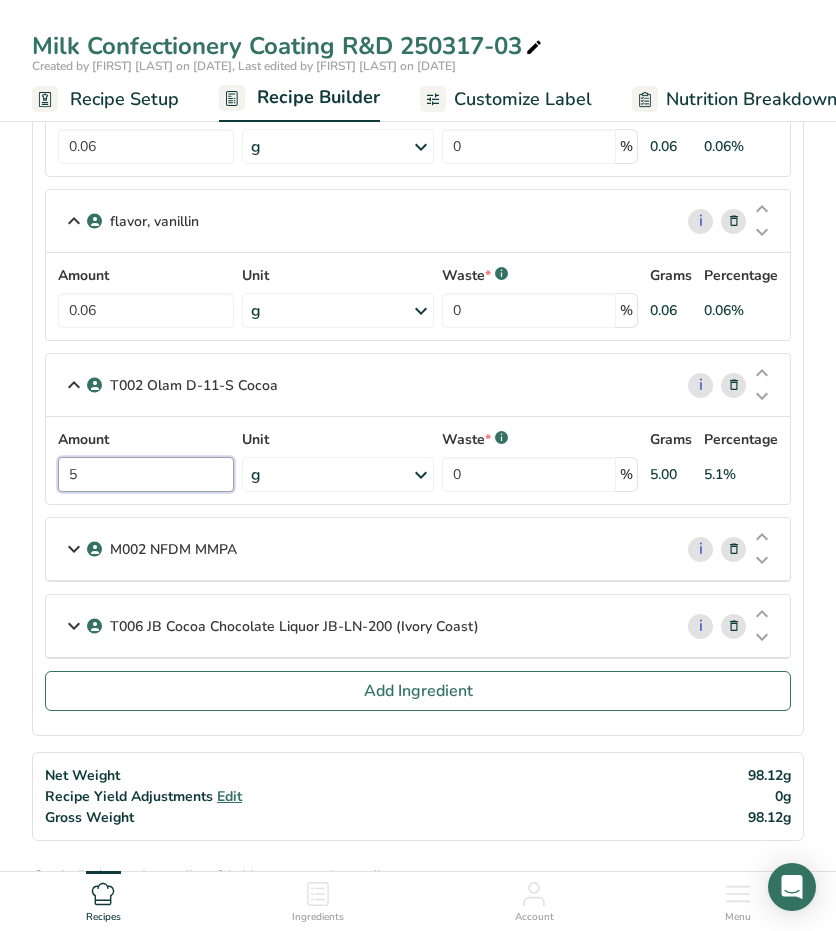 drag, startPoint x: 150, startPoint y: 471, endPoint x: -78, endPoint y: 485, distance: 228.42941 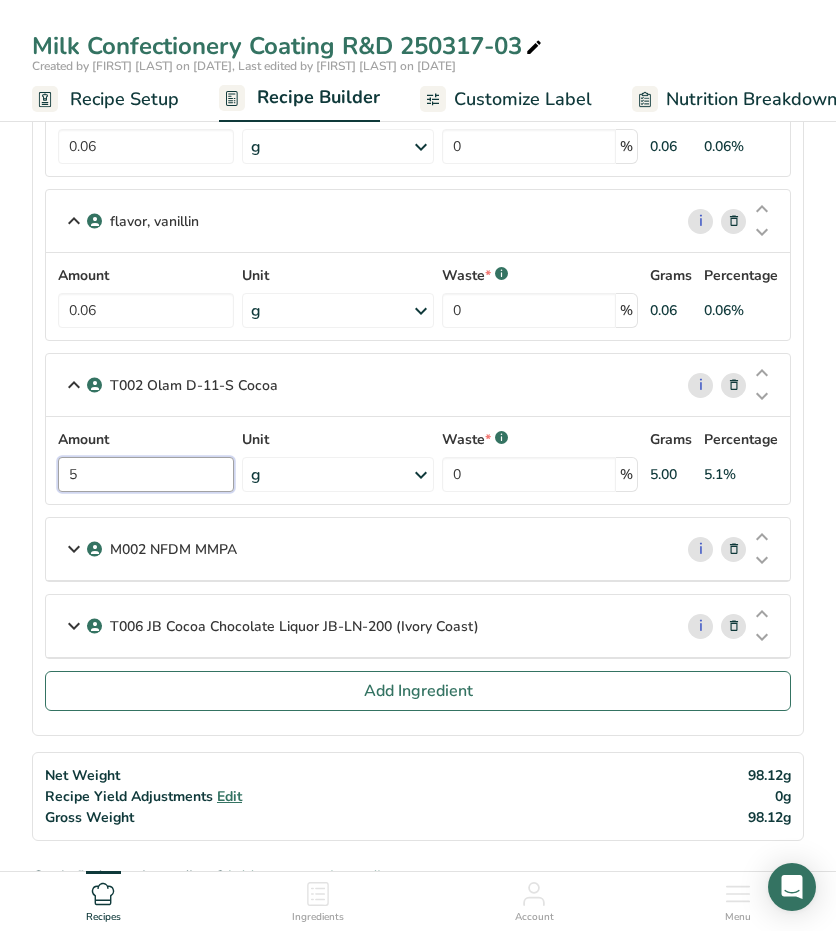 click on "Milk Confectionery Coating R&D [DATE]-[NUMBER]
Created by [FIRST] [LAST] on [DATE], Last edited by [FIRST] [LAST] on [DATE]
Recipe Setup                       Recipe Builder   Customize Label               Nutrition Breakdown               Notes &Attachments                 Recipe Costing
Add Ingredients
Manage Recipe         Delete Recipe           Duplicate Recipe             Scale Recipe             Save as Sub-Recipe   .a-a{fill:#347362;}.b-a{fill:#fff;}                               Nutrition Breakdown                 Recipe Card
NEW
Amino Acids Pattern Report           Activity History
Download
Choose your preferred label style
Standard FDA label
Standard FDA label
Tabular FDA label
Linear FDA label" at bounding box center [418, 1362] 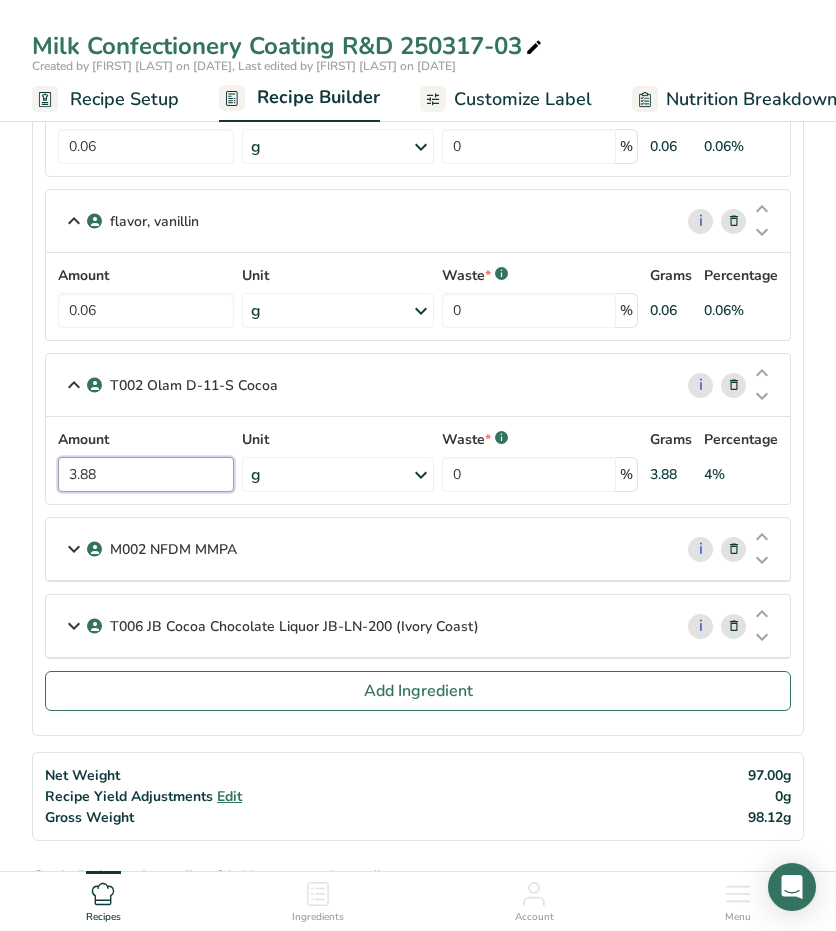type on "3.88" 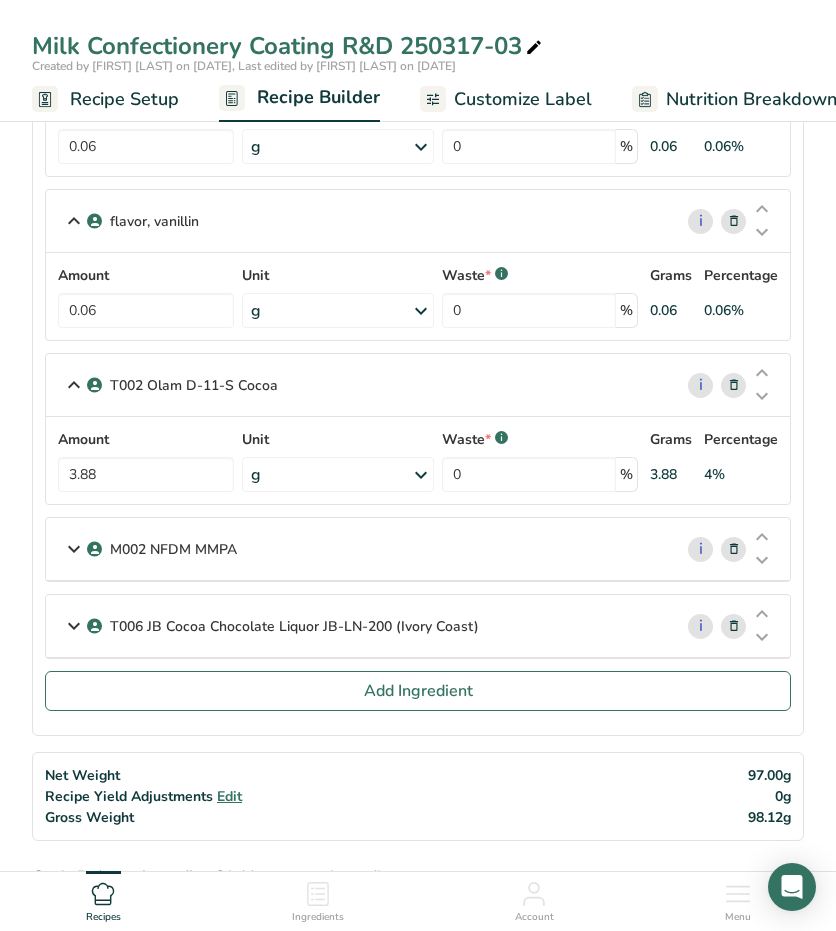 click at bounding box center [74, 549] 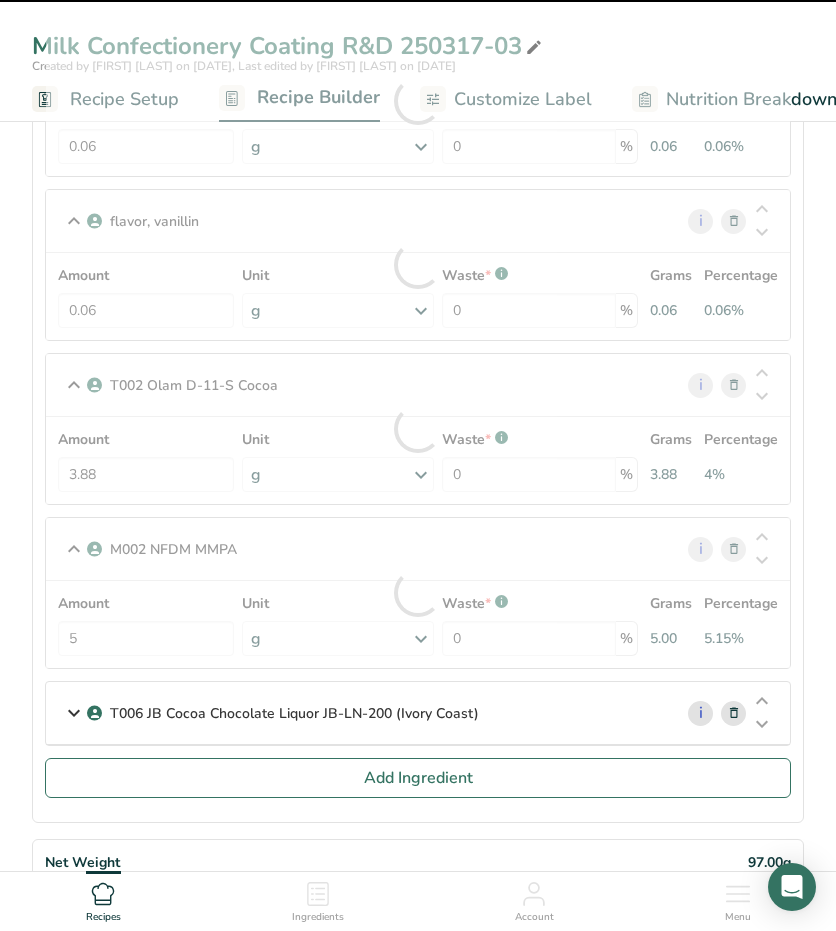 click at bounding box center (418, 593) 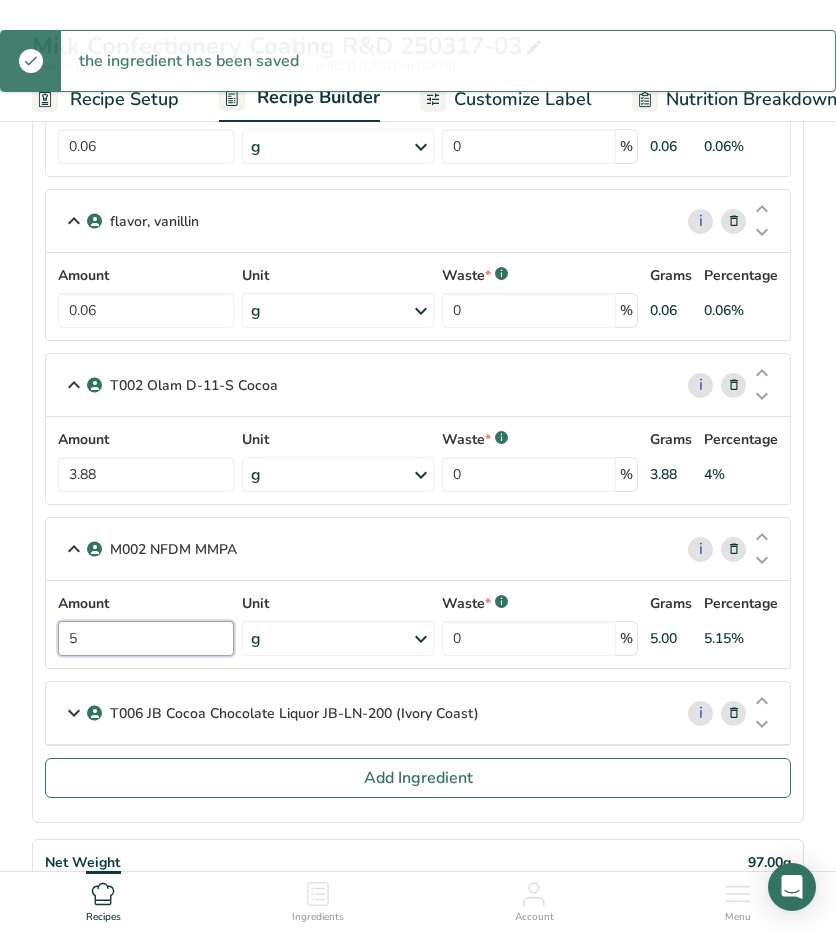 drag, startPoint x: 118, startPoint y: 640, endPoint x: -28, endPoint y: 641, distance: 146.00342 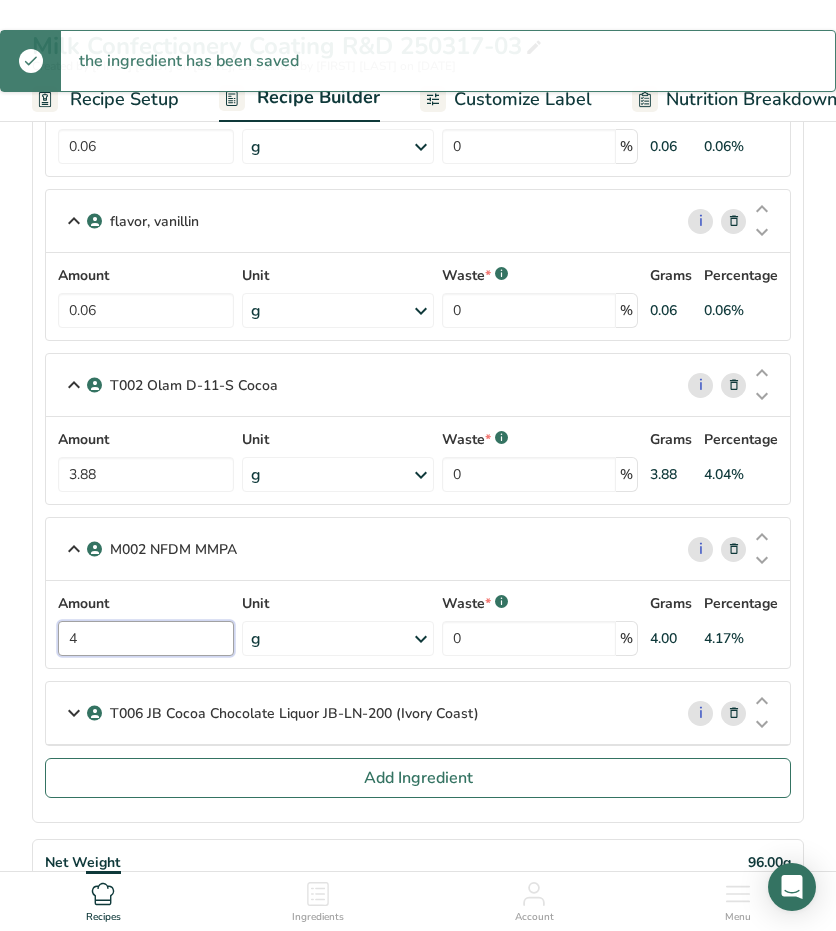 type on "4" 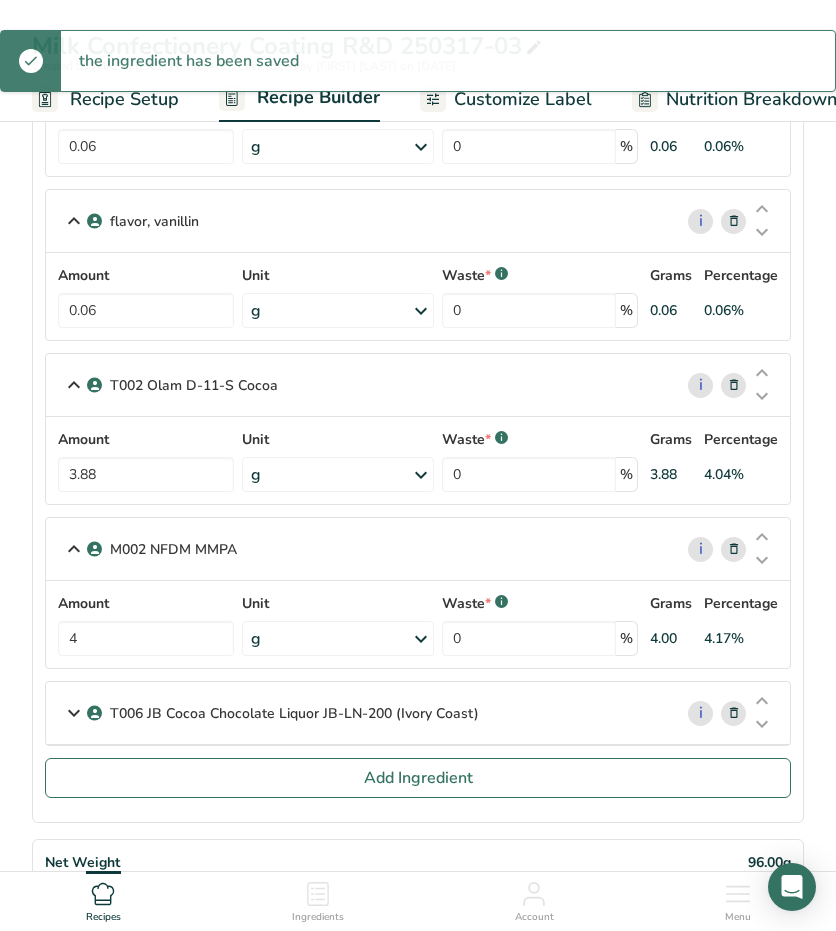 click at bounding box center [74, 713] 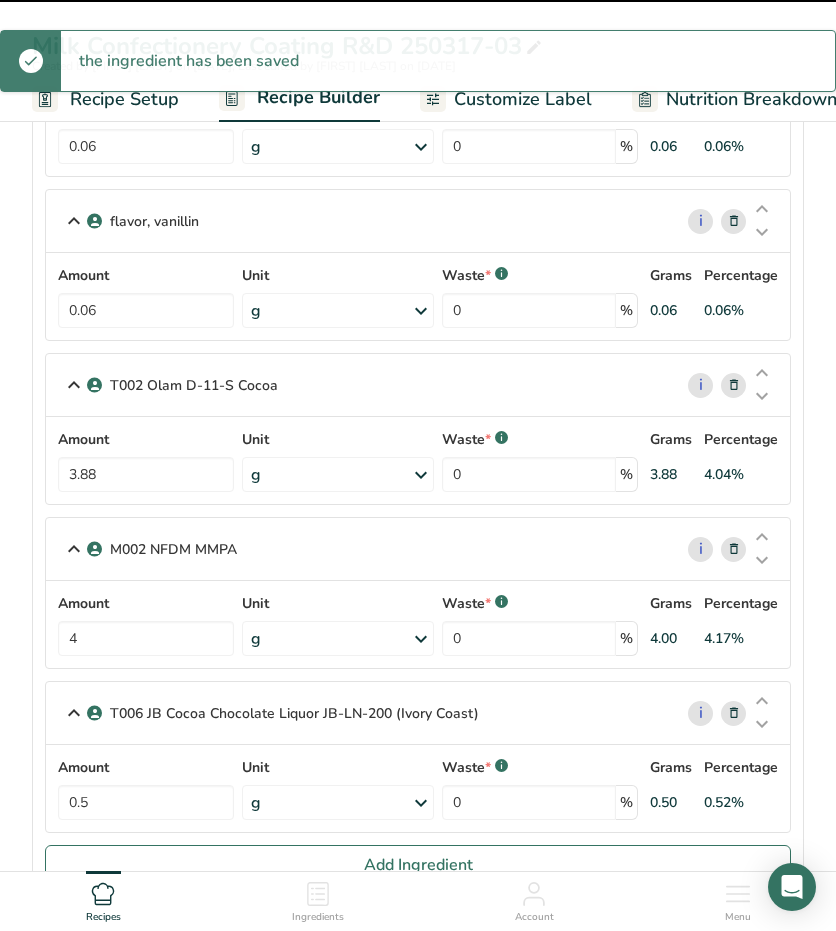 scroll, scrollTop: 1300, scrollLeft: 0, axis: vertical 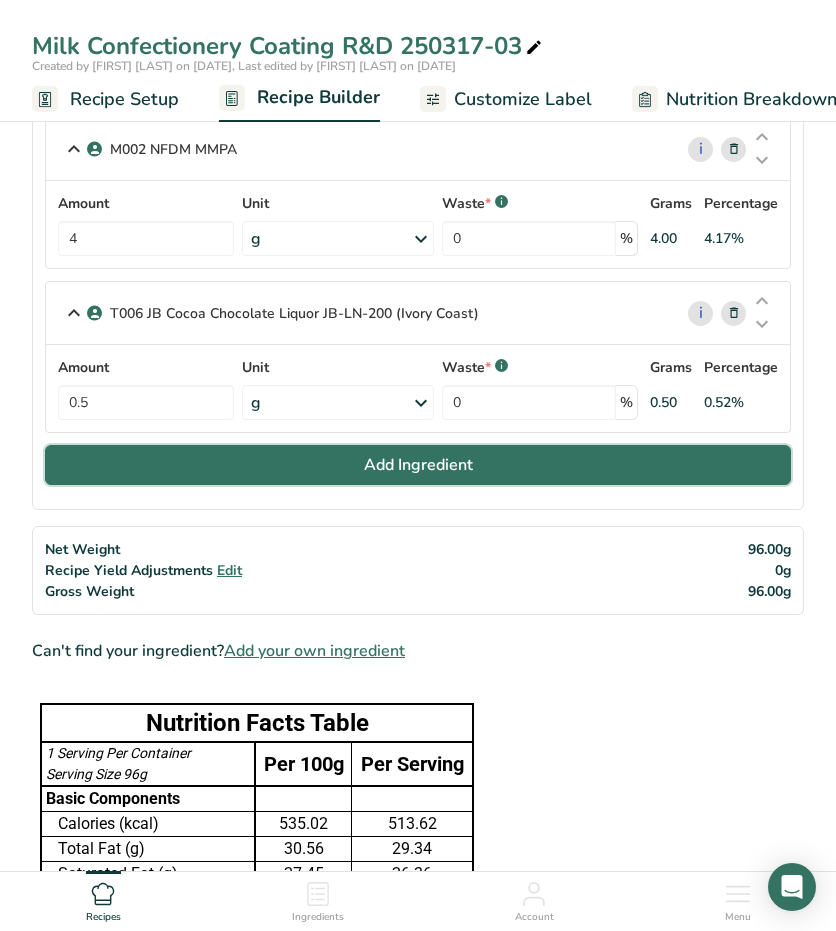 click on "Add Ingredient" at bounding box center (418, 465) 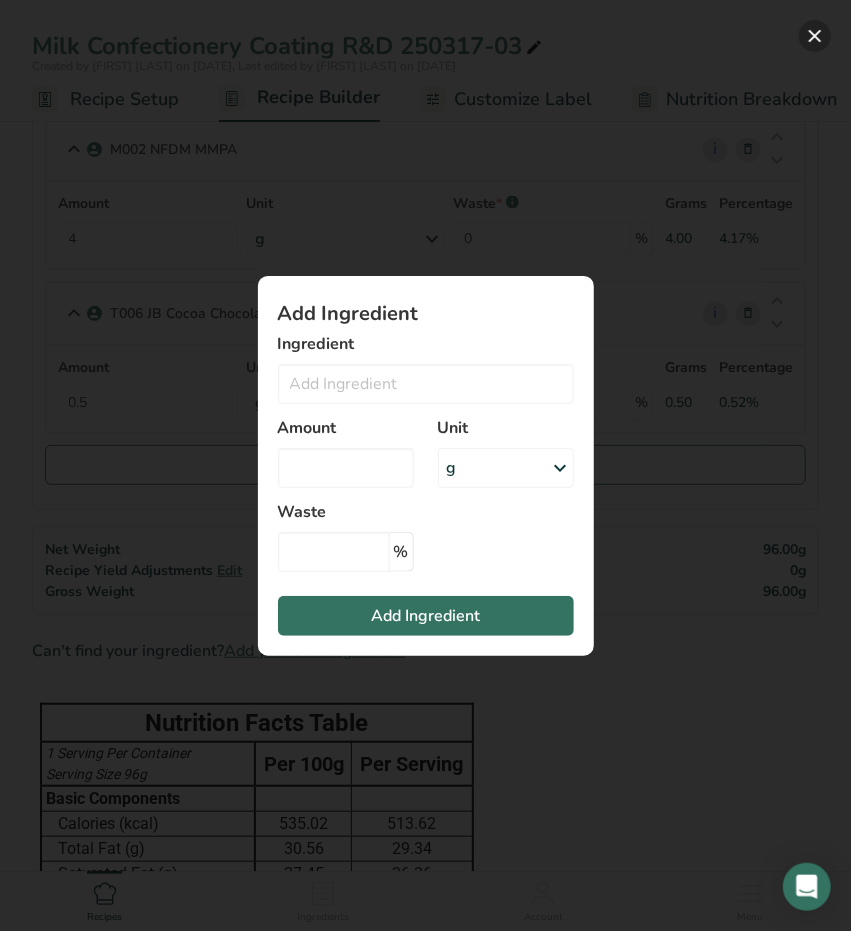 click at bounding box center (815, 36) 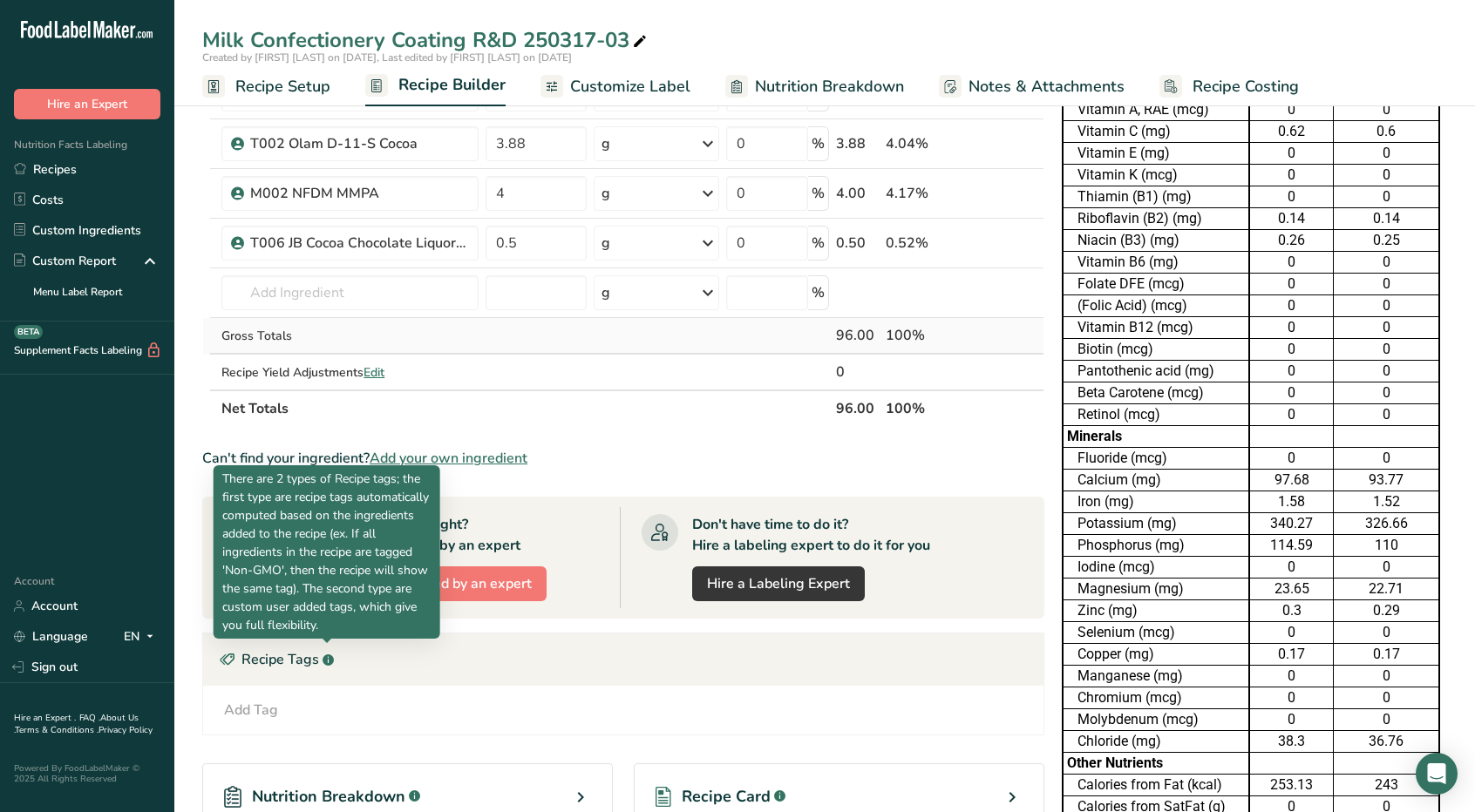 scroll, scrollTop: 383, scrollLeft: 0, axis: vertical 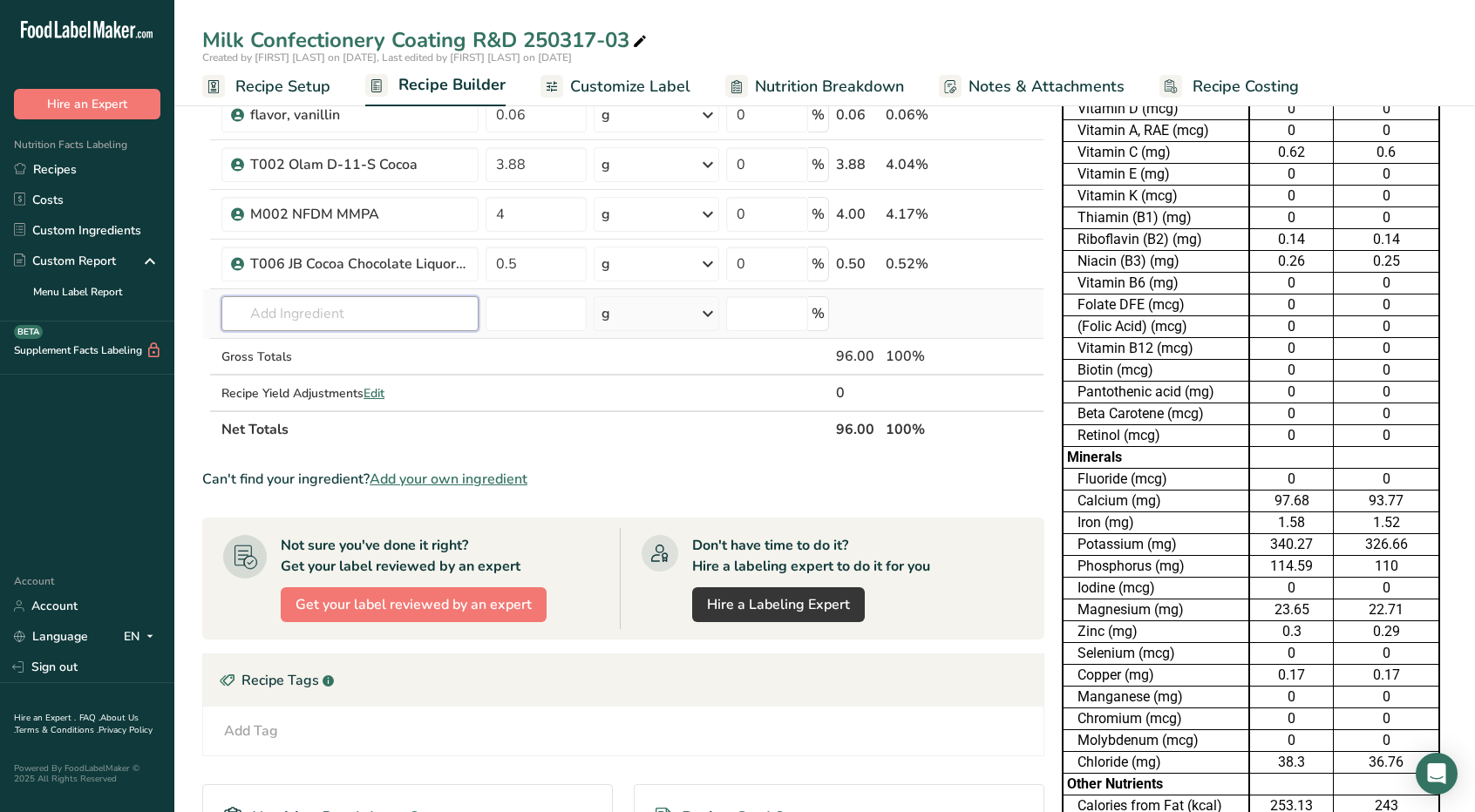 click at bounding box center (350, 314) 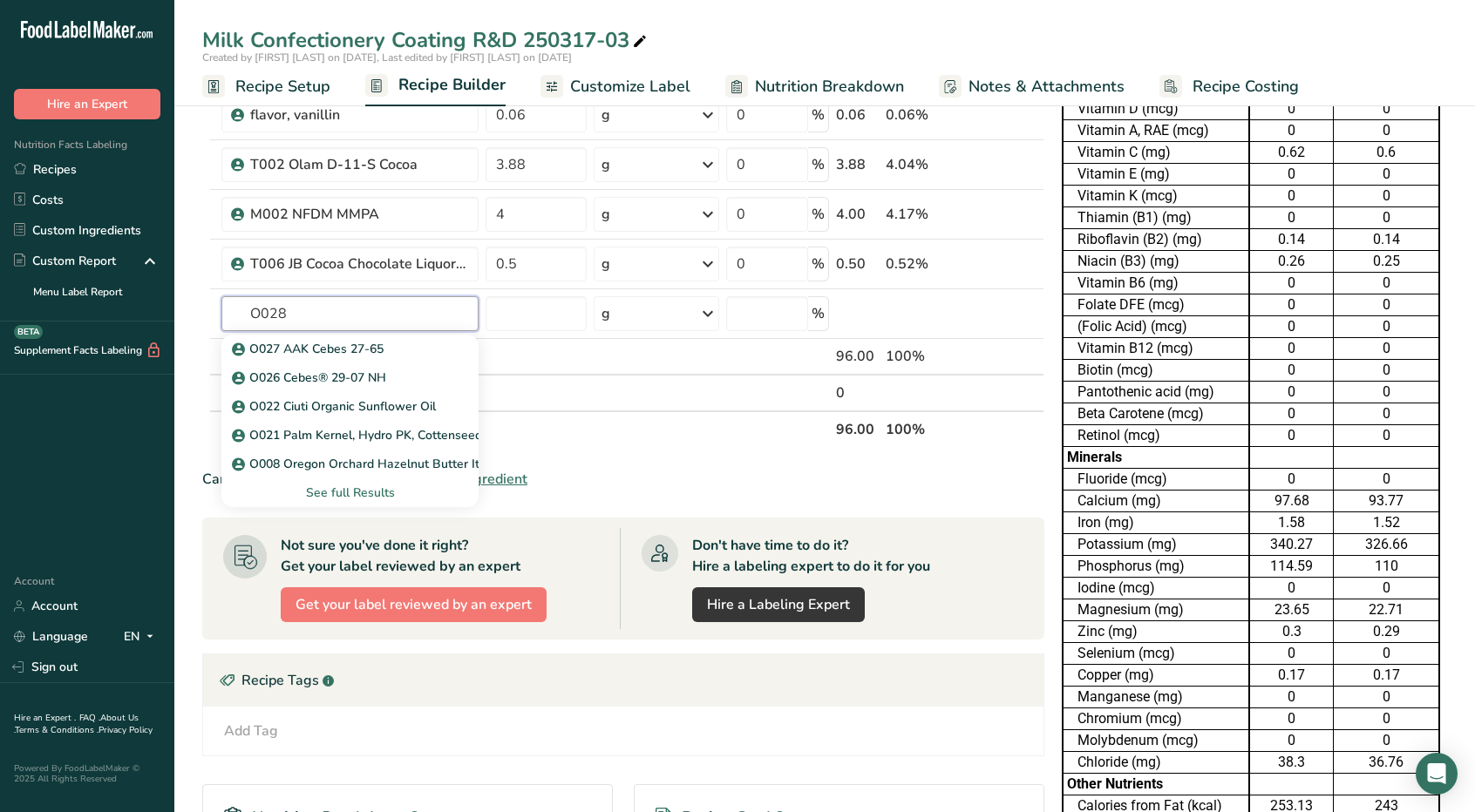 drag, startPoint x: 321, startPoint y: 315, endPoint x: 31, endPoint y: 317, distance: 290.0069 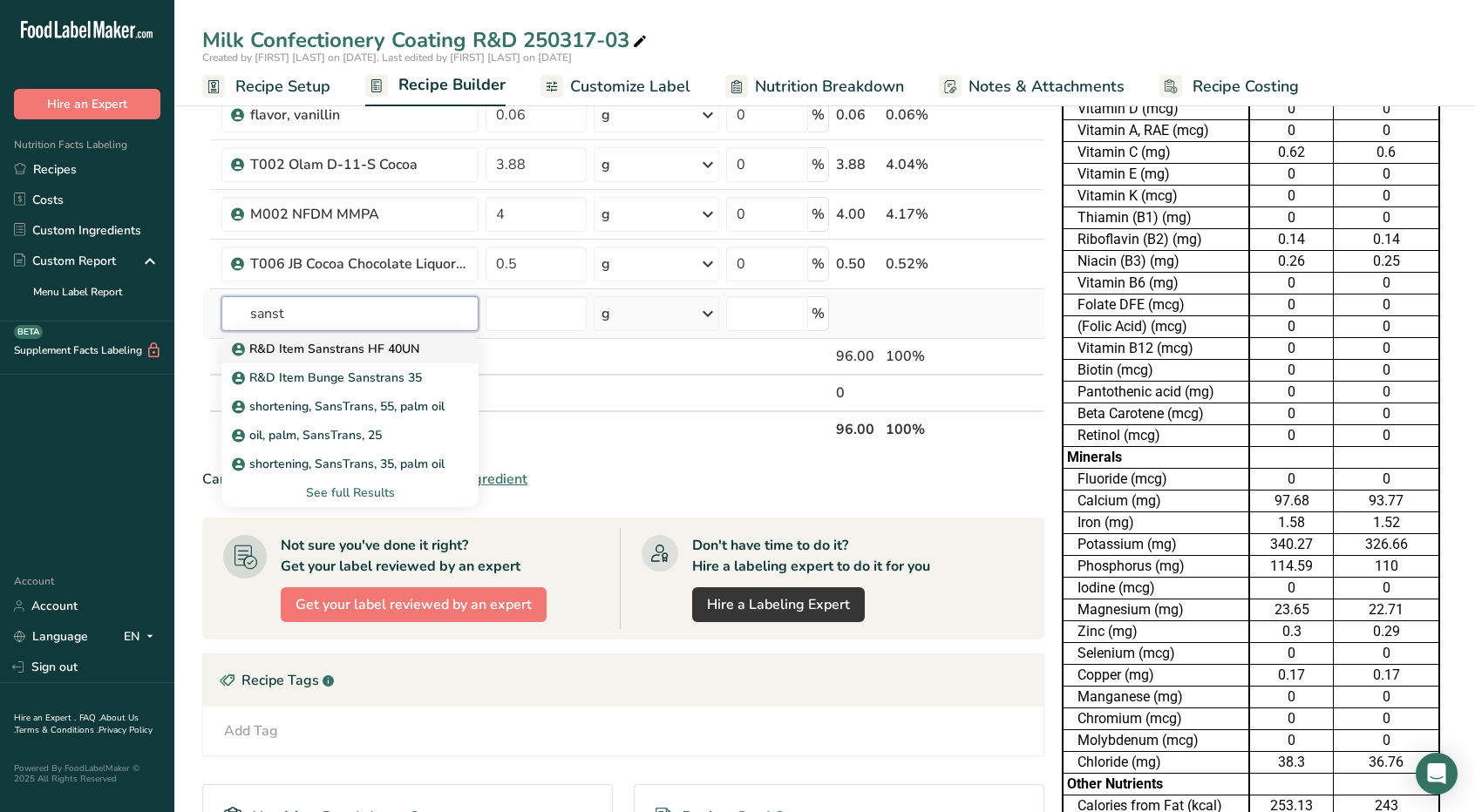 type on "sanst" 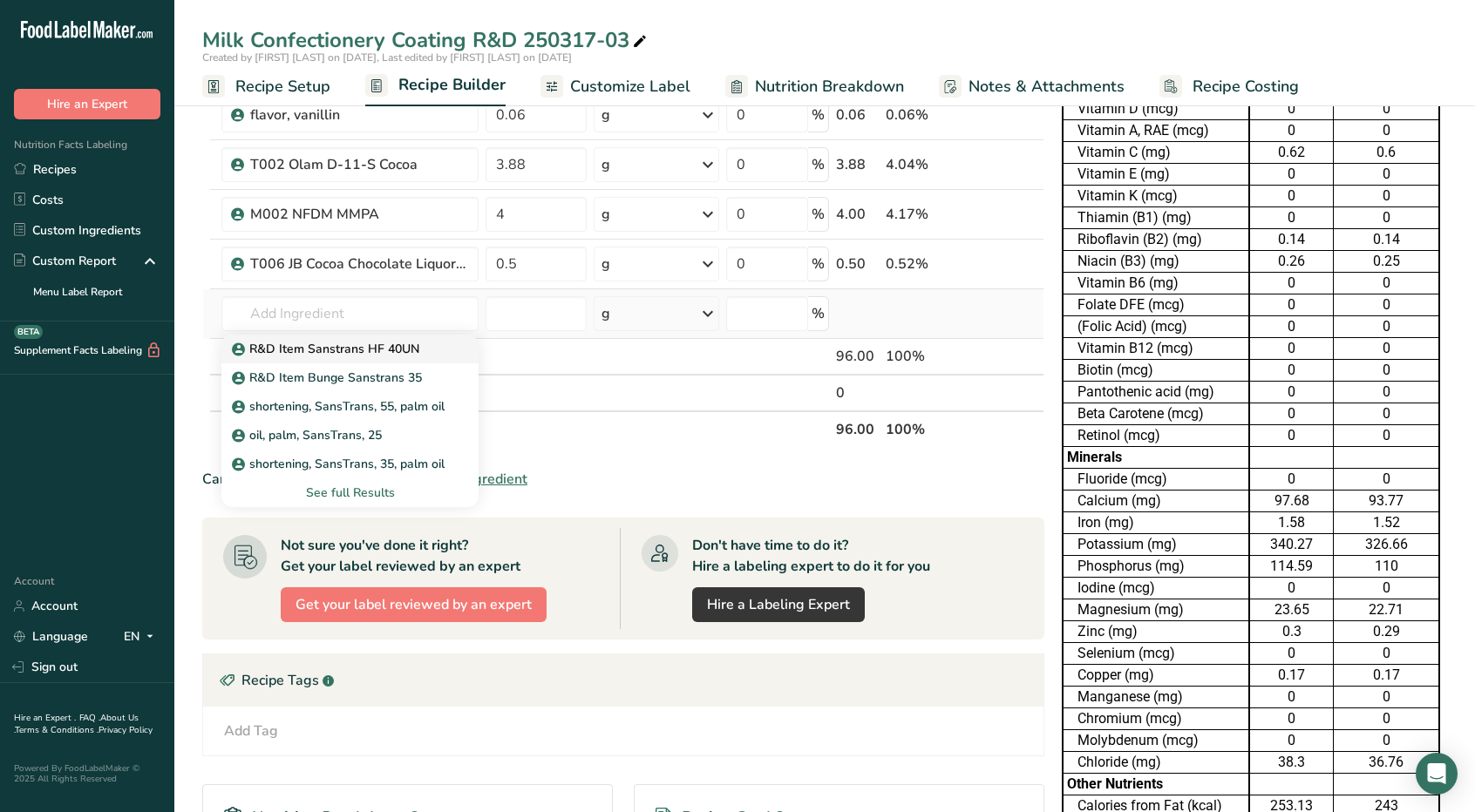 click on "R&D Item Sanstrans HF 40UN" at bounding box center (327, 348) 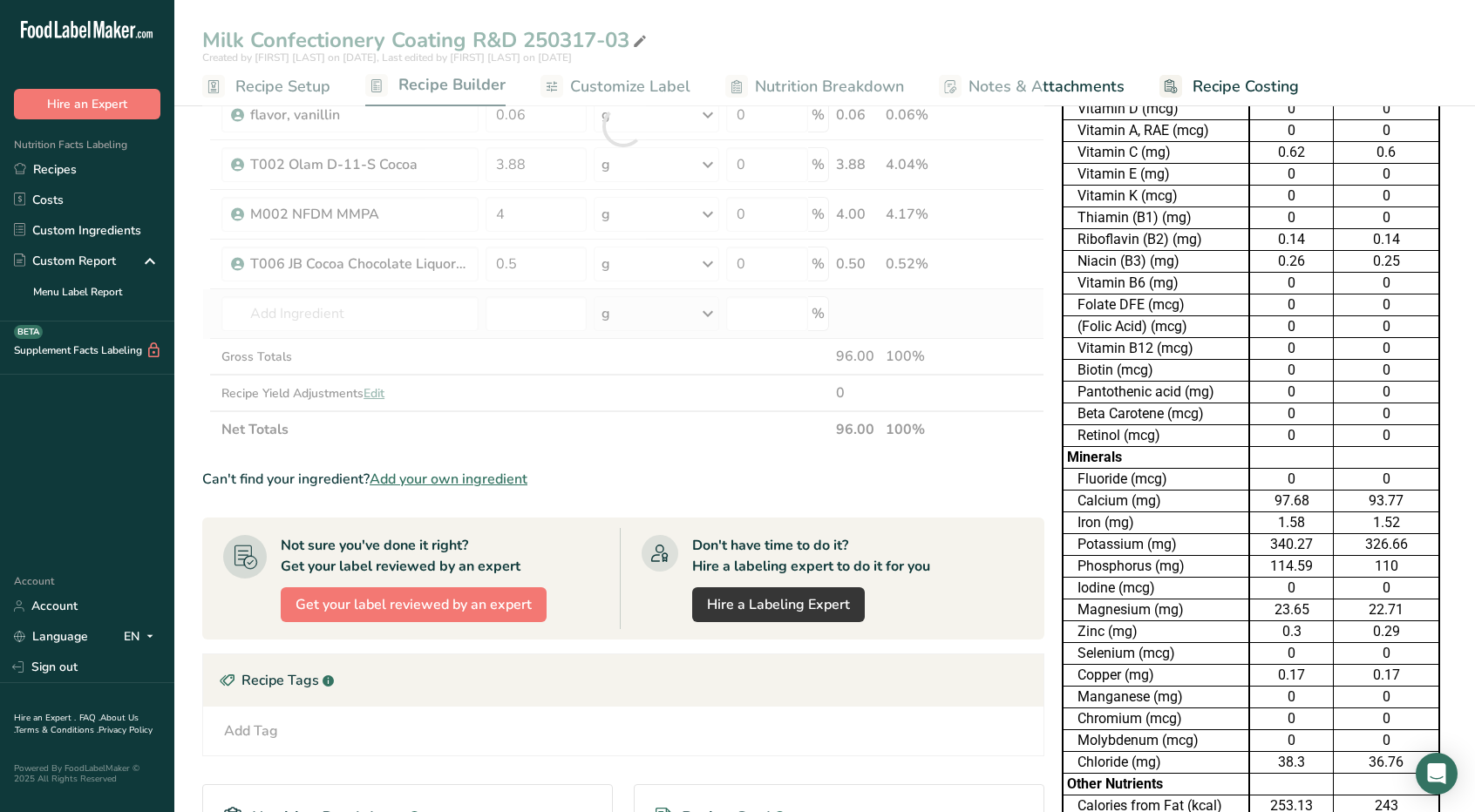 type on "R&D Item Sanstrans HF 40UN" 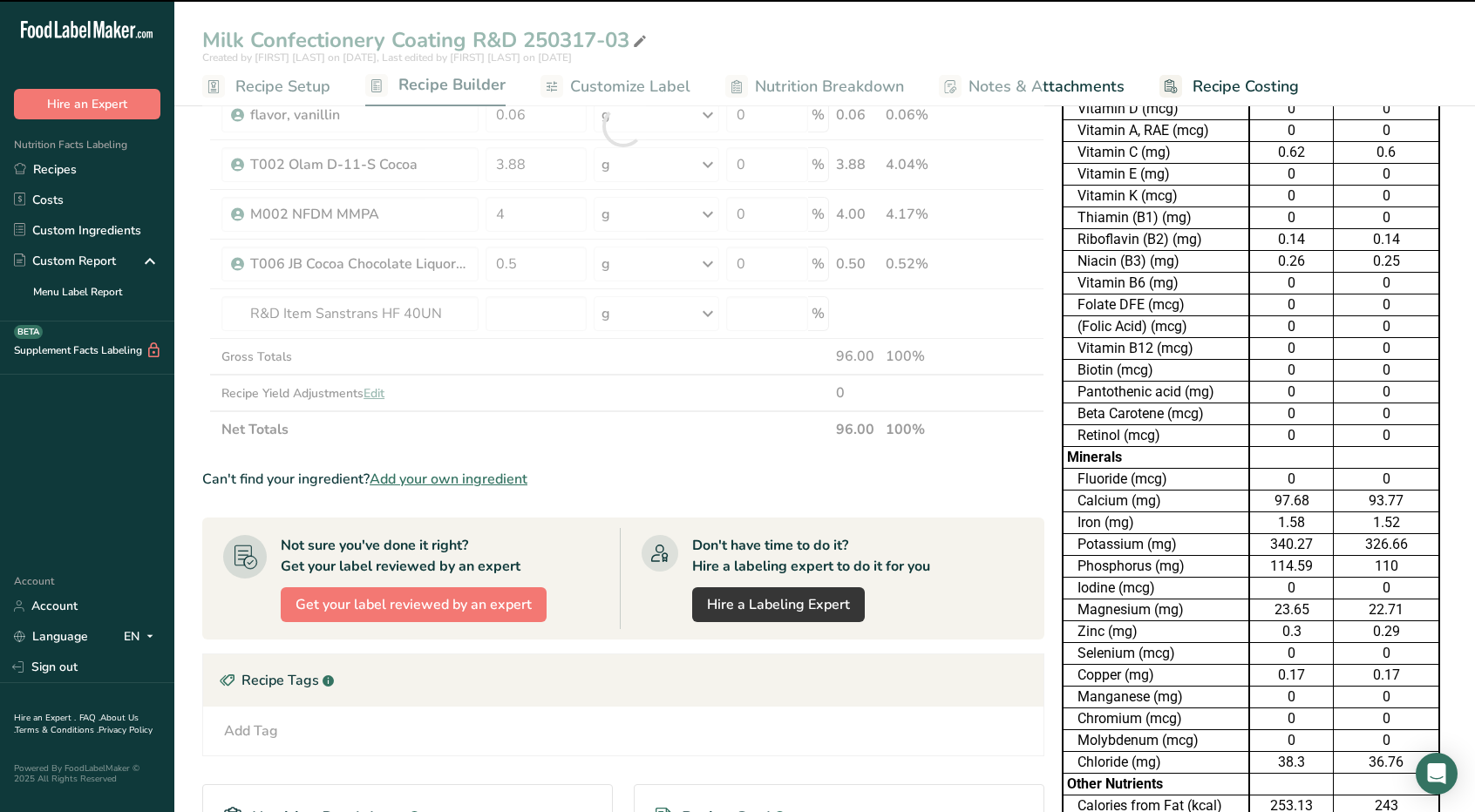 click at bounding box center [623, 126] 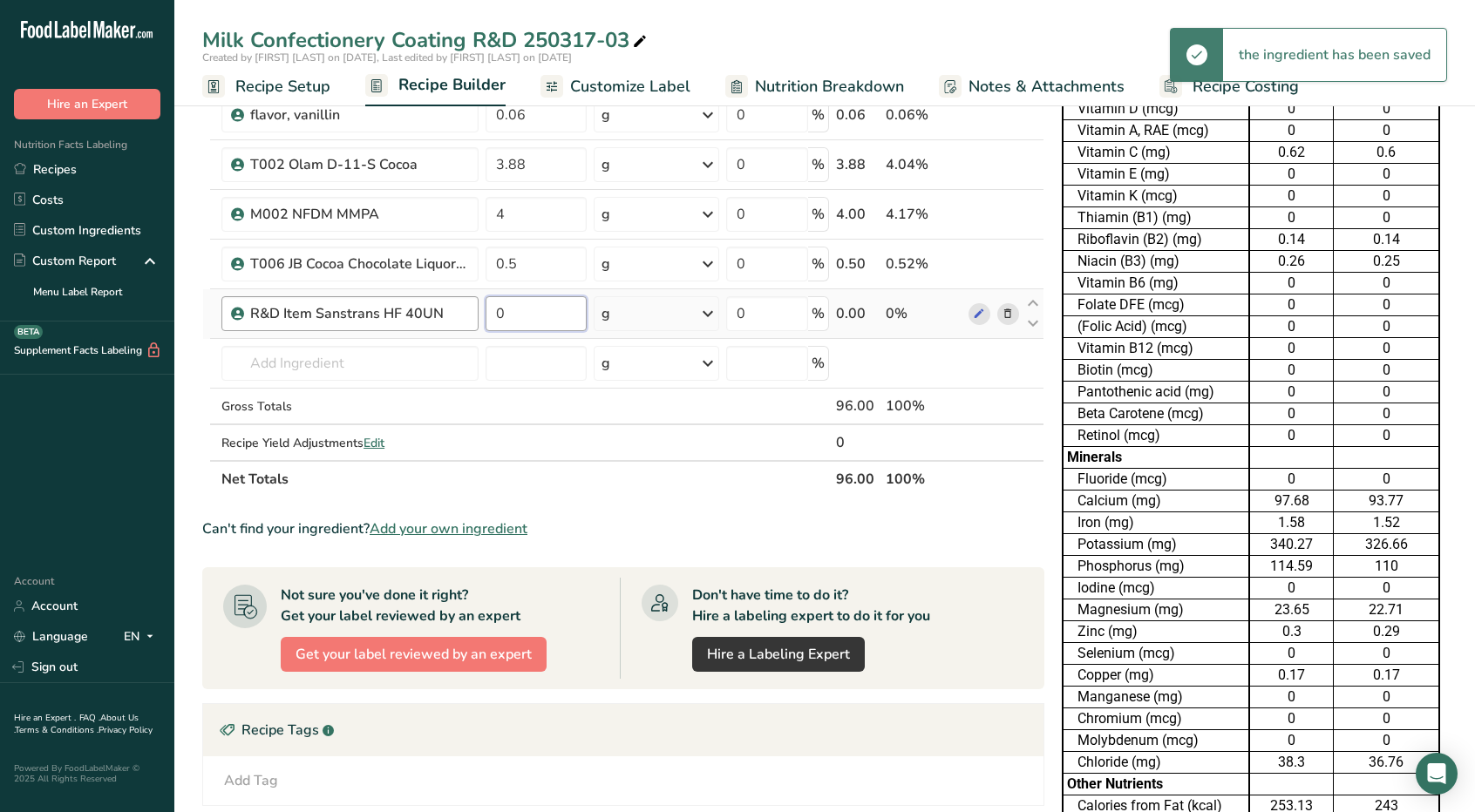 drag, startPoint x: 538, startPoint y: 311, endPoint x: 432, endPoint y: 306, distance: 106.11786 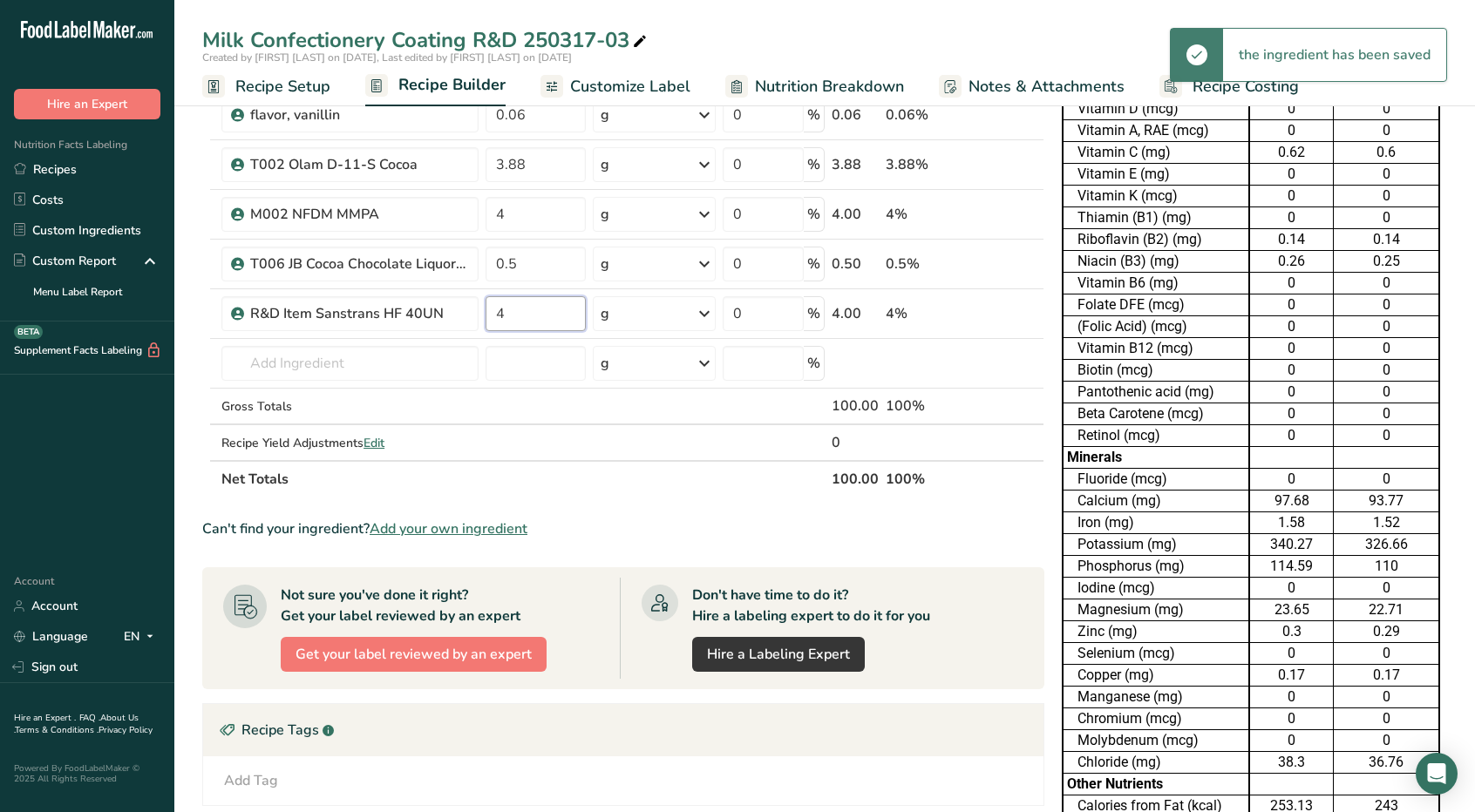 type on "4" 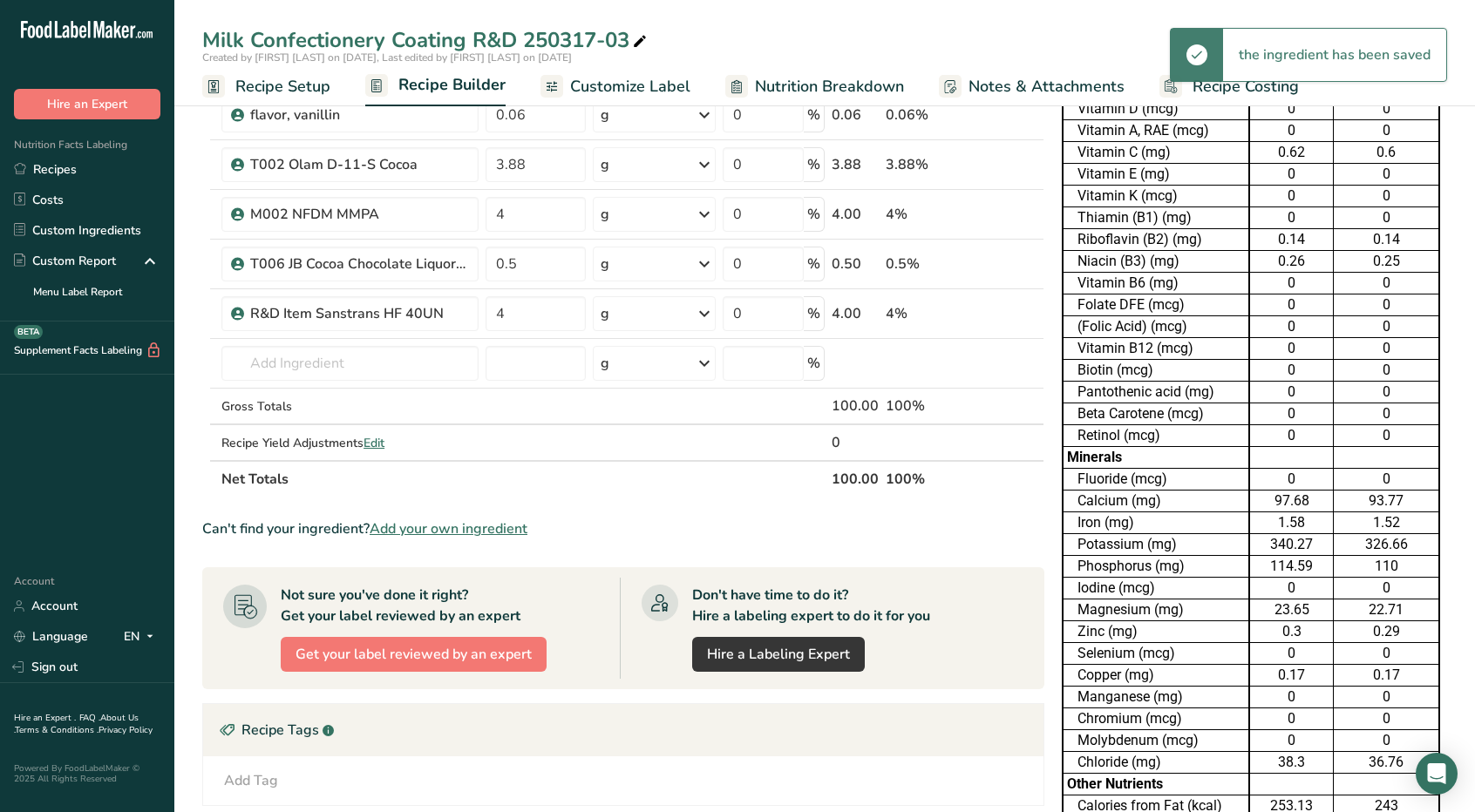 click on "Ingredient *
Amount *
Unit *
Waste *   .a-a{fill:#347362;}.b-a{fill:#fff;}          Grams
Percentage
O001  Cebes 21-20
27
g
Weight Units
g
kg
mg
See more
Volume Units
l
mL
fl oz
See more
0
%
27.00
27%
S001 Royal King Extra Fine Sugar
56
g
Weight Units
g
kg
mg
See more
Volume Units
l
mL
fl oz
See more
0
%
56.00
56%
M003 WMP MMPA
4" at bounding box center [623, 437] 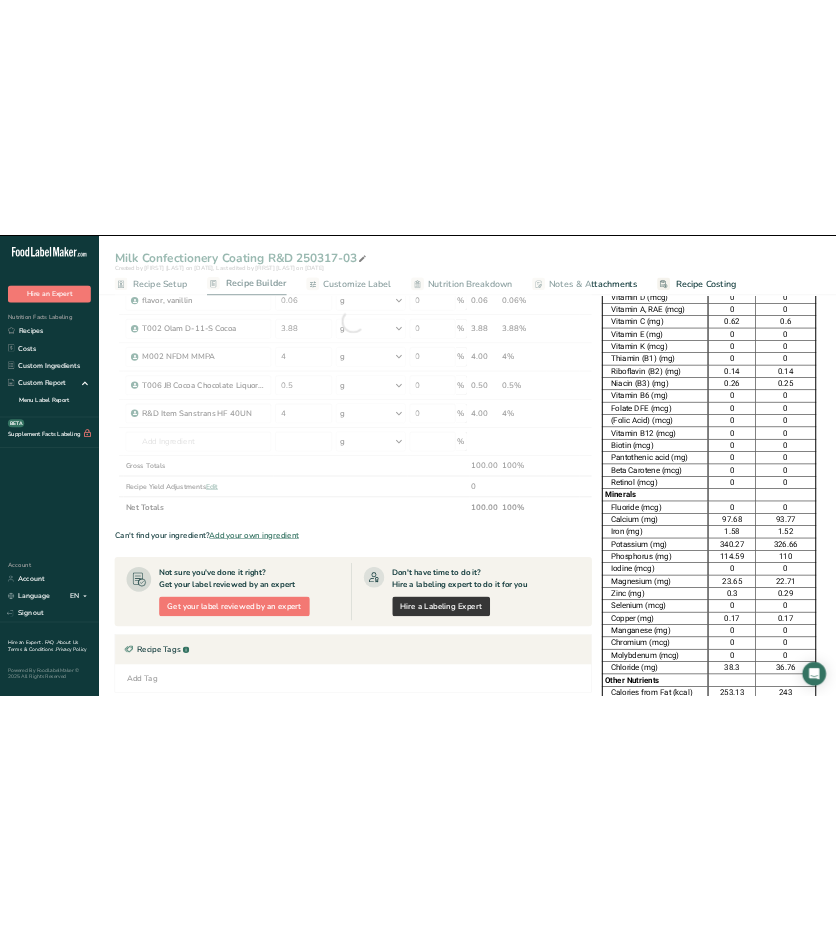scroll, scrollTop: 0, scrollLeft: 0, axis: both 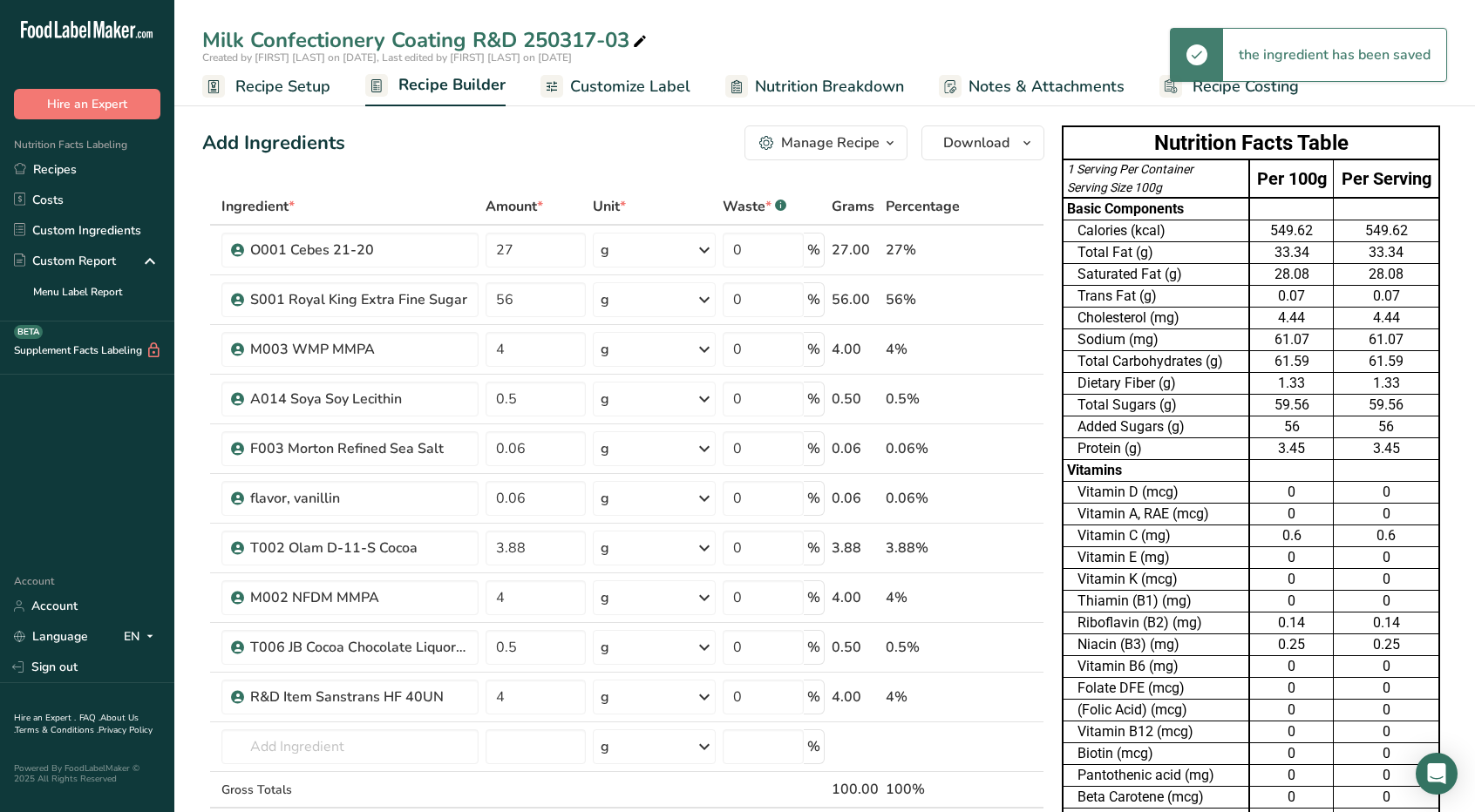 click on "Customize Label" at bounding box center [630, 86] 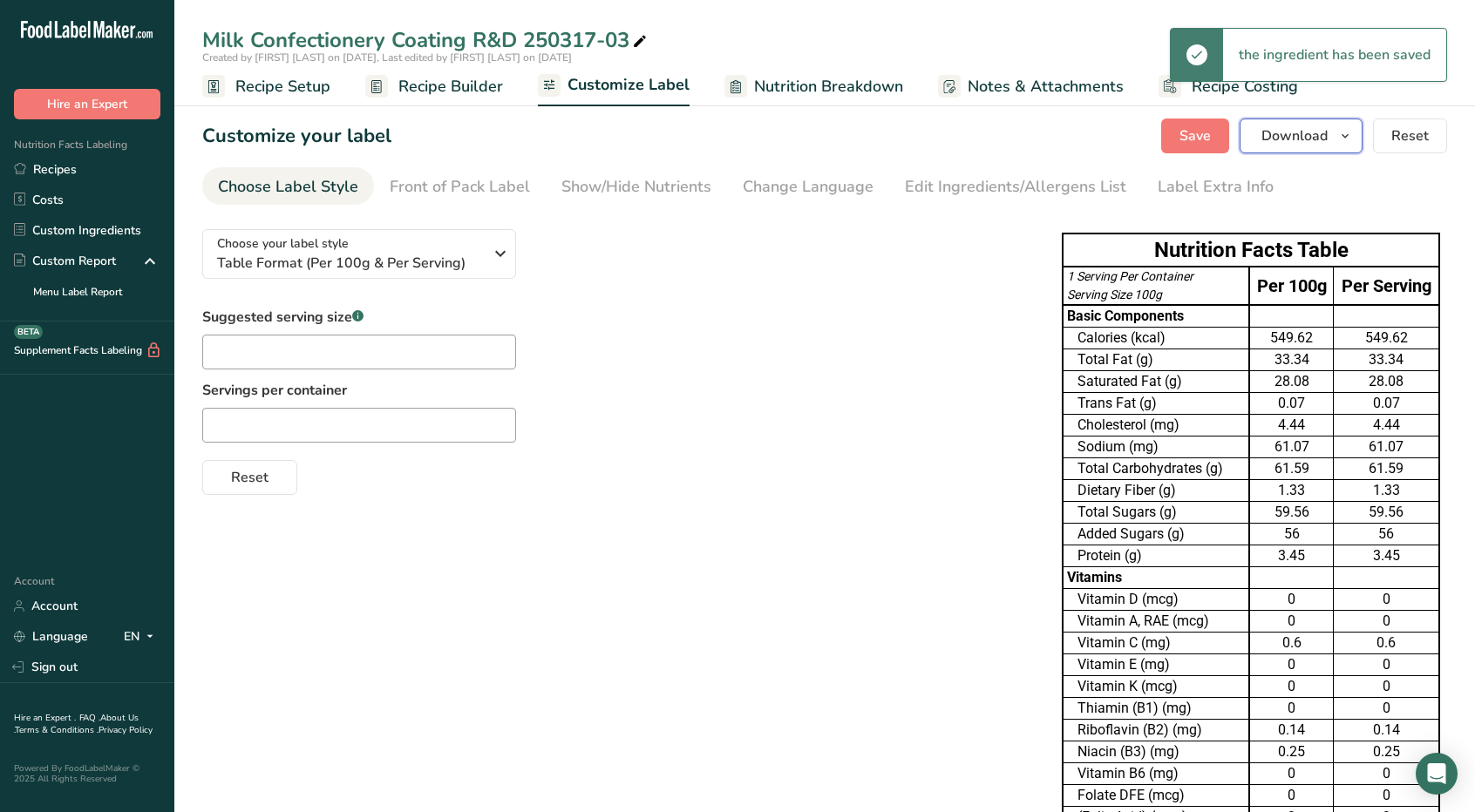 click at bounding box center (1345, 136) 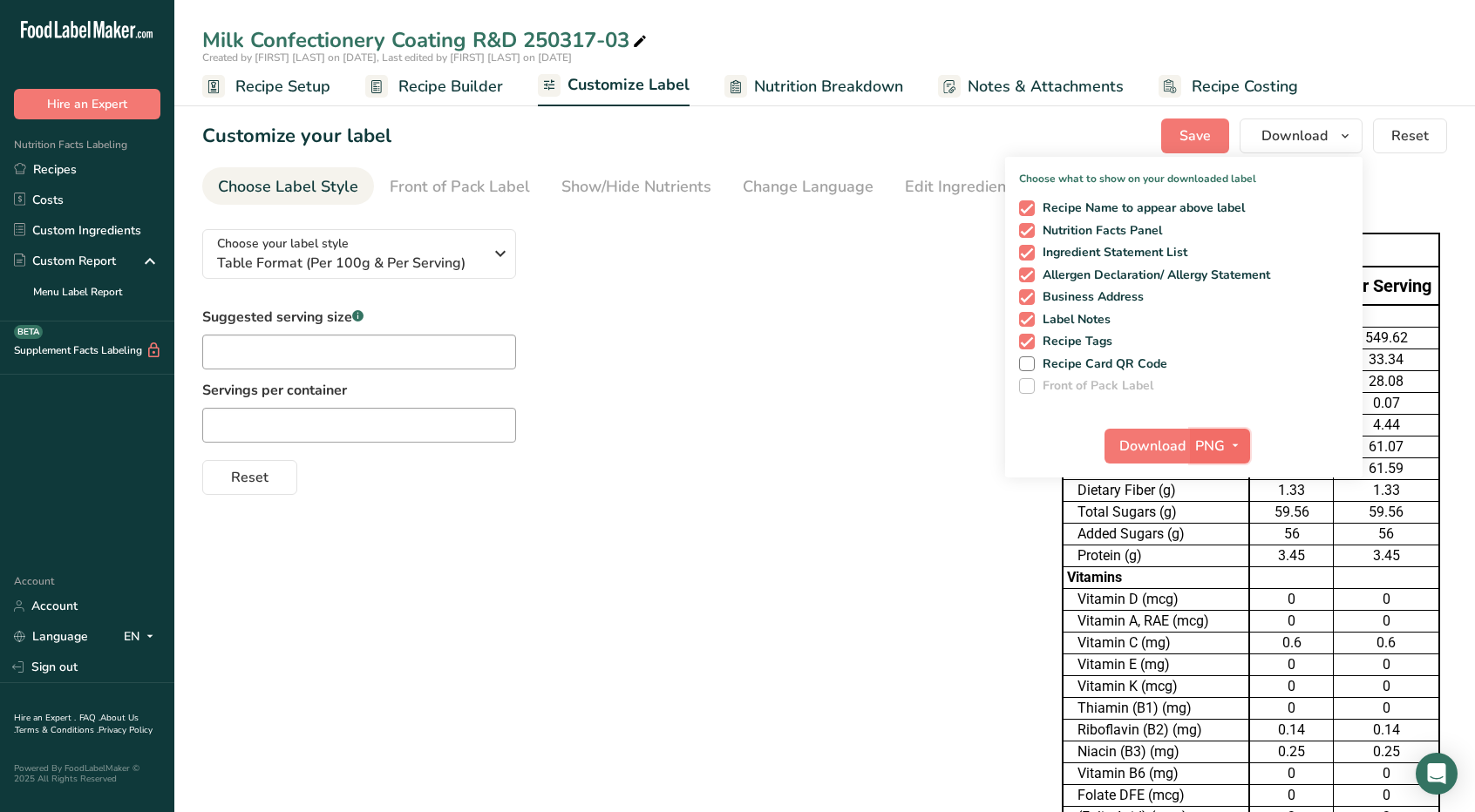 click at bounding box center (1235, 445) 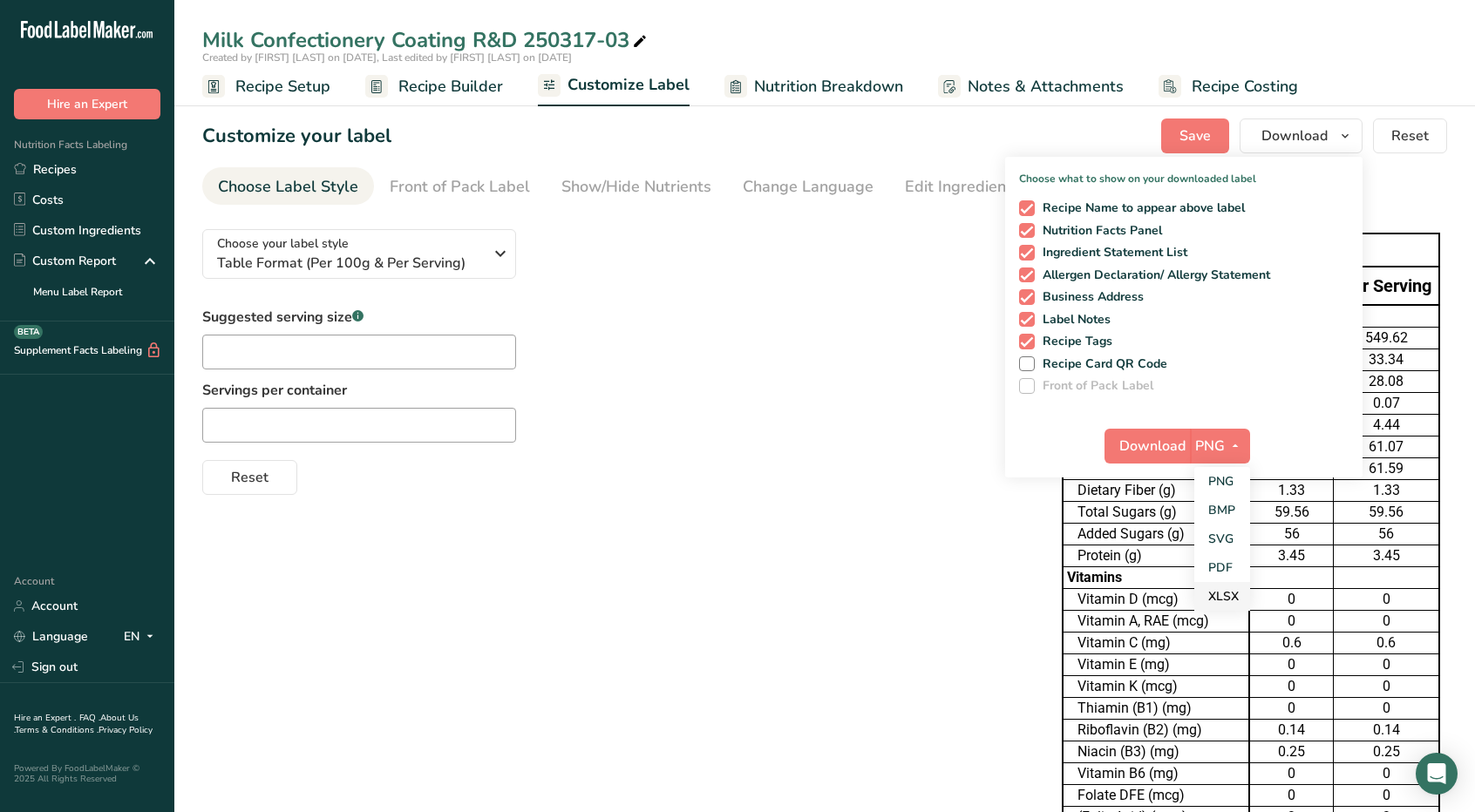 click on "XLSX" at bounding box center (1222, 596) 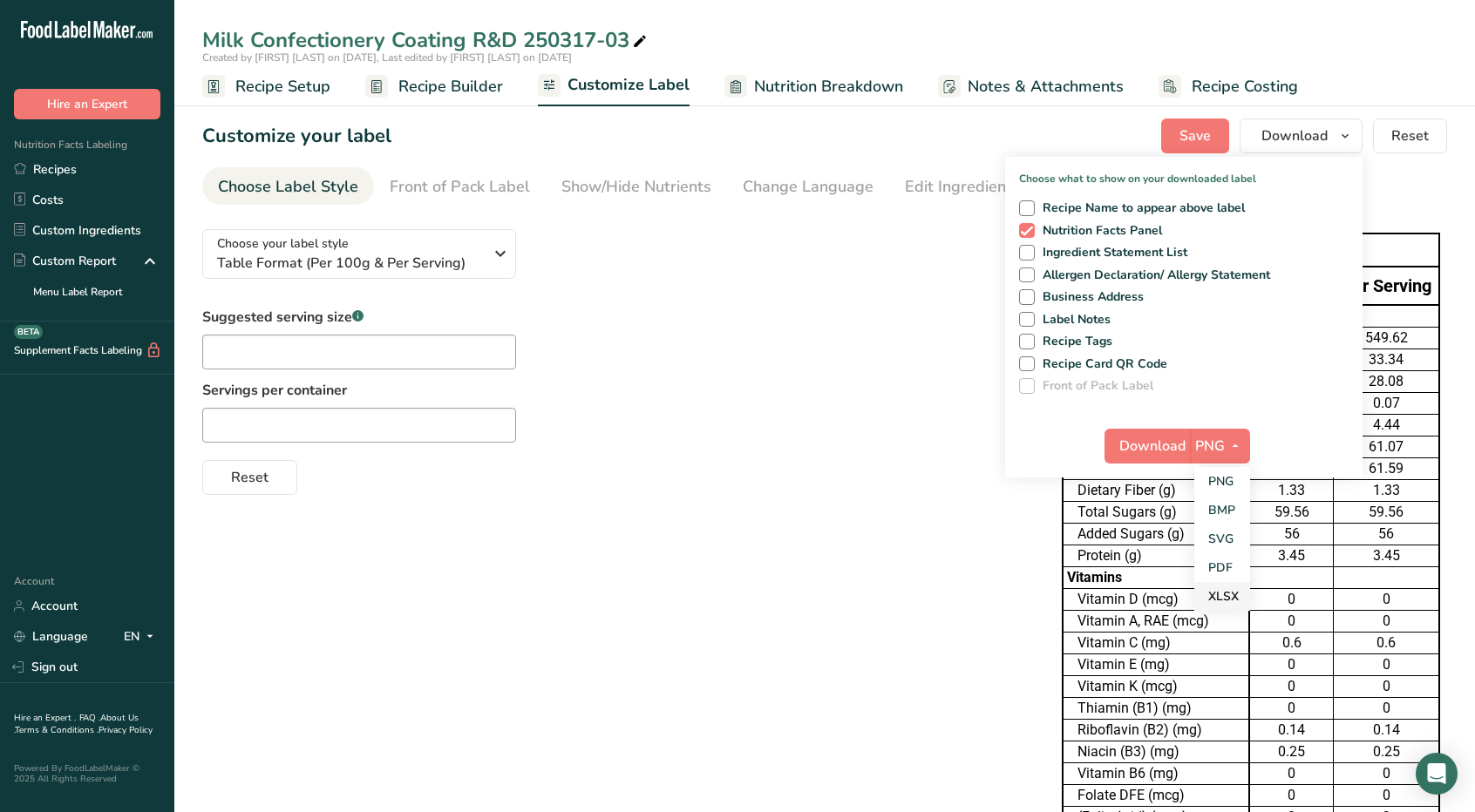 checkbox on "false" 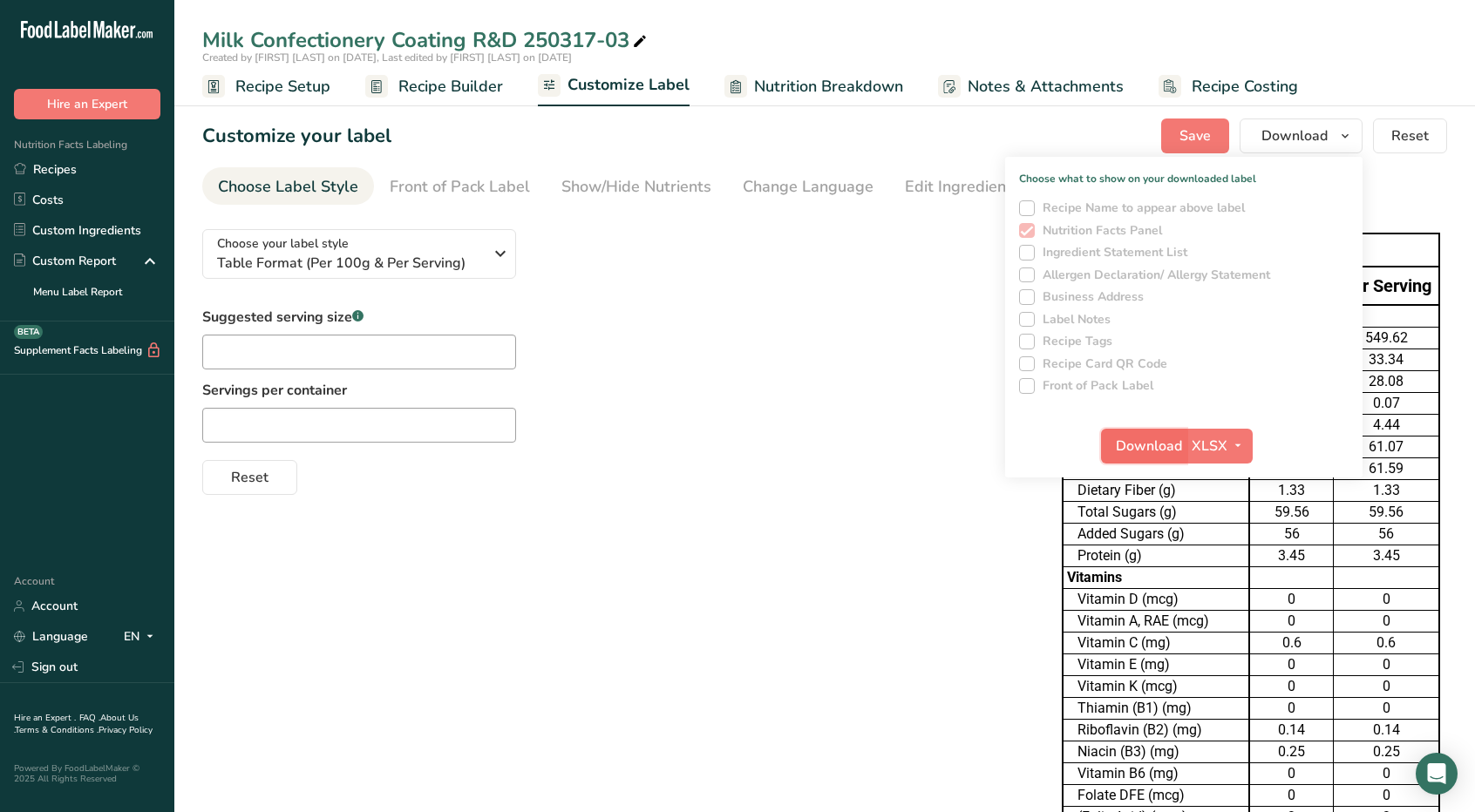 click on "Download" at bounding box center [1149, 446] 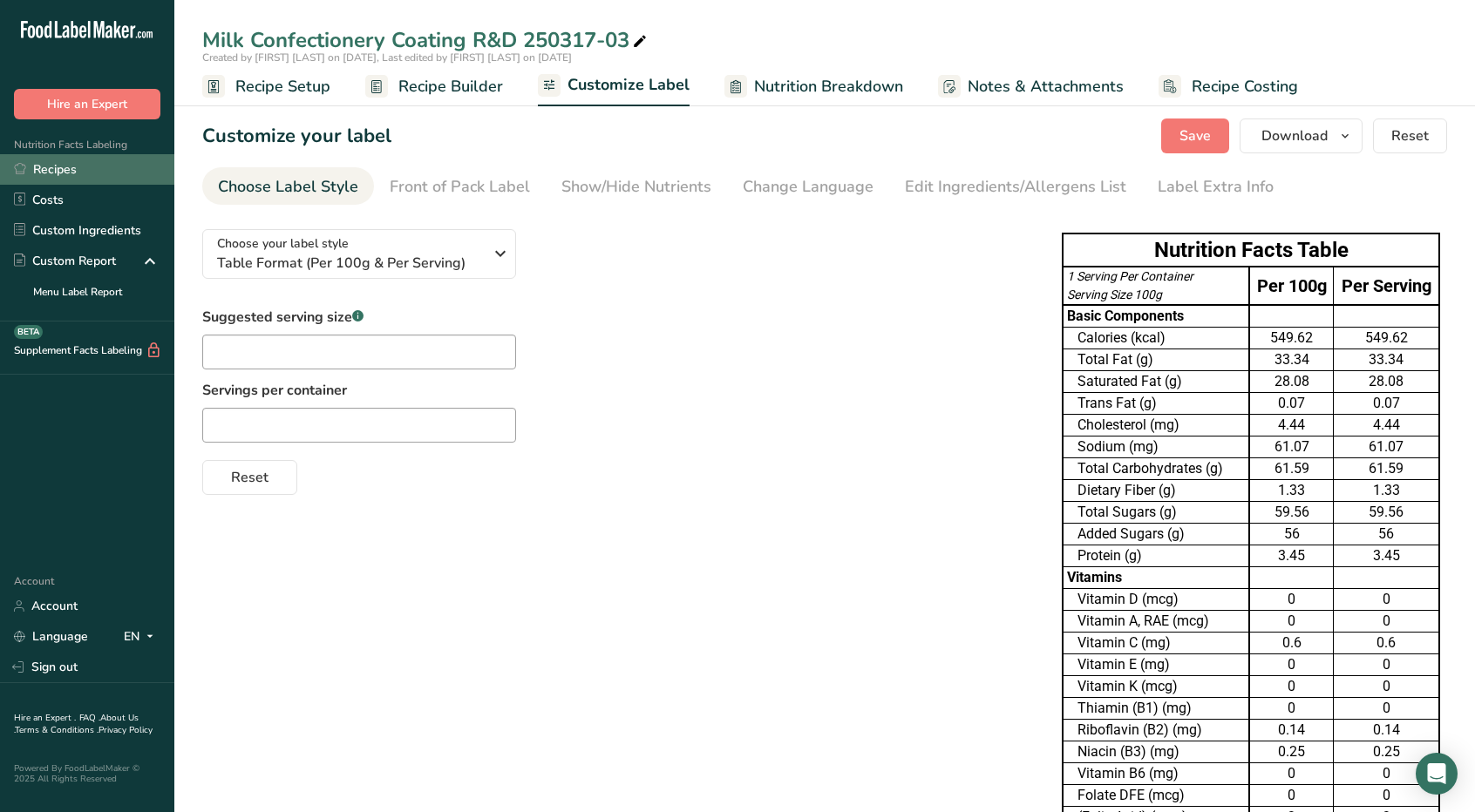 click on "Recipes" at bounding box center (87, 169) 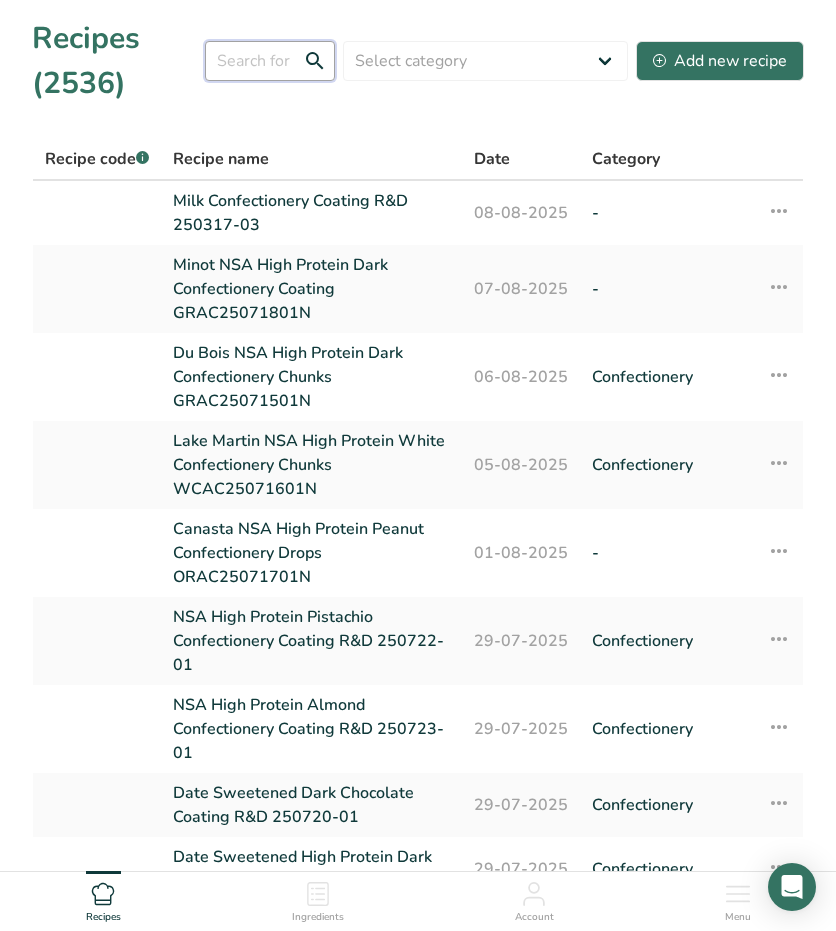 click at bounding box center [270, 61] 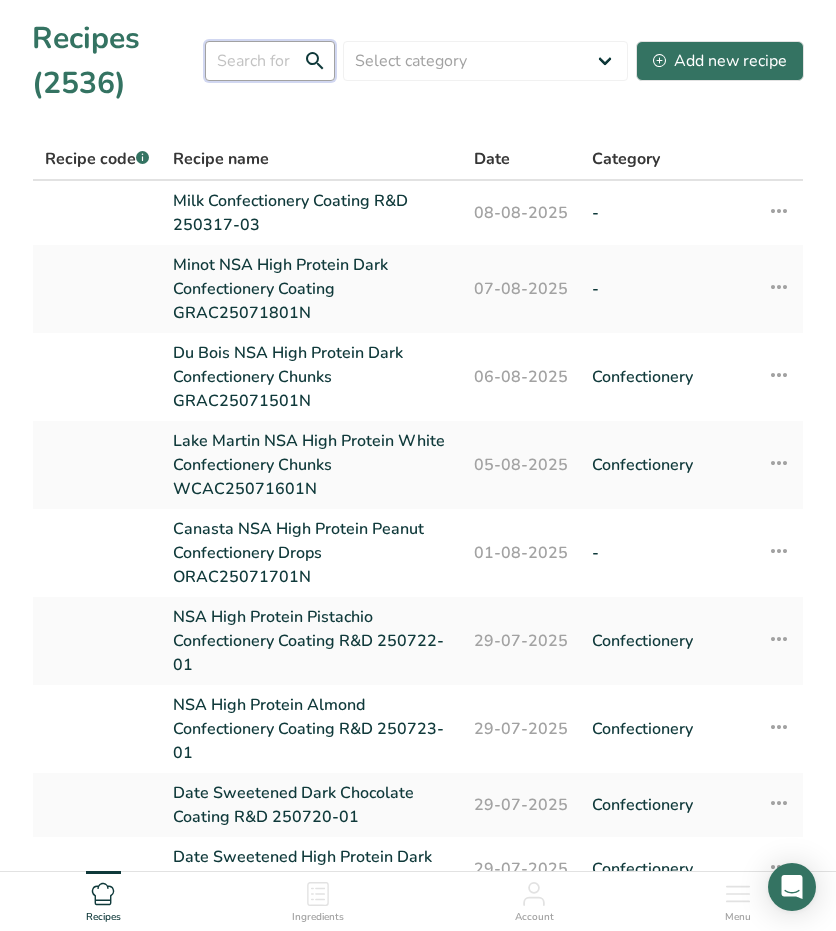 click at bounding box center (270, 61) 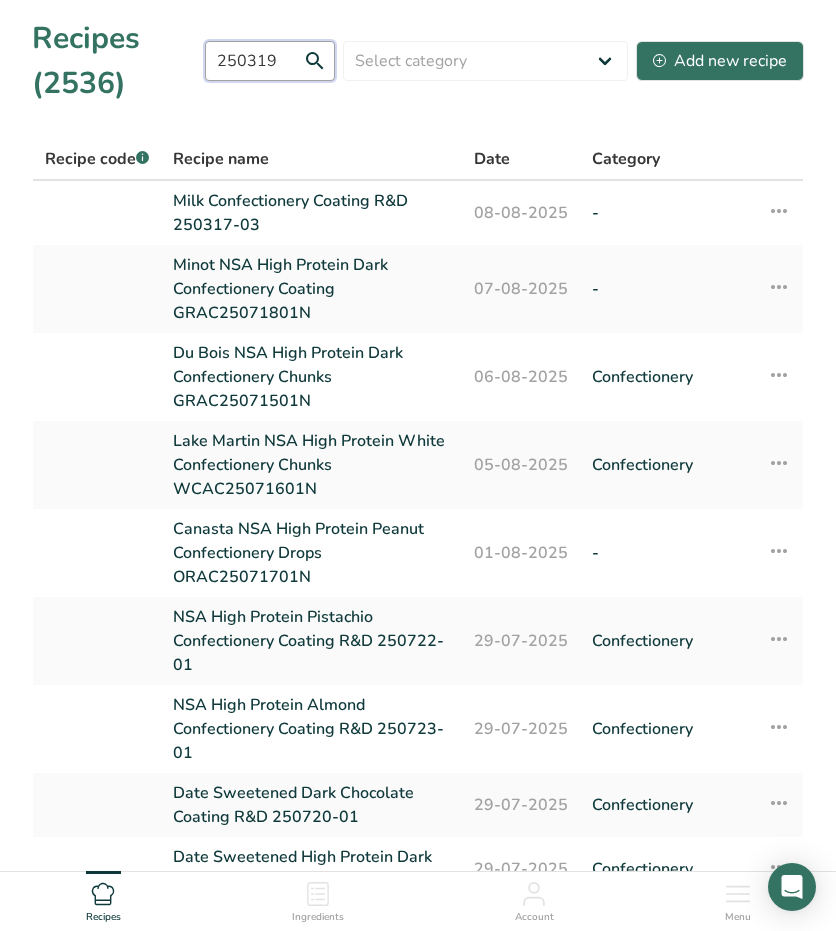 type on "250319" 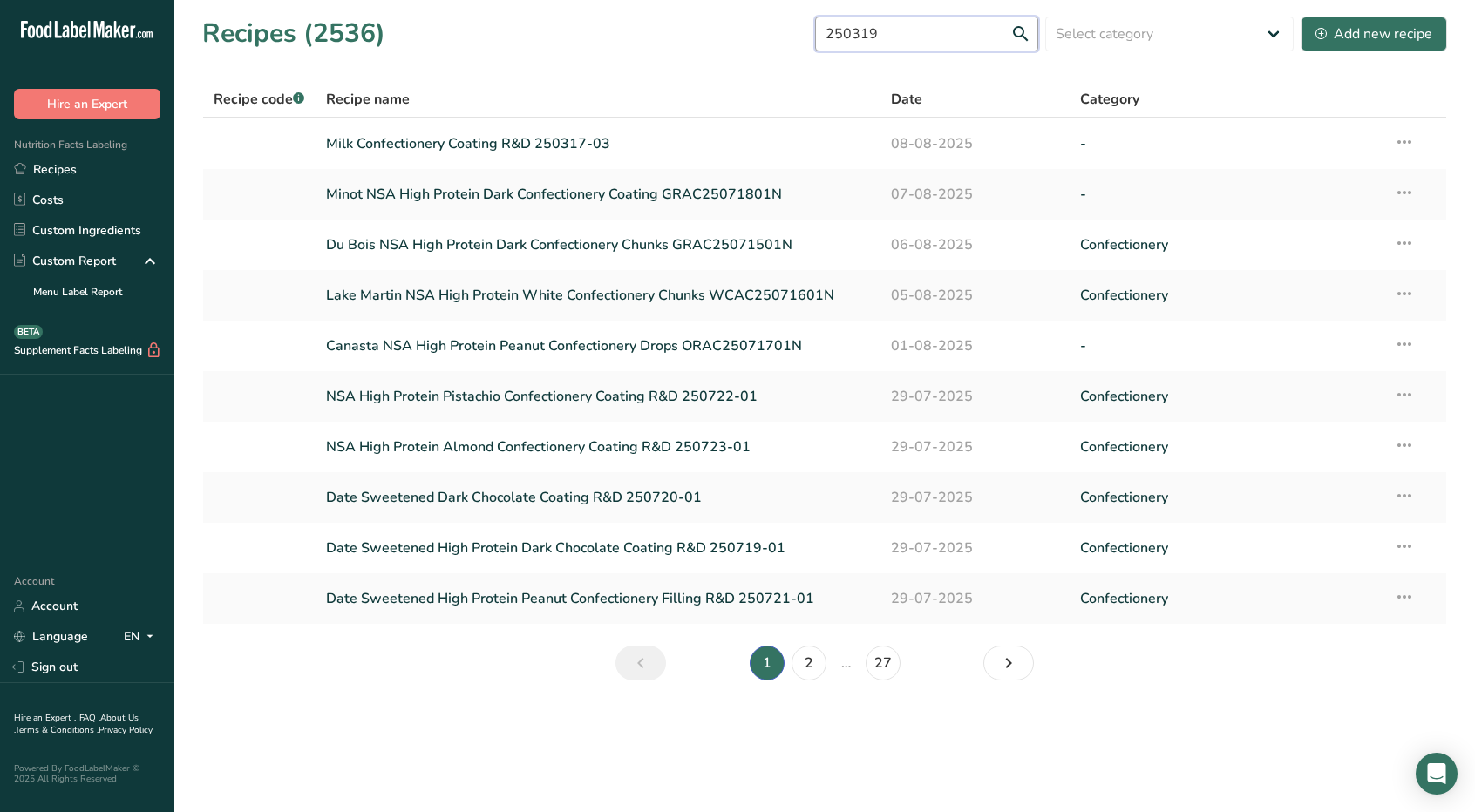 click on "250319" at bounding box center (927, 34) 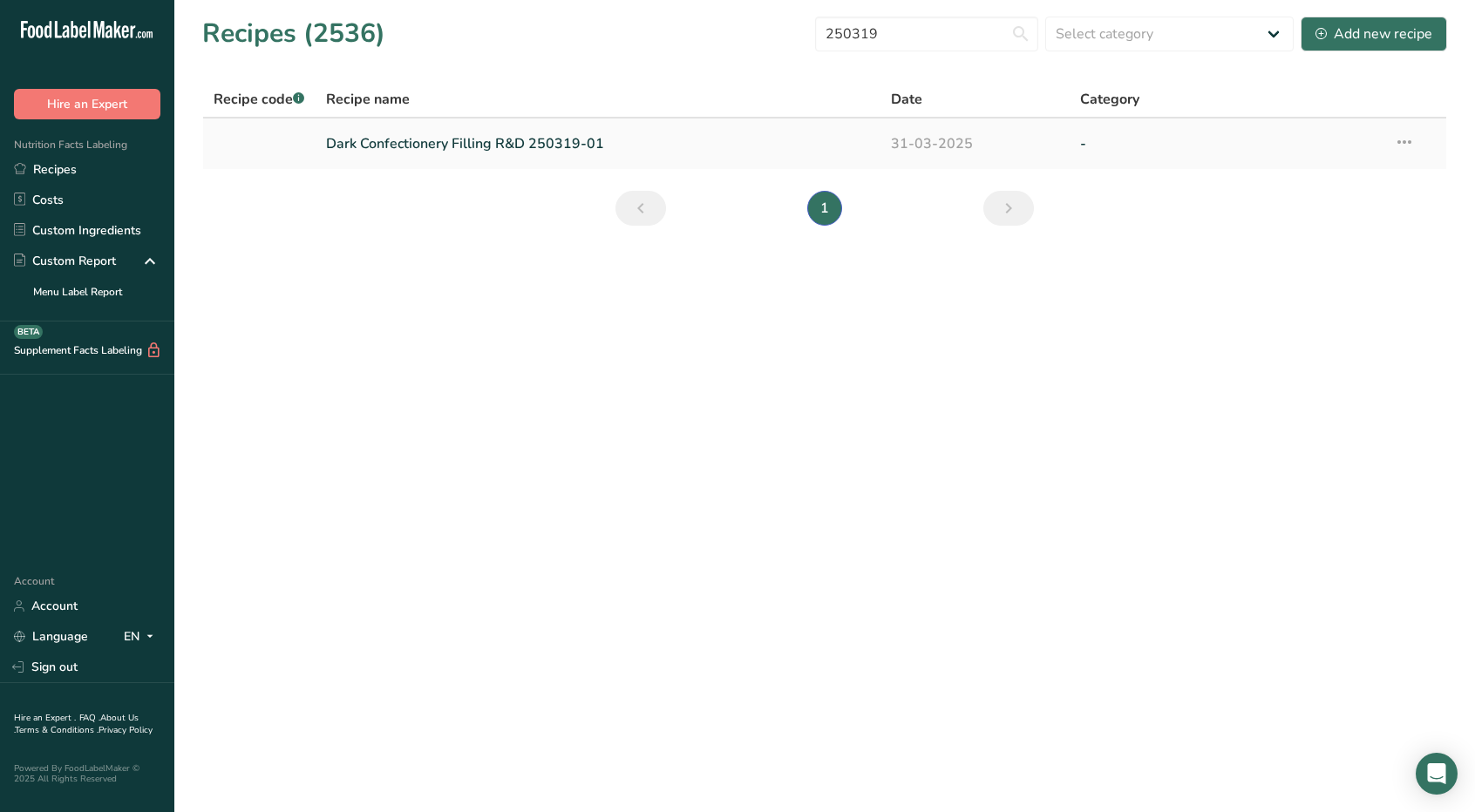 click at bounding box center (1404, 142) 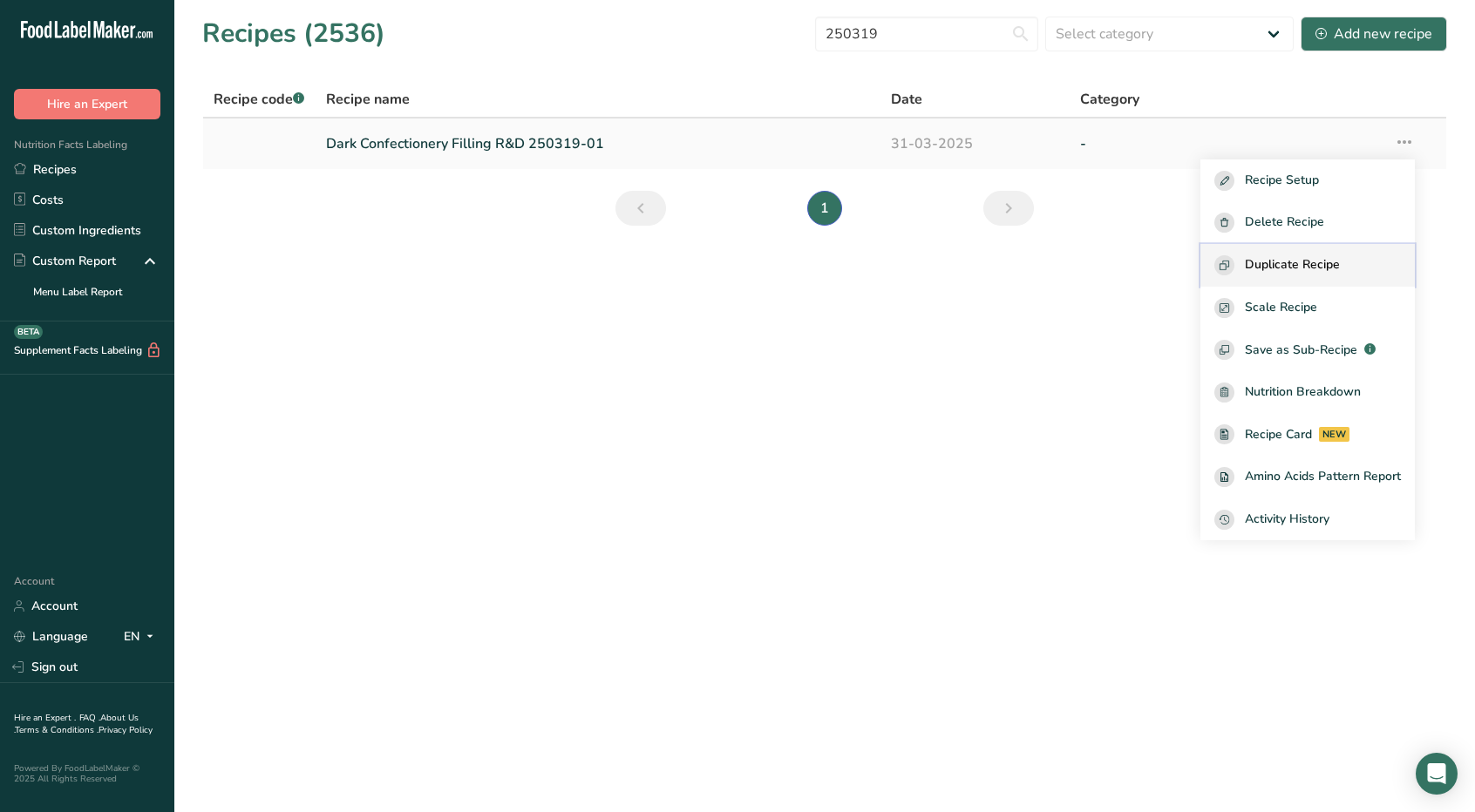 click on "Duplicate Recipe" at bounding box center [1292, 265] 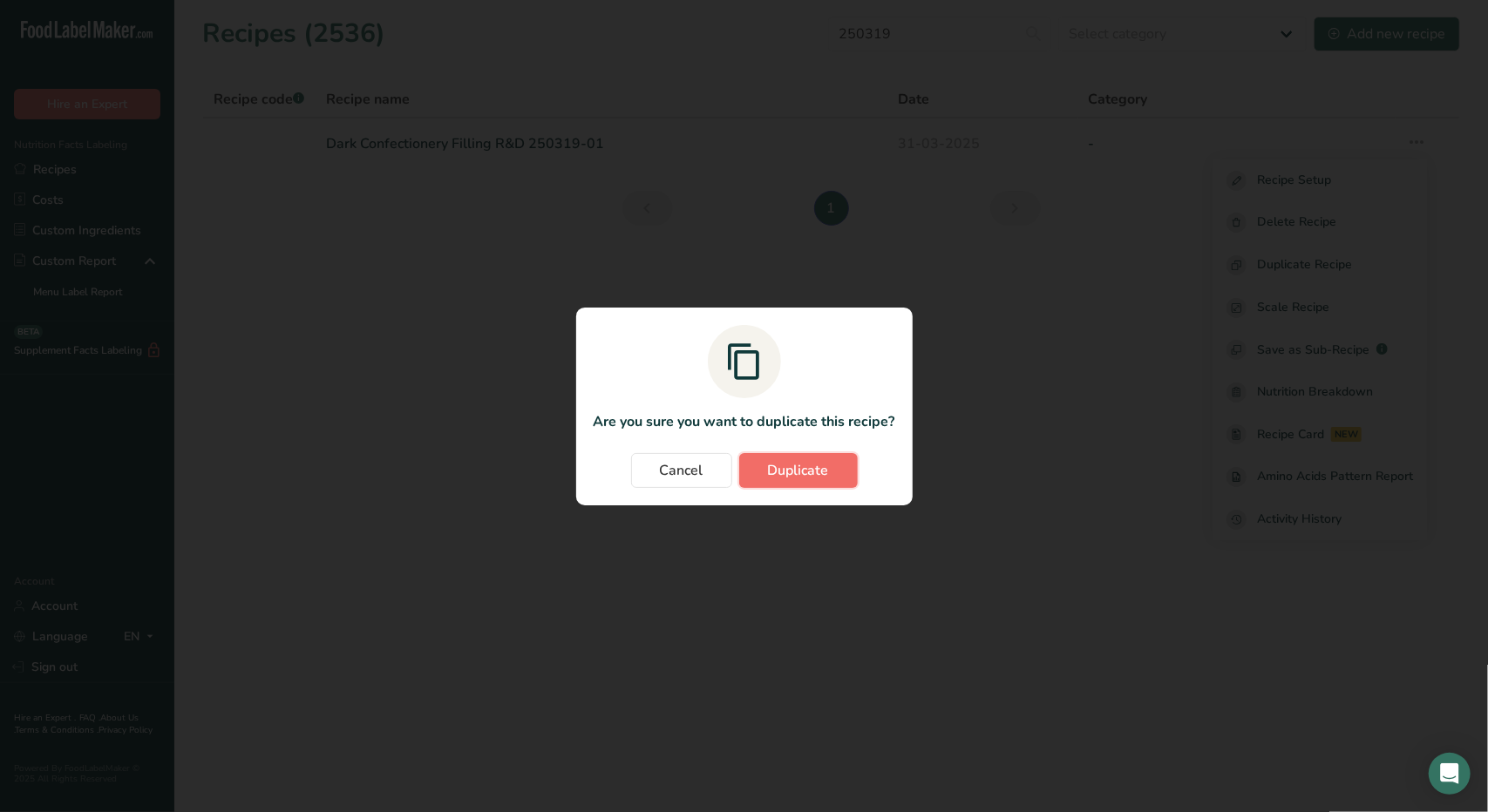click on "Duplicate" at bounding box center [798, 470] 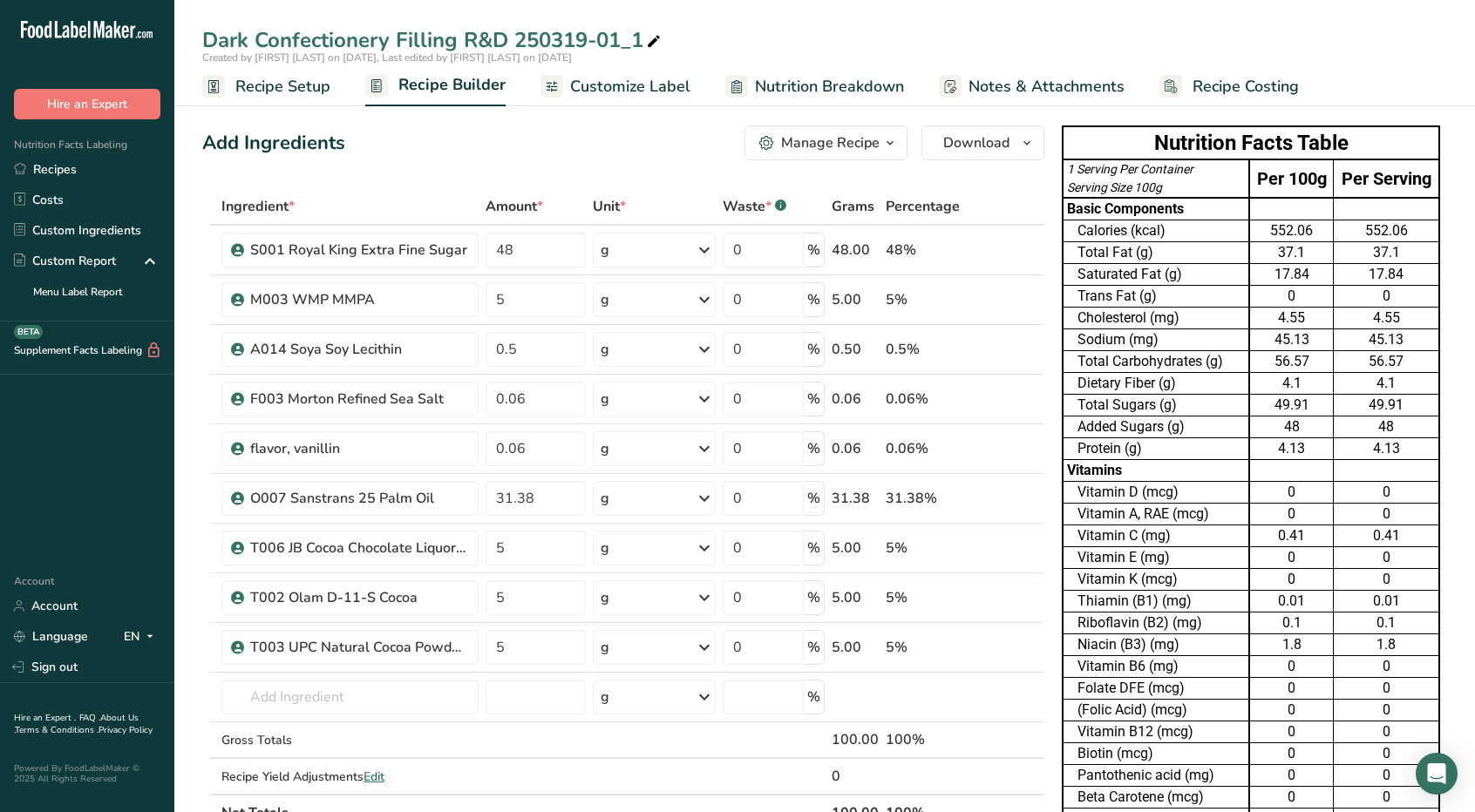 click at bounding box center (654, 42) 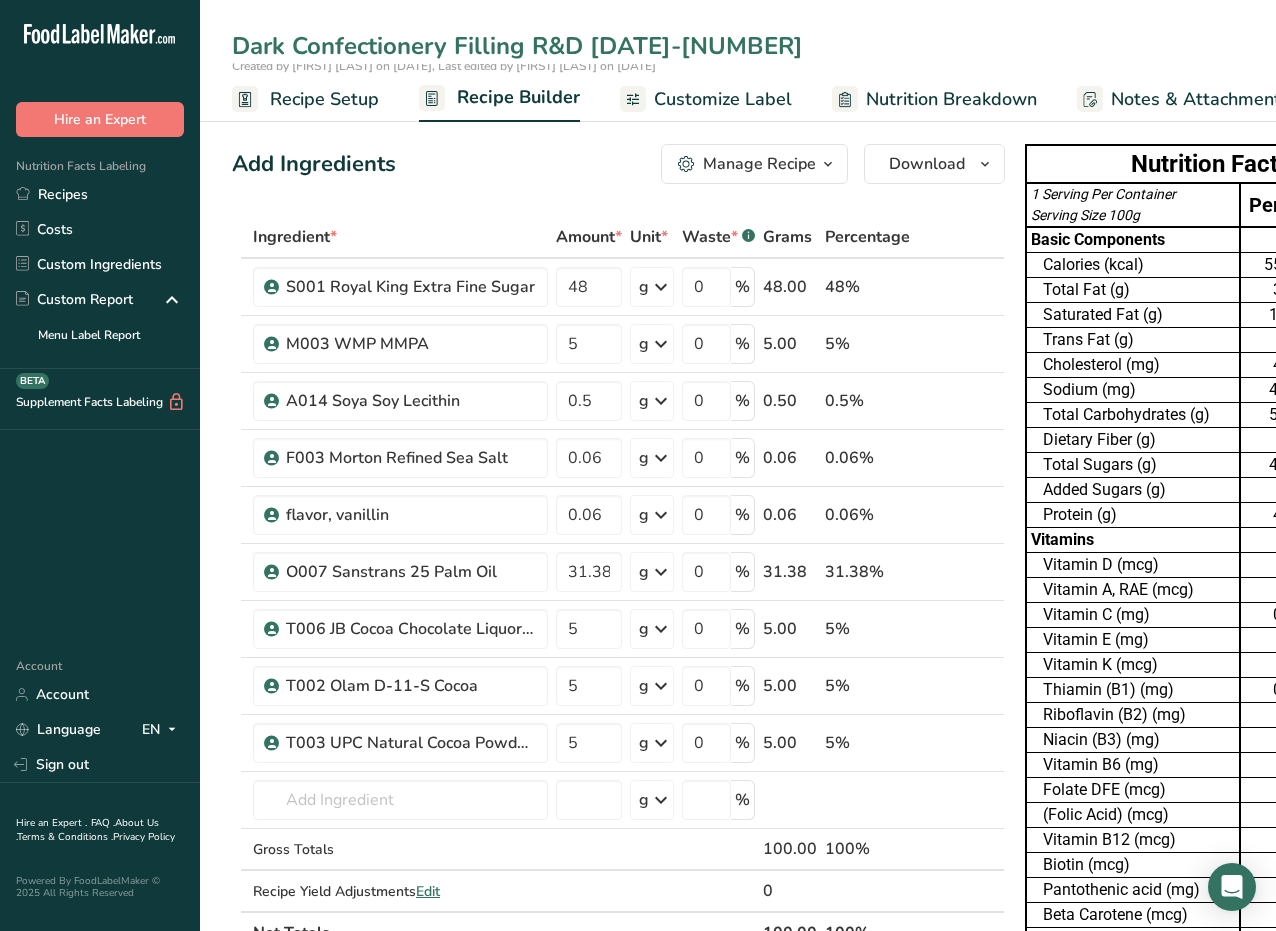 type on "Dark Confectionery Filling R&D [DATE]-[NUMBER]" 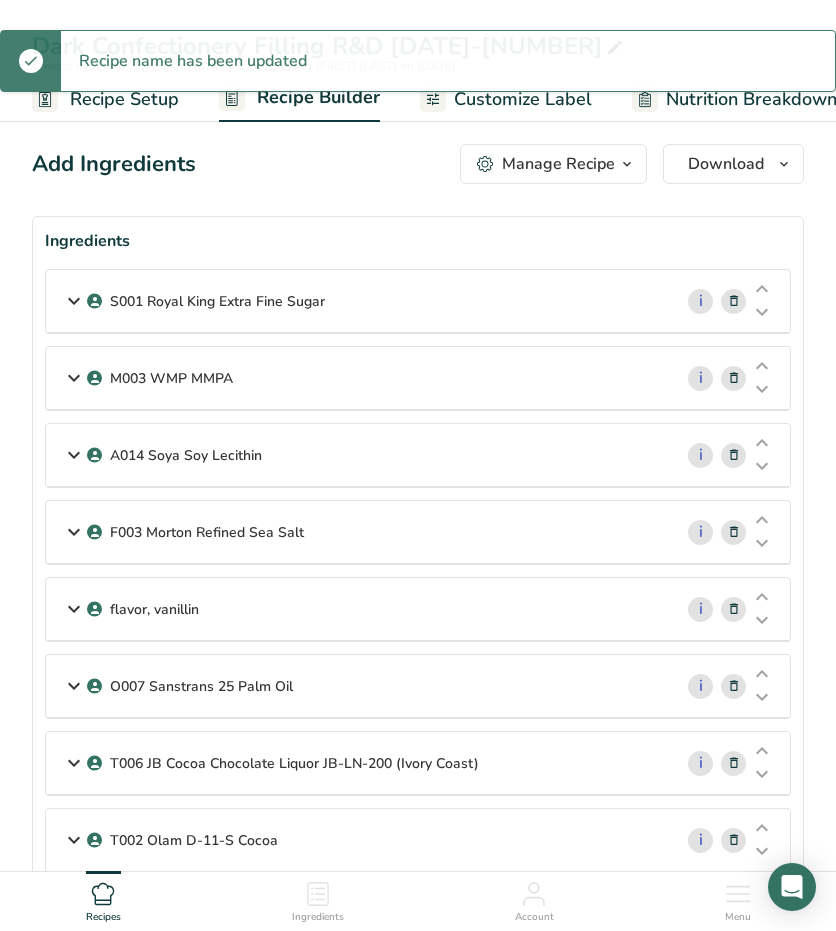click at bounding box center [74, 301] 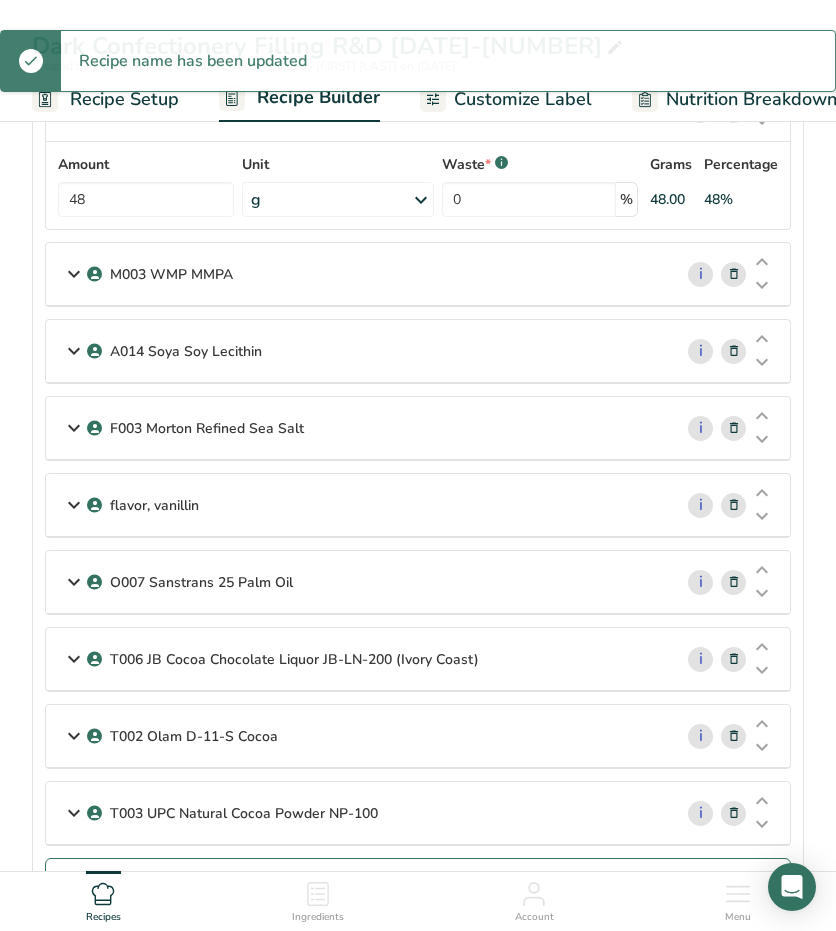 scroll, scrollTop: 200, scrollLeft: 0, axis: vertical 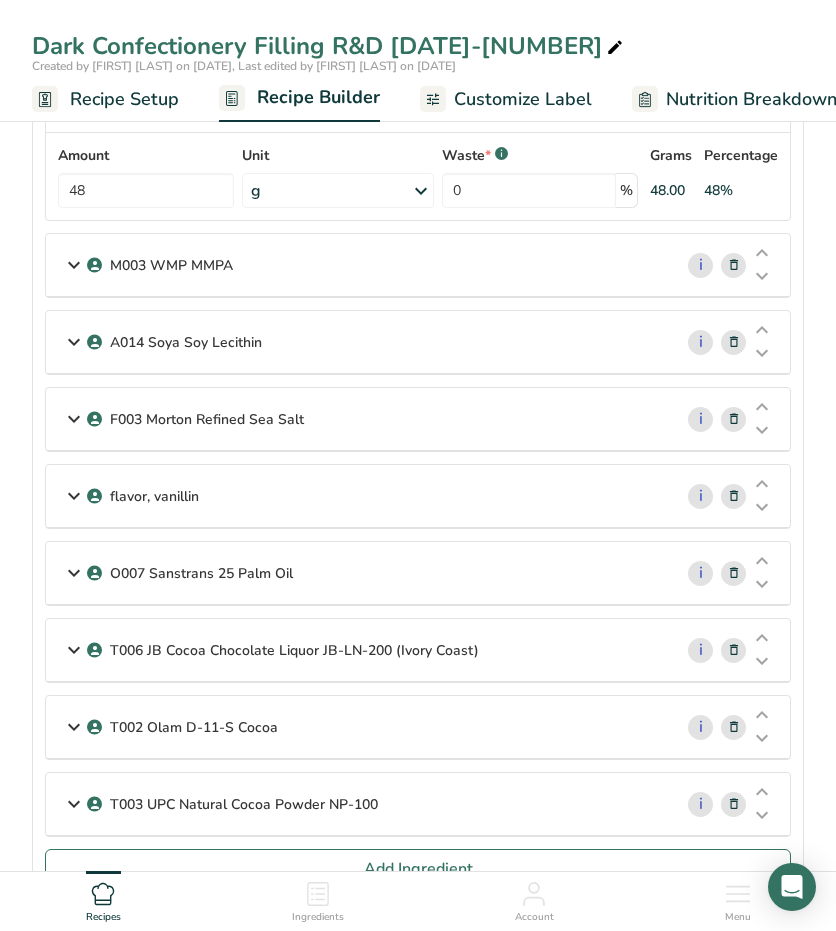 click at bounding box center (74, 342) 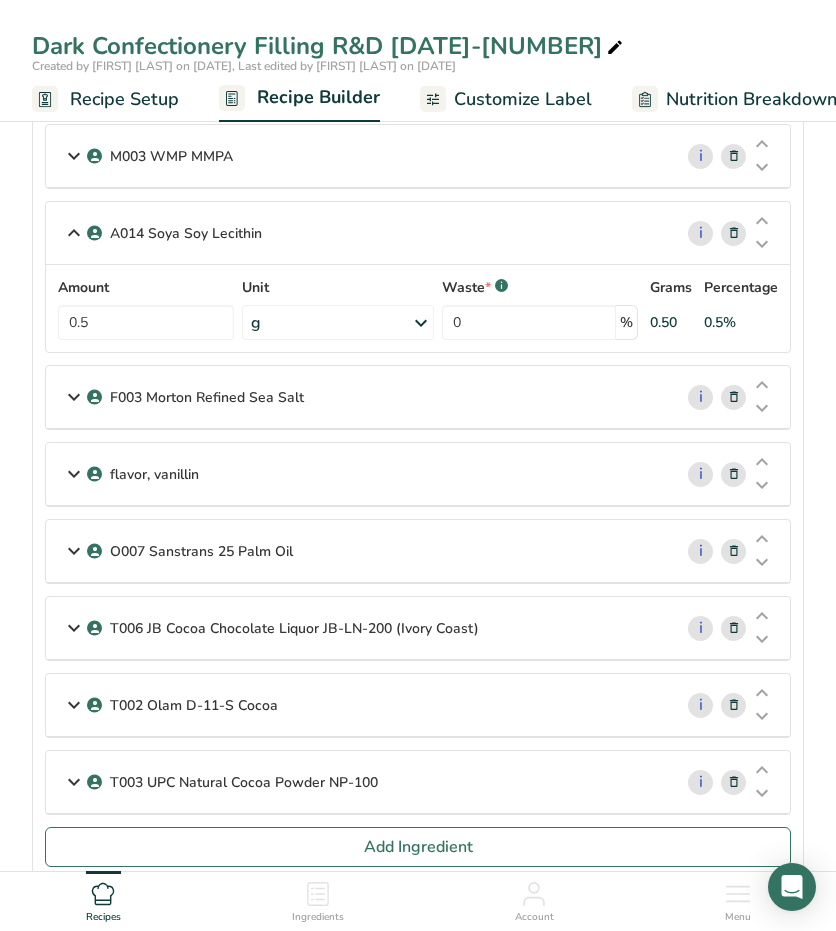scroll, scrollTop: 400, scrollLeft: 0, axis: vertical 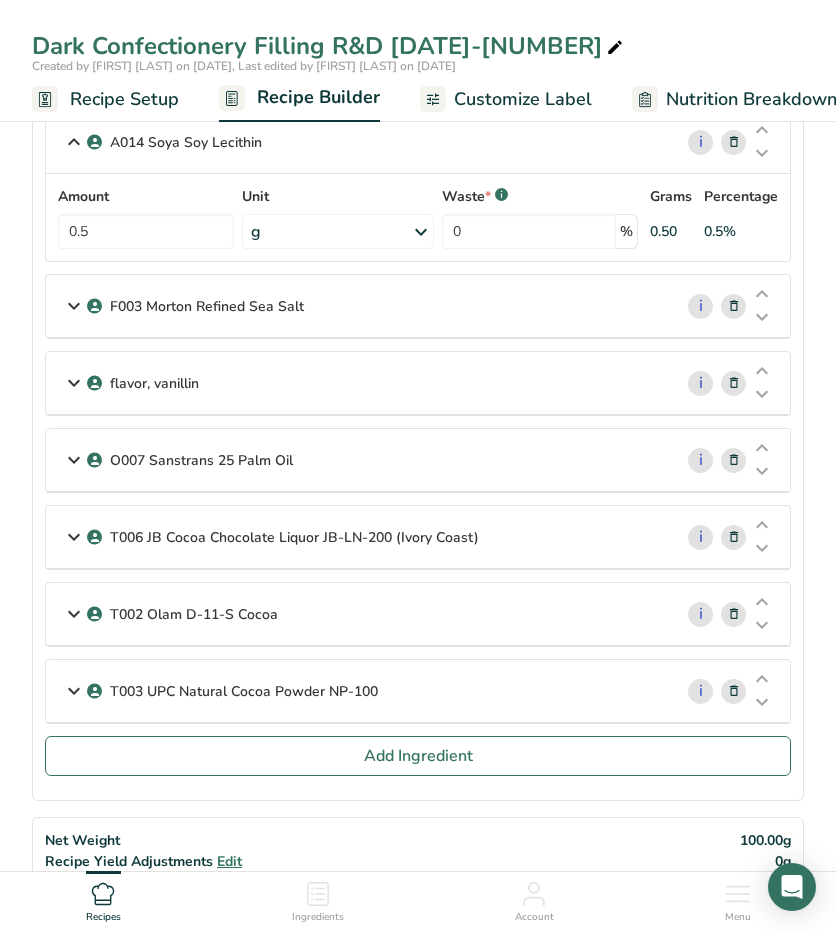 click at bounding box center [74, 691] 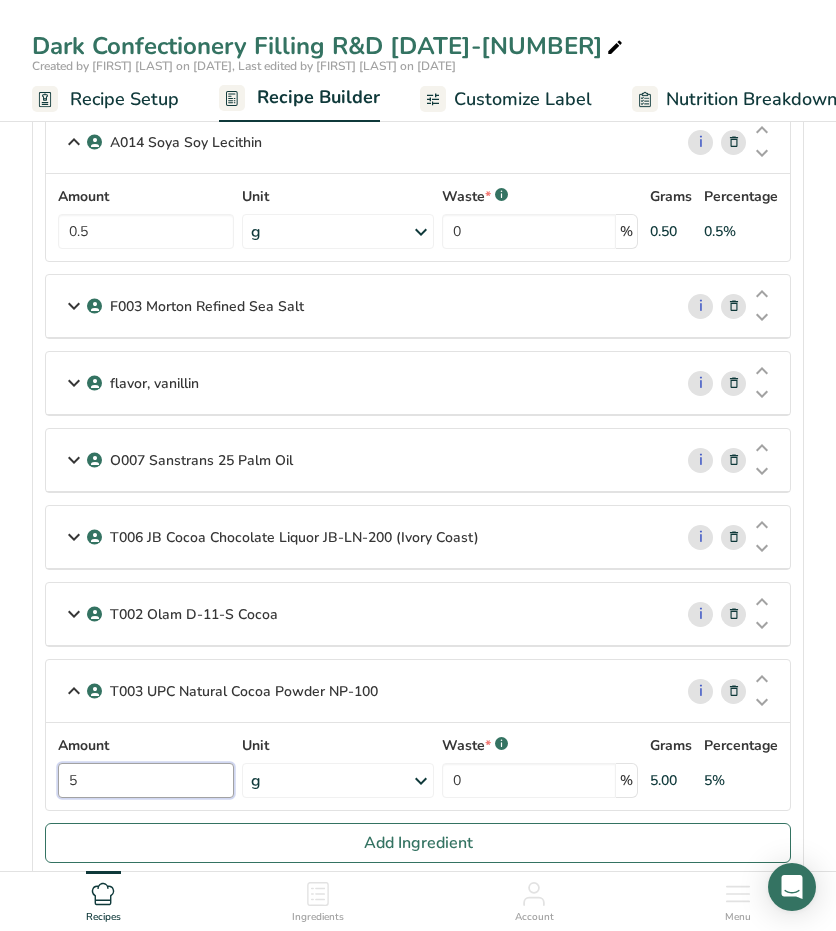 drag, startPoint x: 96, startPoint y: 765, endPoint x: 3, endPoint y: 751, distance: 94.04786 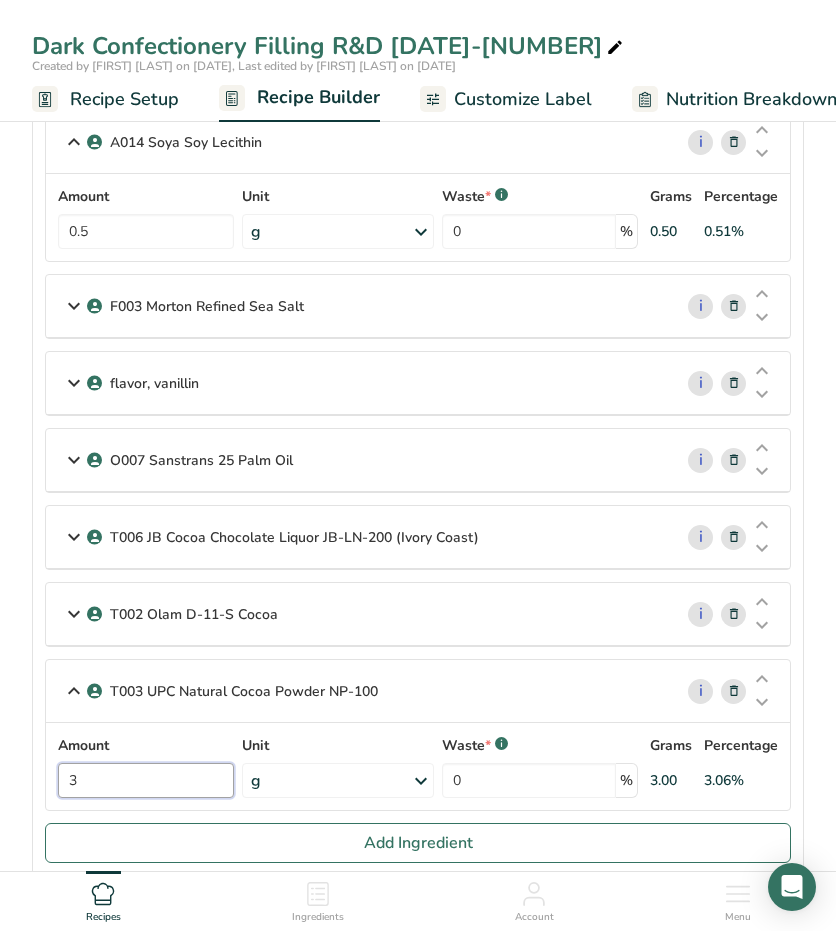 type on "3" 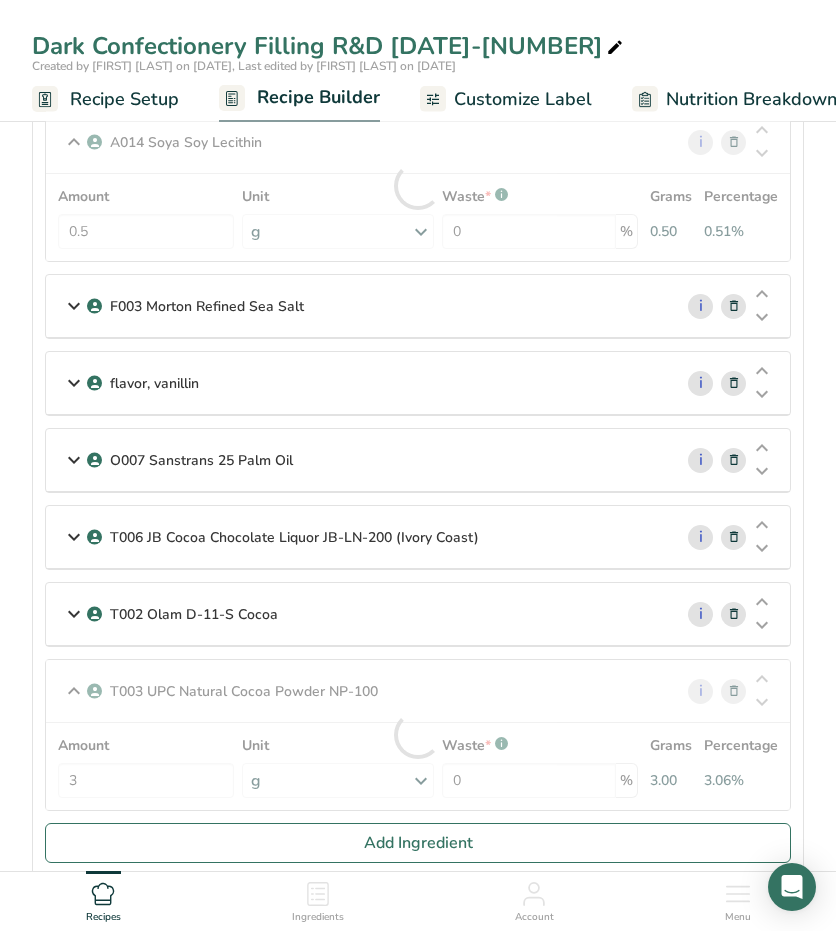 click at bounding box center (74, 614) 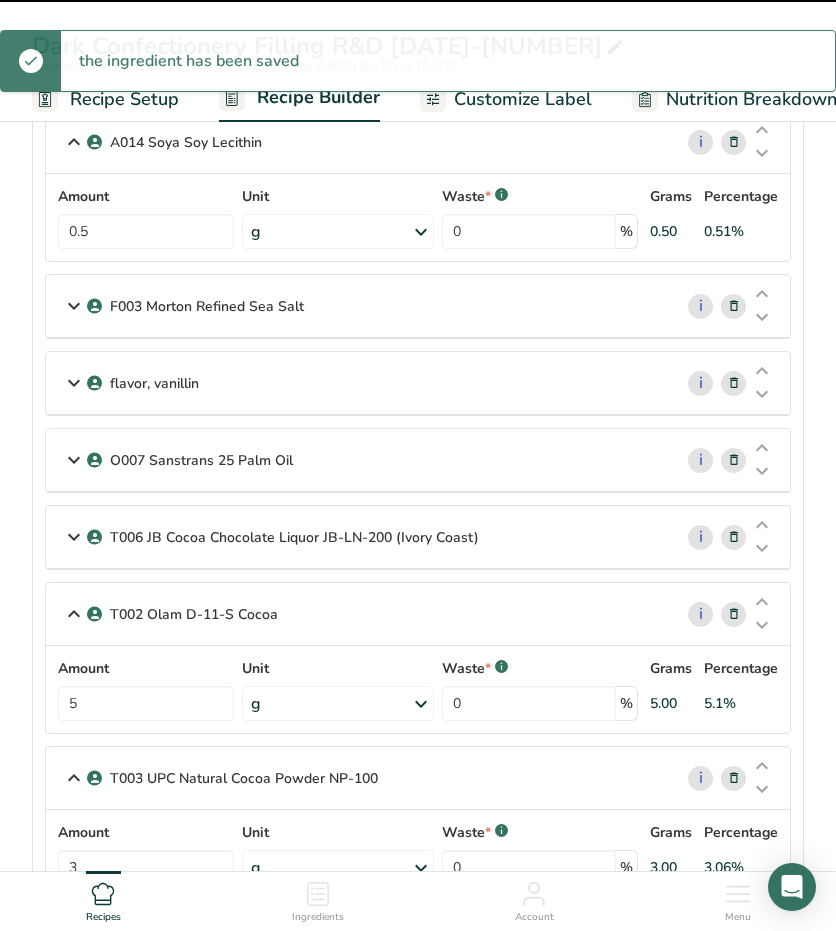 drag, startPoint x: 143, startPoint y: 691, endPoint x: 122, endPoint y: 687, distance: 21.377558 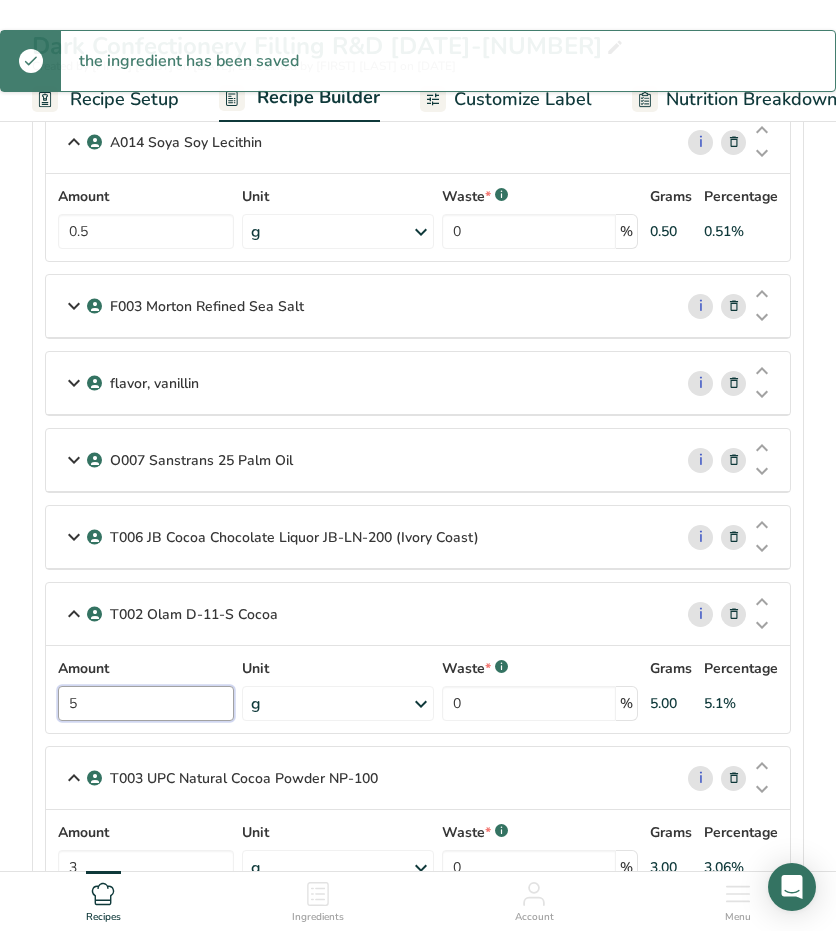 drag, startPoint x: 104, startPoint y: 687, endPoint x: -14, endPoint y: 712, distance: 120.61923 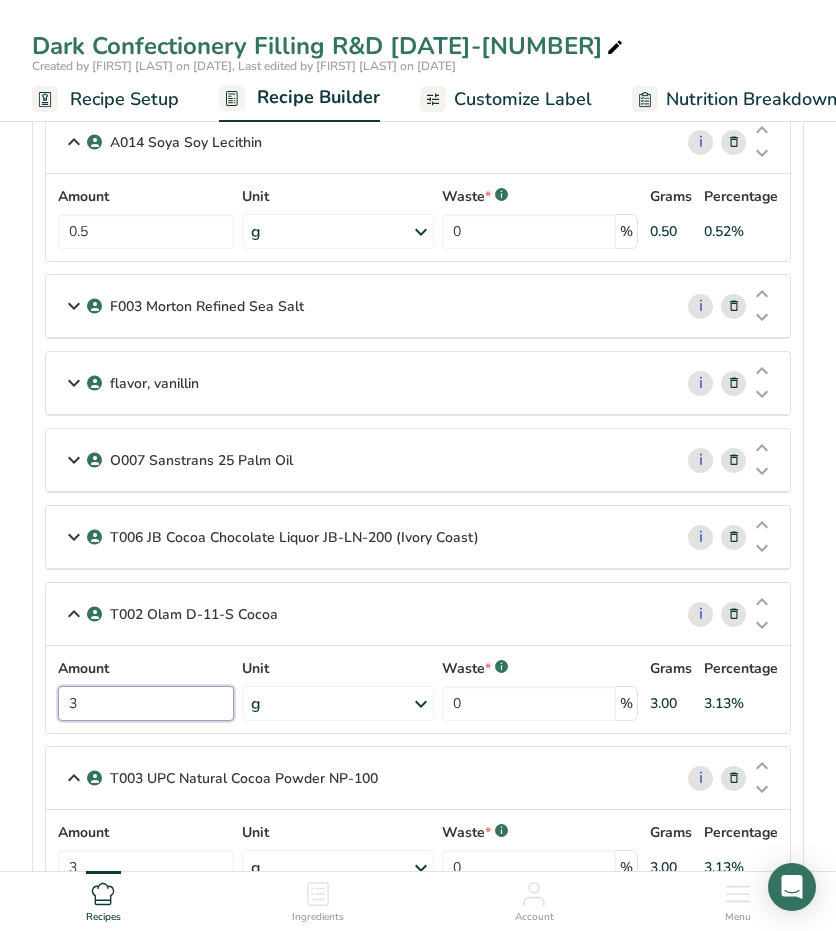 type on "3" 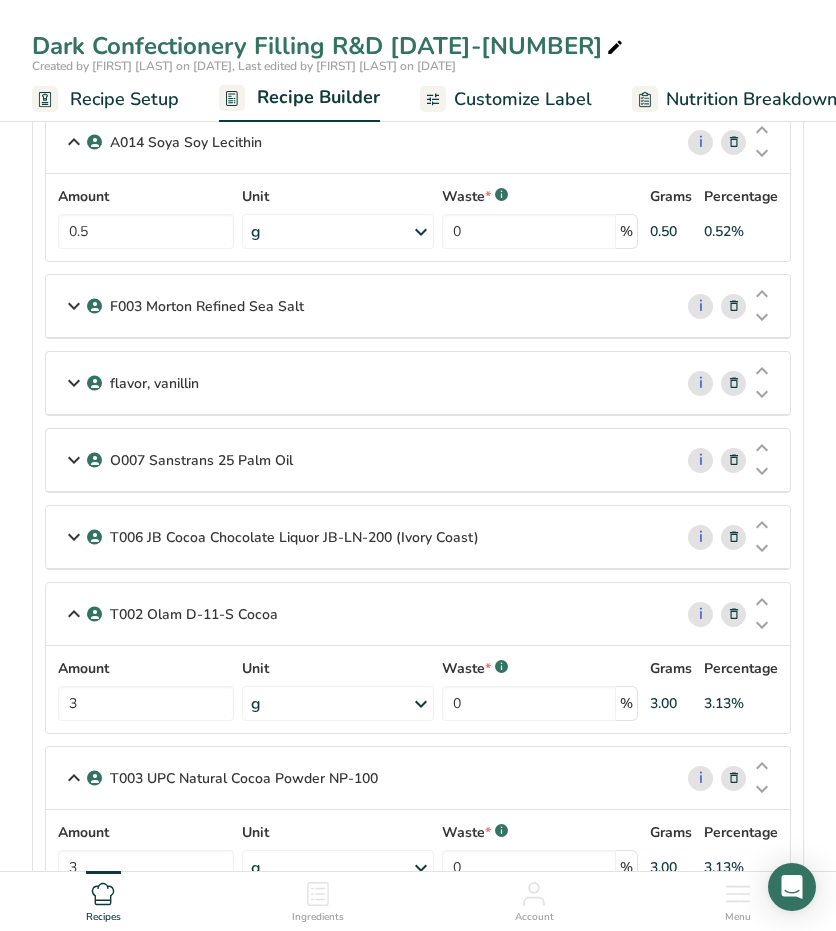 click at bounding box center (74, 537) 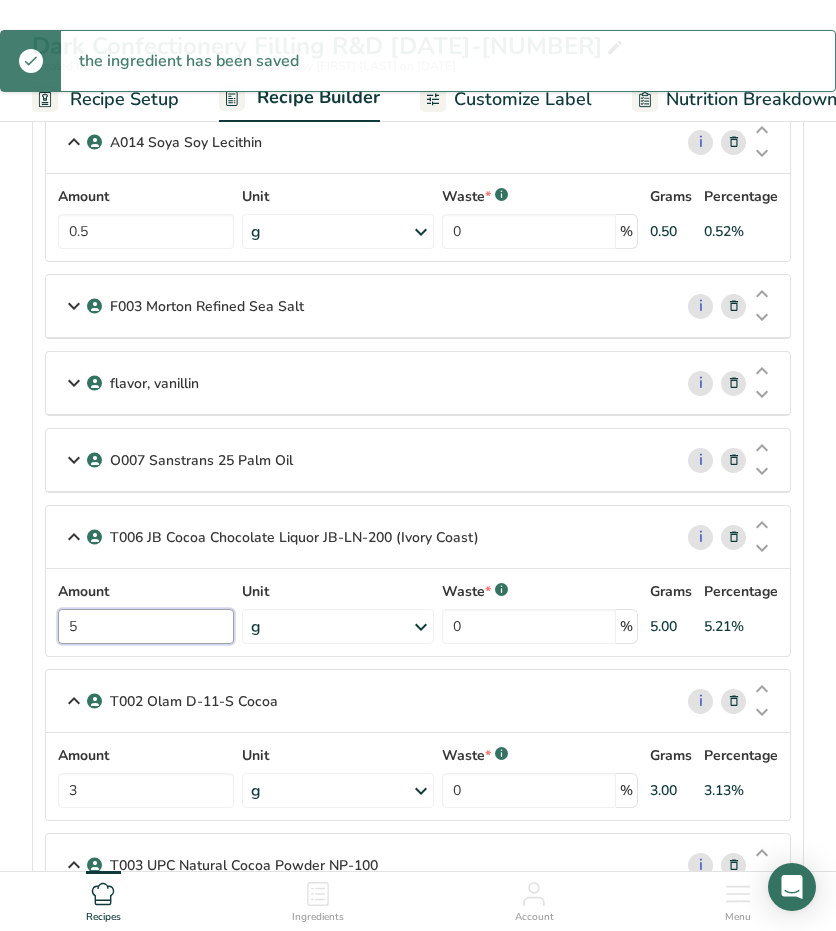 drag, startPoint x: 116, startPoint y: 621, endPoint x: -91, endPoint y: 584, distance: 210.28076 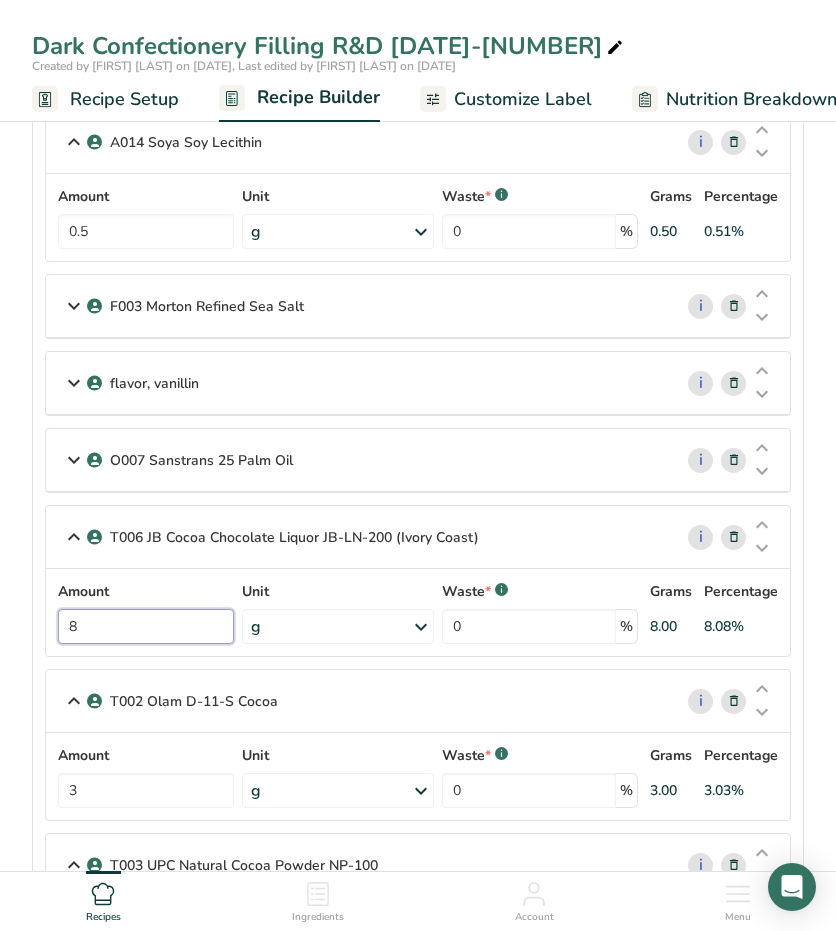 type on "8" 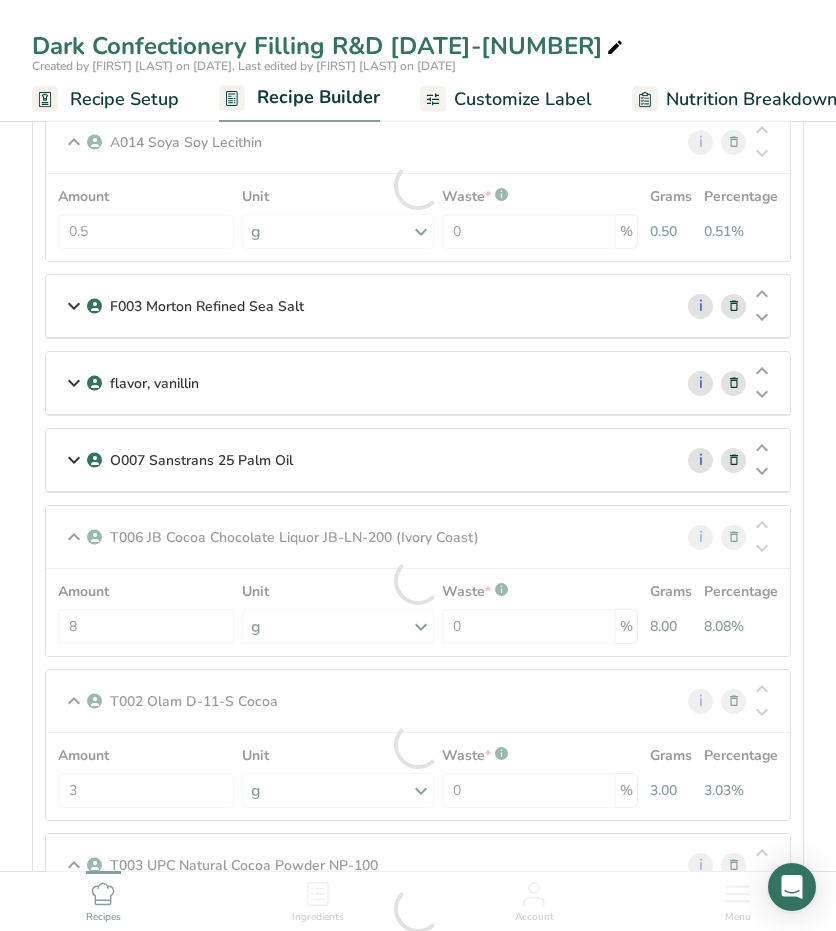click at bounding box center (74, 460) 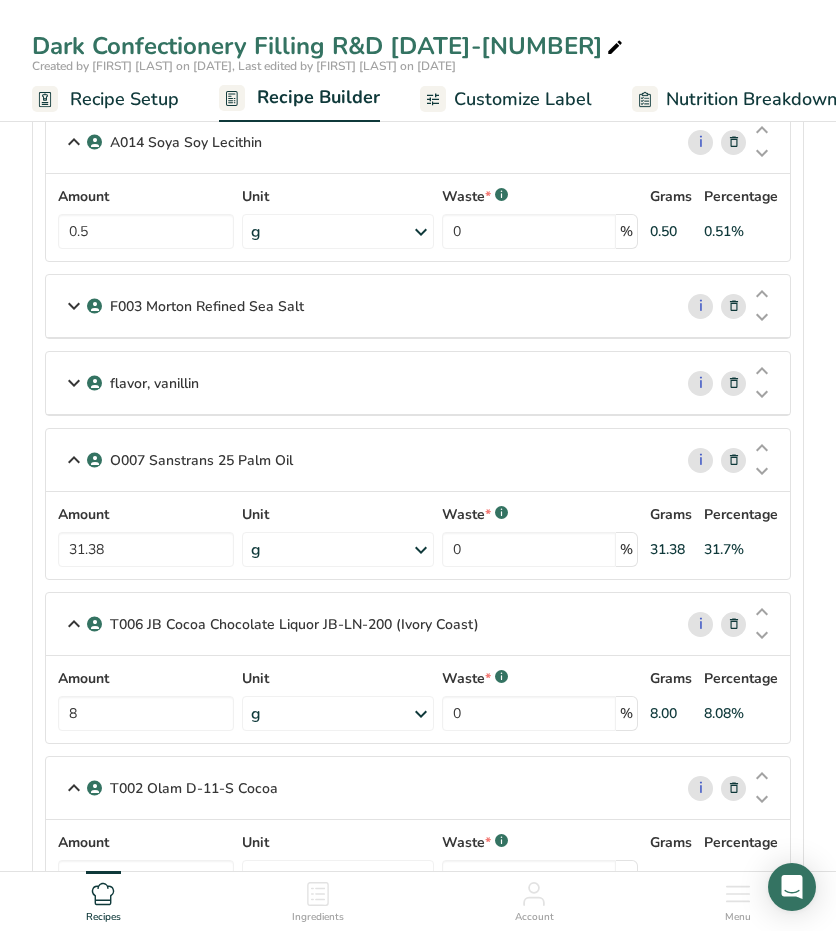 click at bounding box center (734, 460) 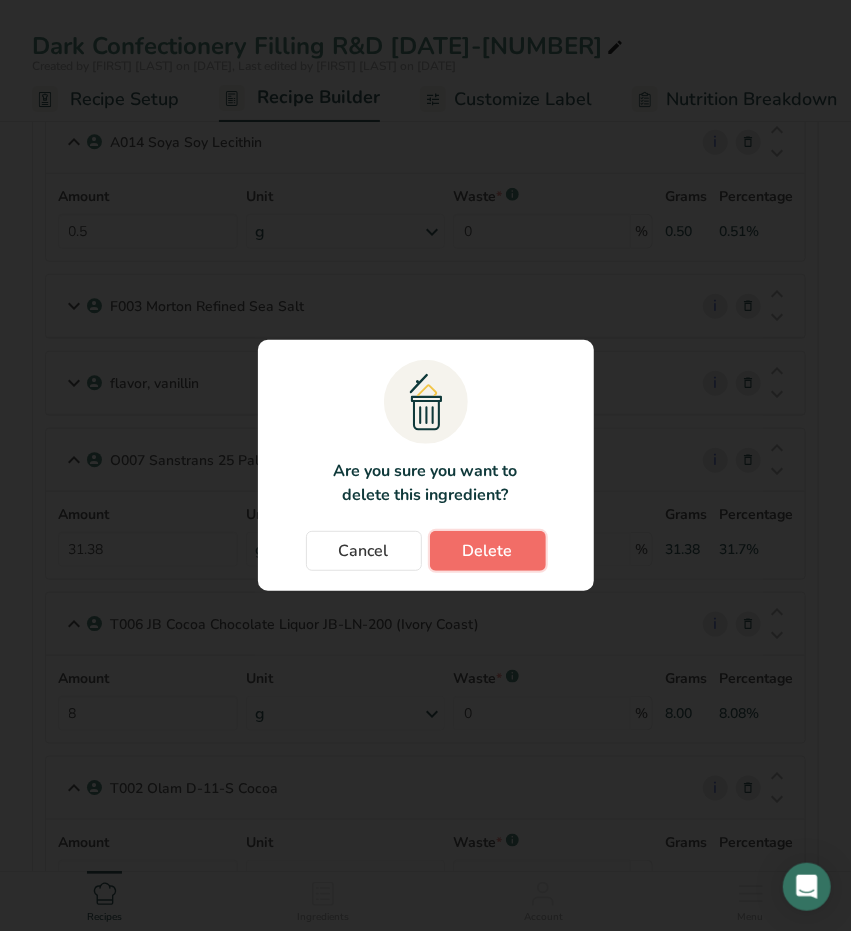click on "Delete" at bounding box center [488, 551] 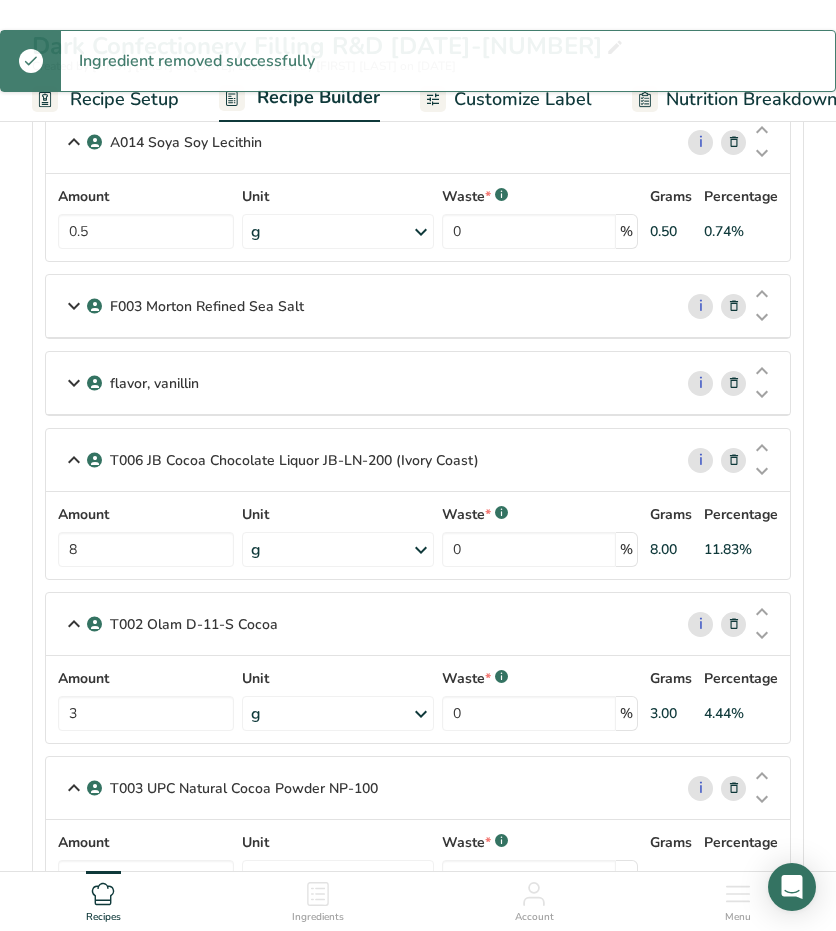 click at bounding box center [74, 383] 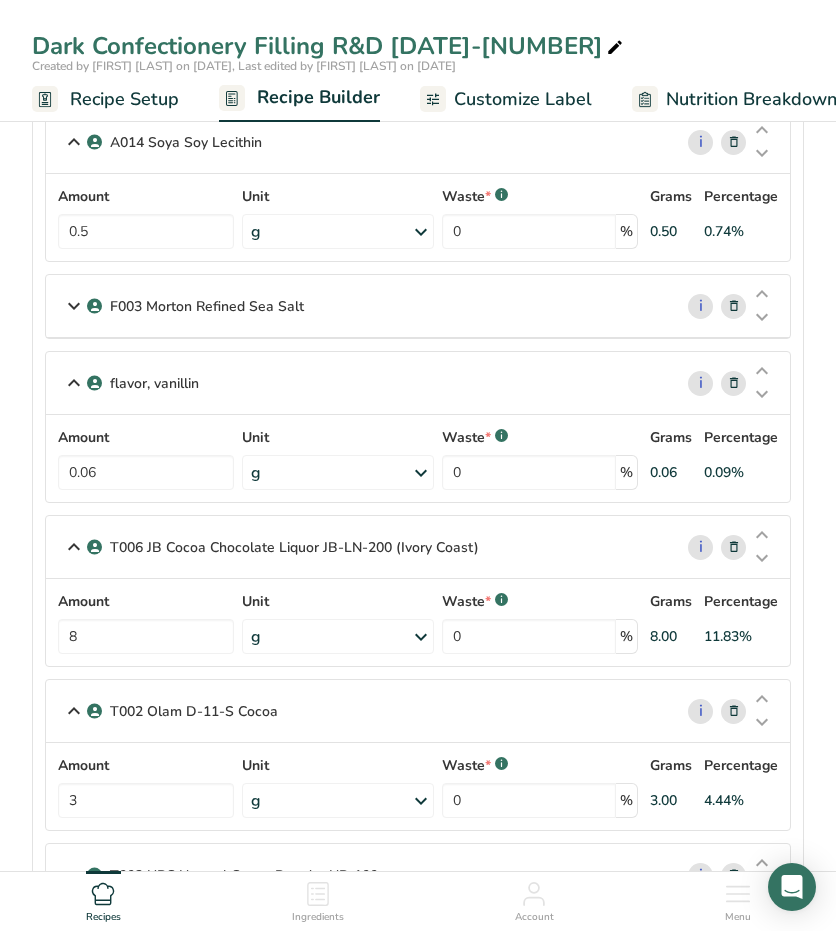 click at bounding box center [74, 306] 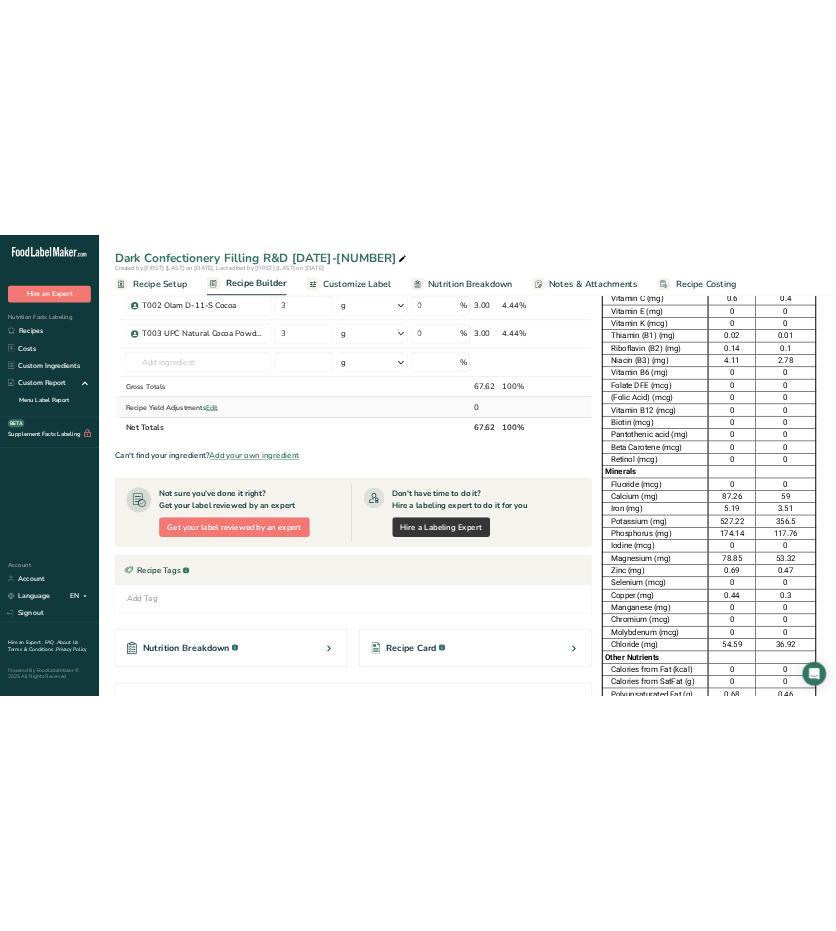 scroll, scrollTop: 400, scrollLeft: 0, axis: vertical 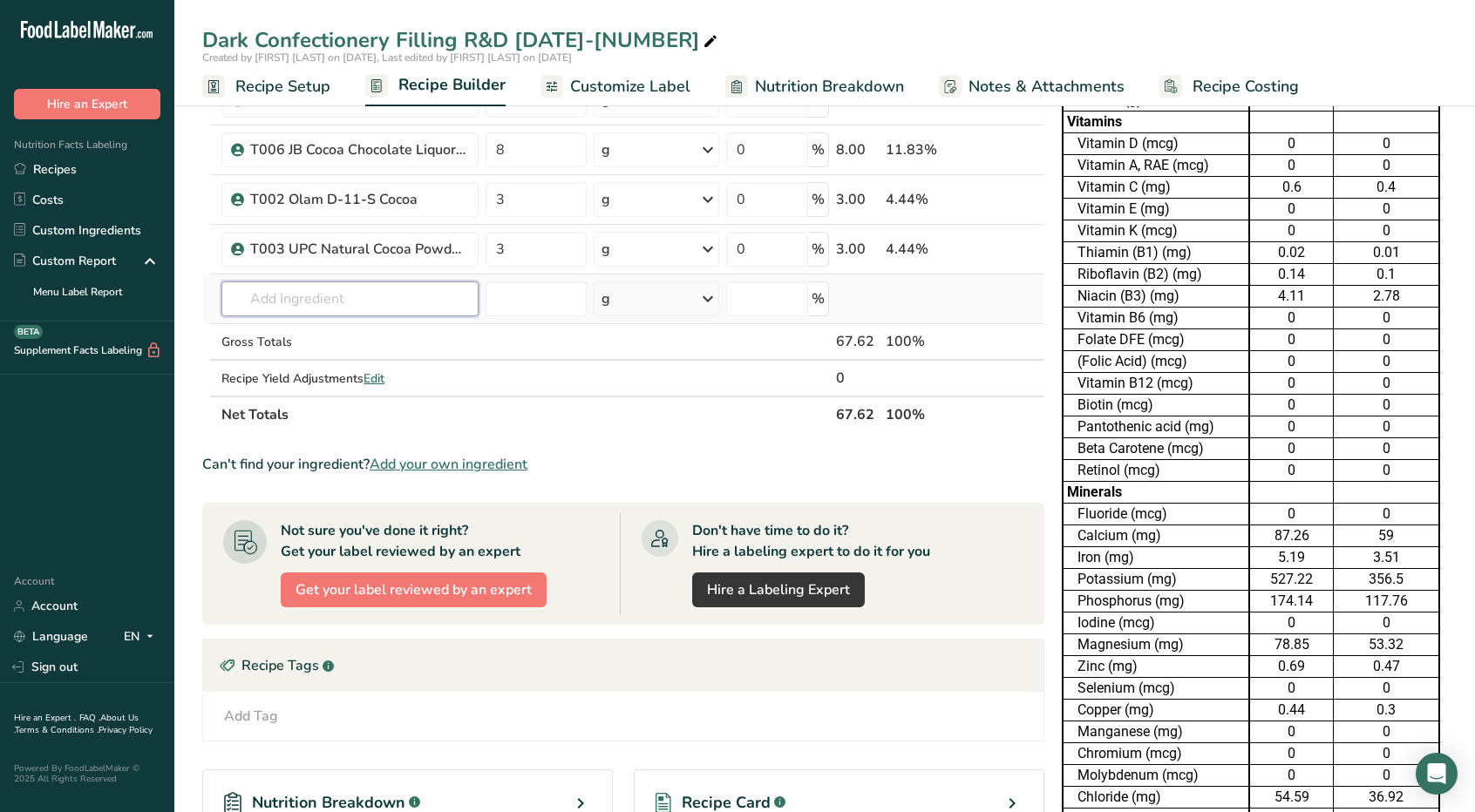 click at bounding box center (350, 299) 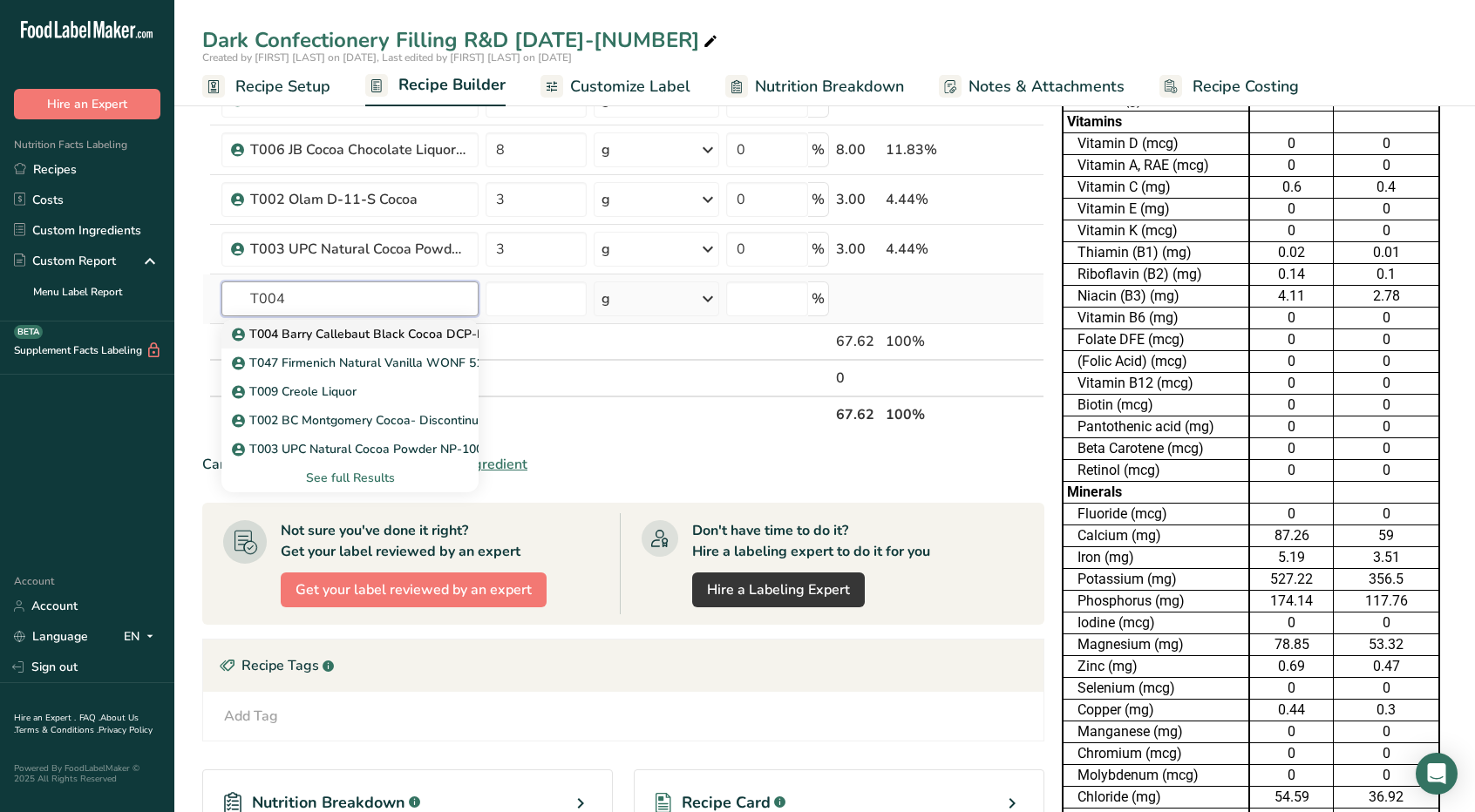 type on "T004" 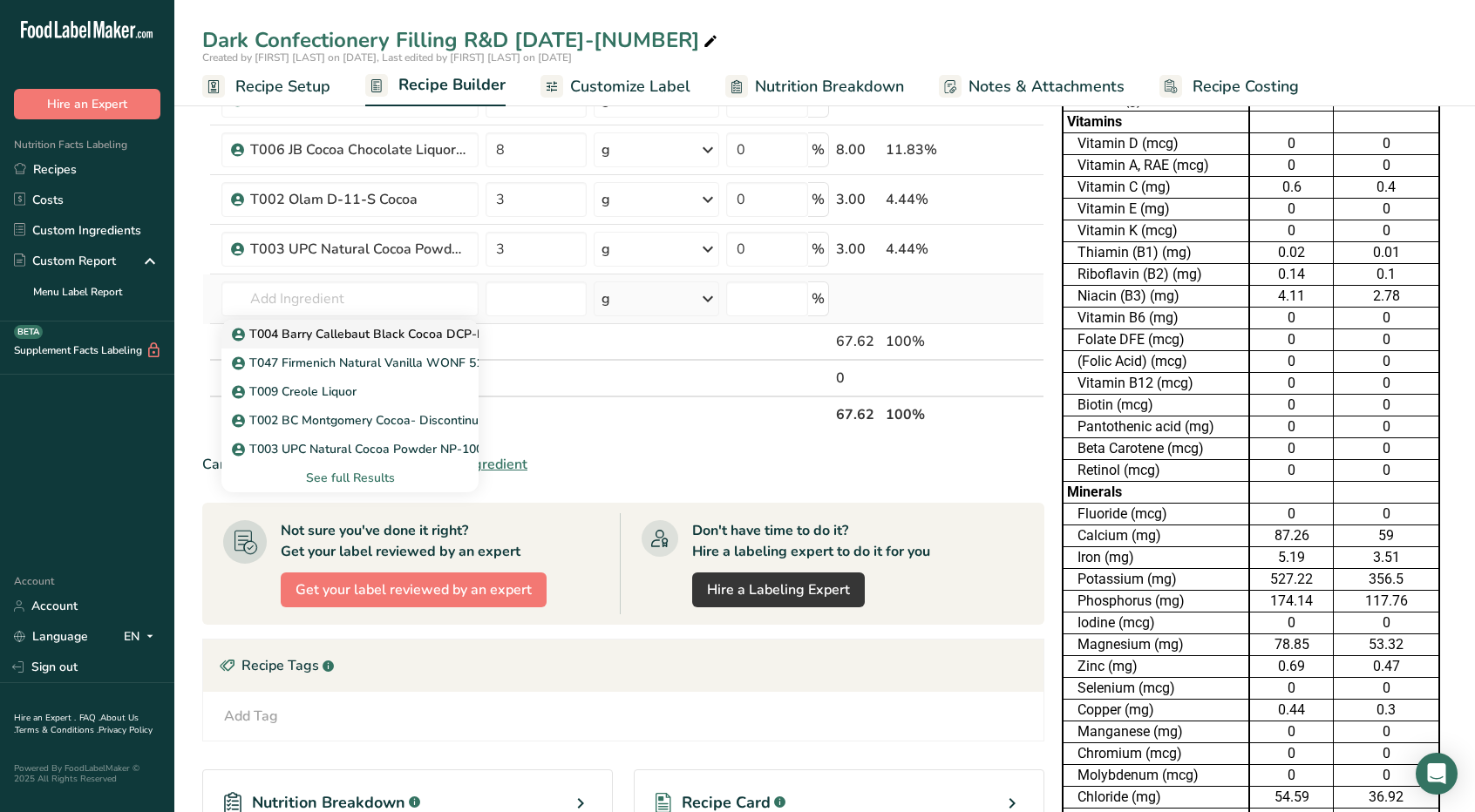click on "T004 Barry Callebaut Black Cocoa DCP-F0104150BP-721" at bounding box center (405, 334) 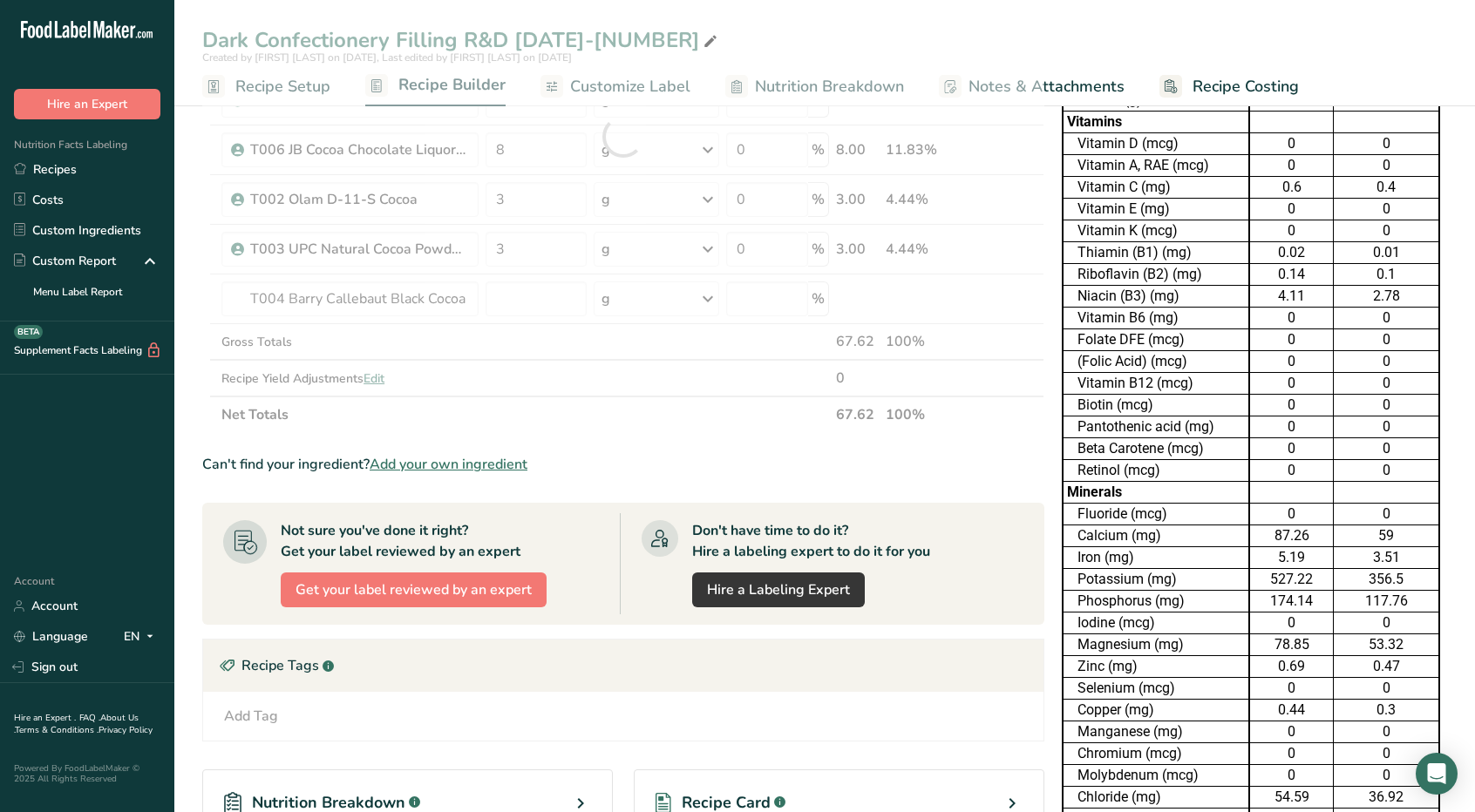 click at bounding box center (623, 136) 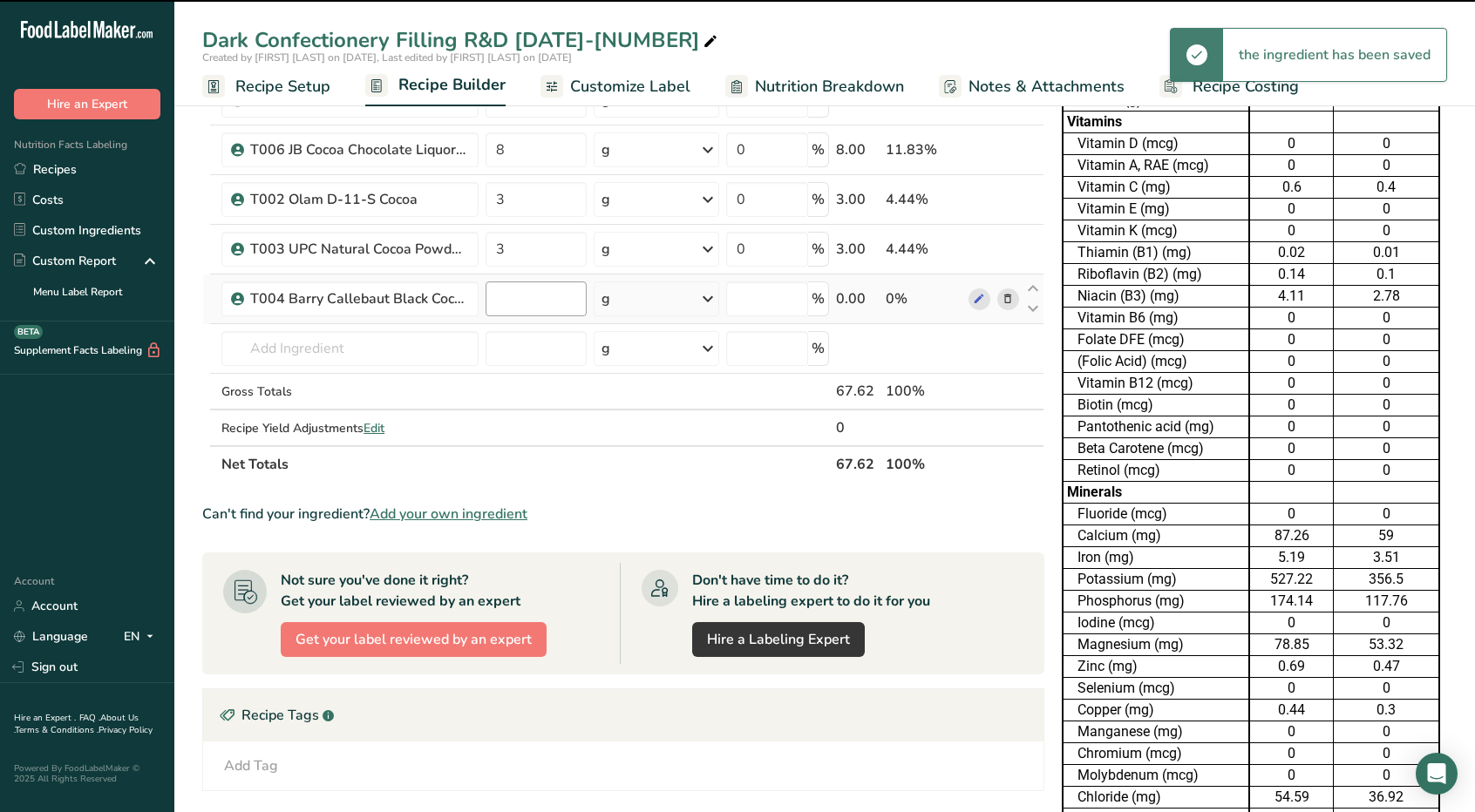 type on "0" 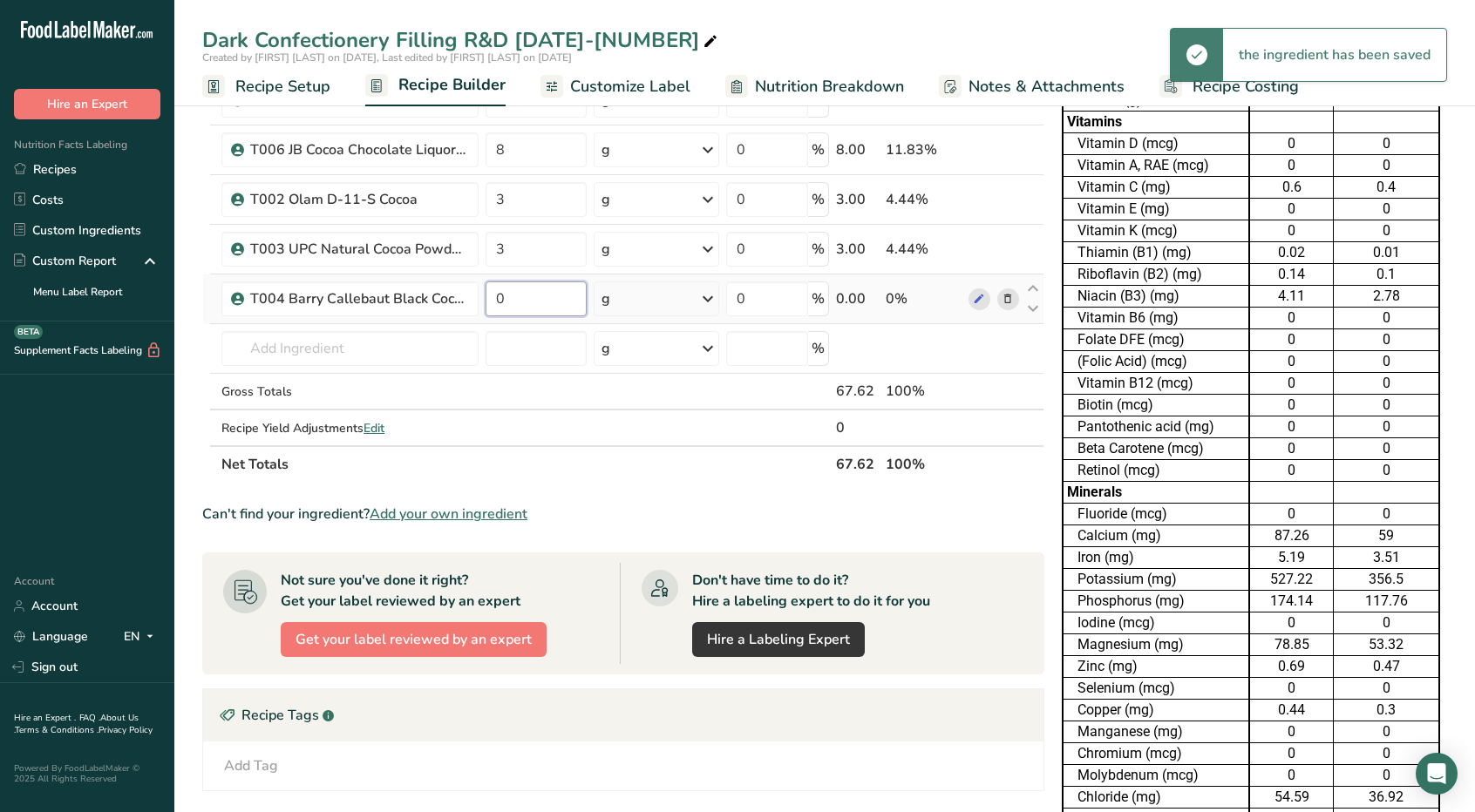 click on "0" at bounding box center (536, 299) 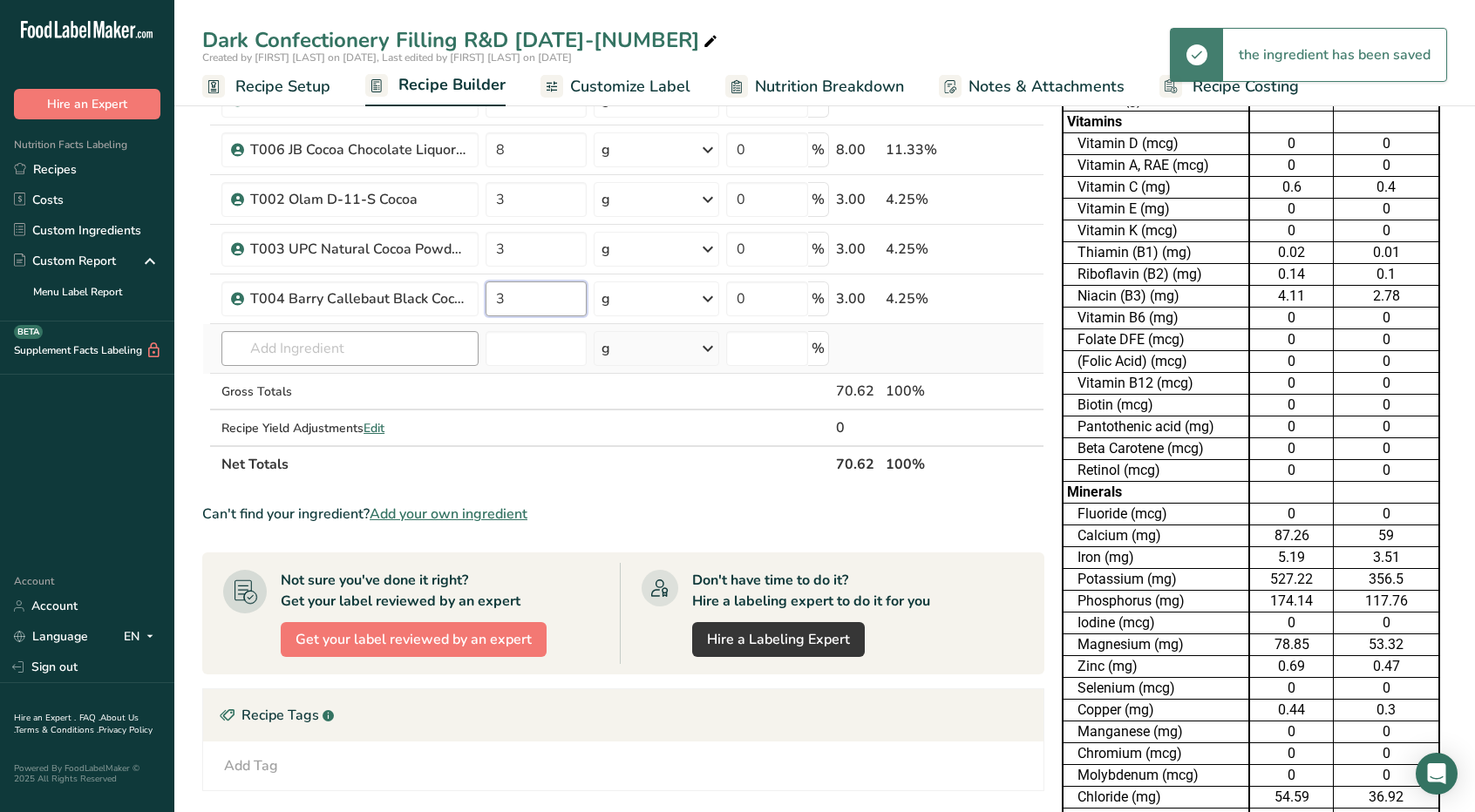 type on "3" 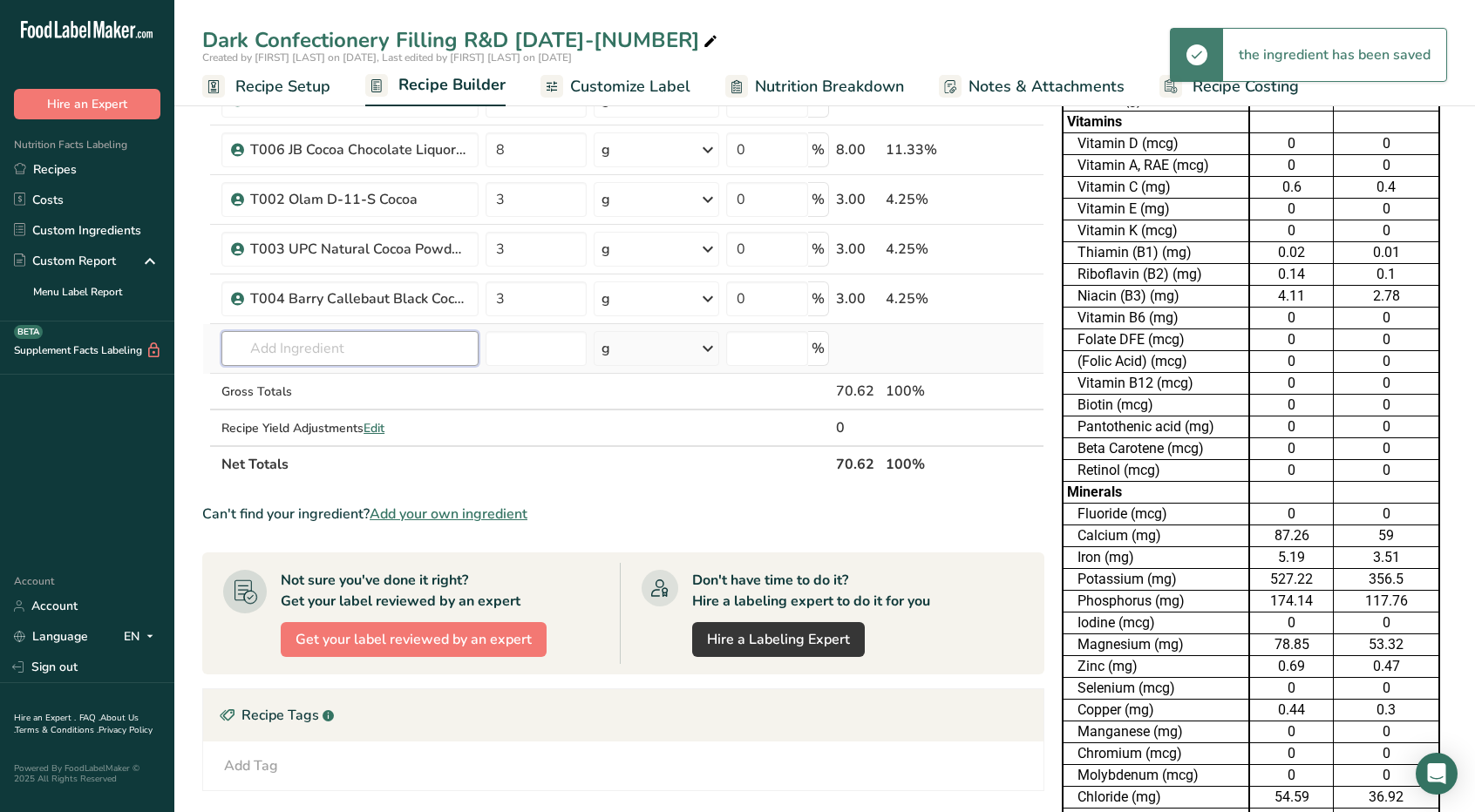 click on "Ingredient *
Amount *
Unit *
Waste *   .a-a{fill:#347362;}.b-a{fill:#fff;}          Grams
Percentage
S001 Royal King Extra Fine Sugar
48
g
Weight Units
g
kg
mg
See more
Volume Units
l
mL
fl oz
See more
0
%
48.00
67.97%
M003 WMP MMPA
5
g
Weight Units
g
kg
mg
See more
Volume Units
l
mL
fl oz
See more
0
%
5.00
7.08%
A014 Soya Soy Lecithin
0.5" at bounding box center (623, 161) 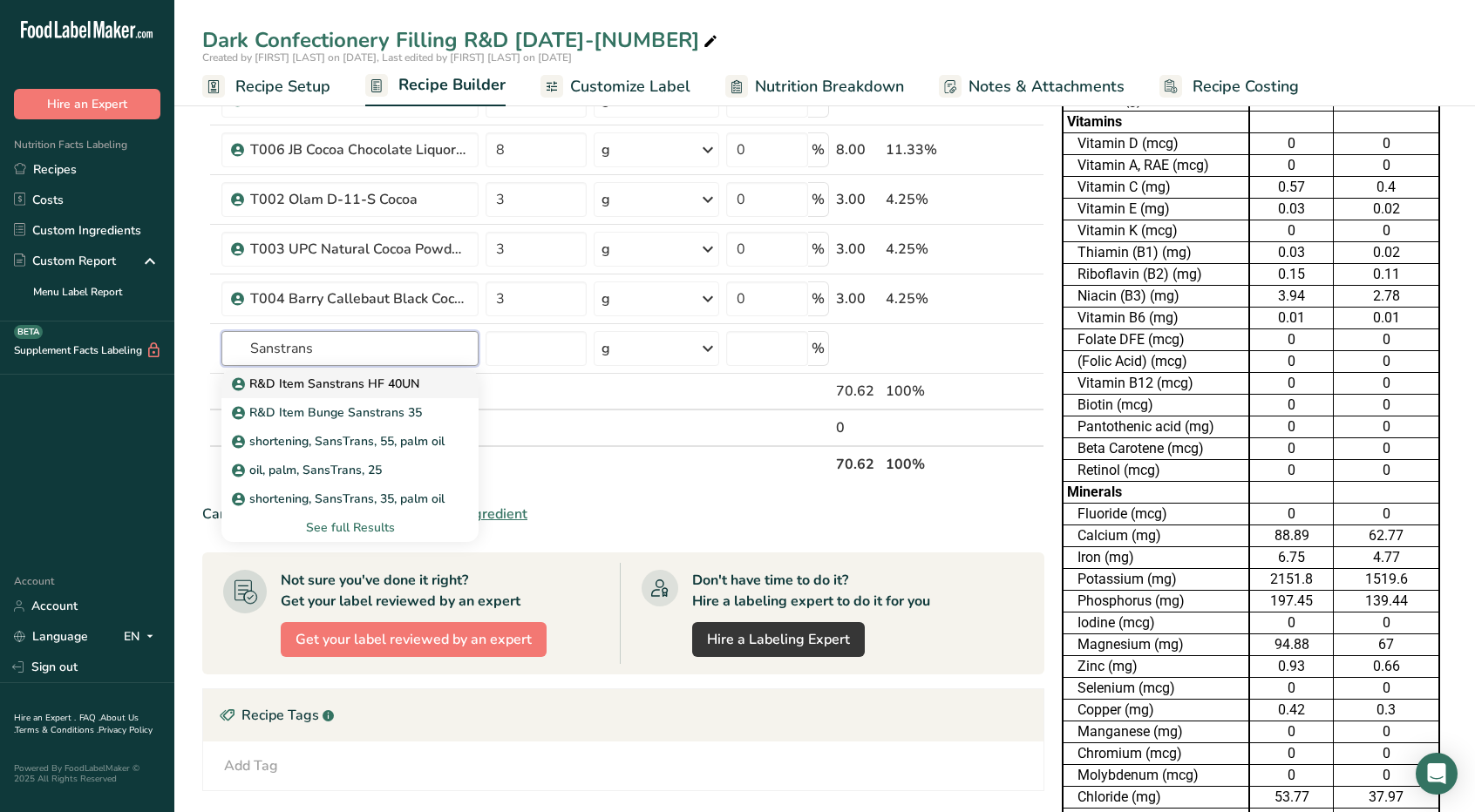 type on "R&D Item Sanstrans HF 40UN" 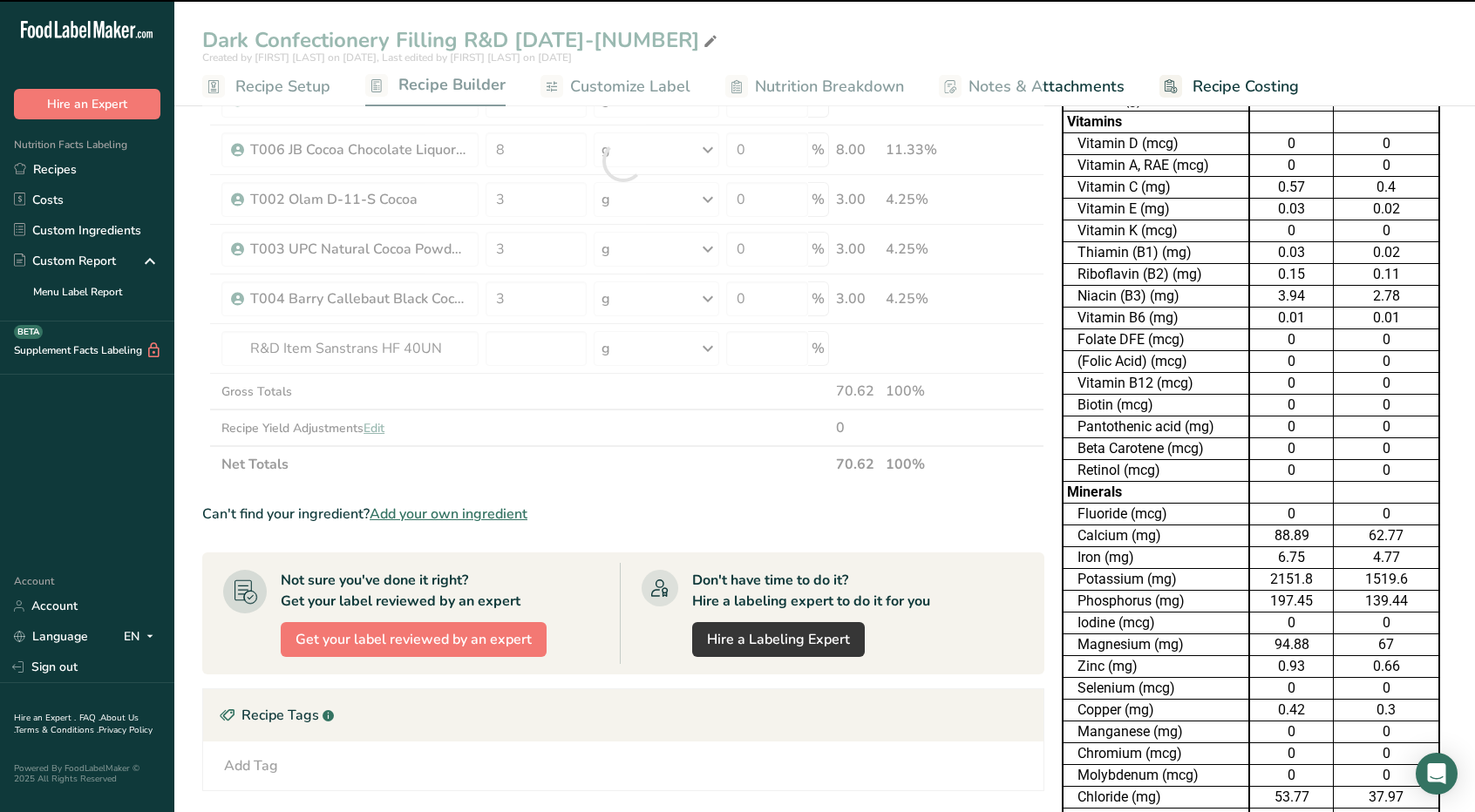 type on "0" 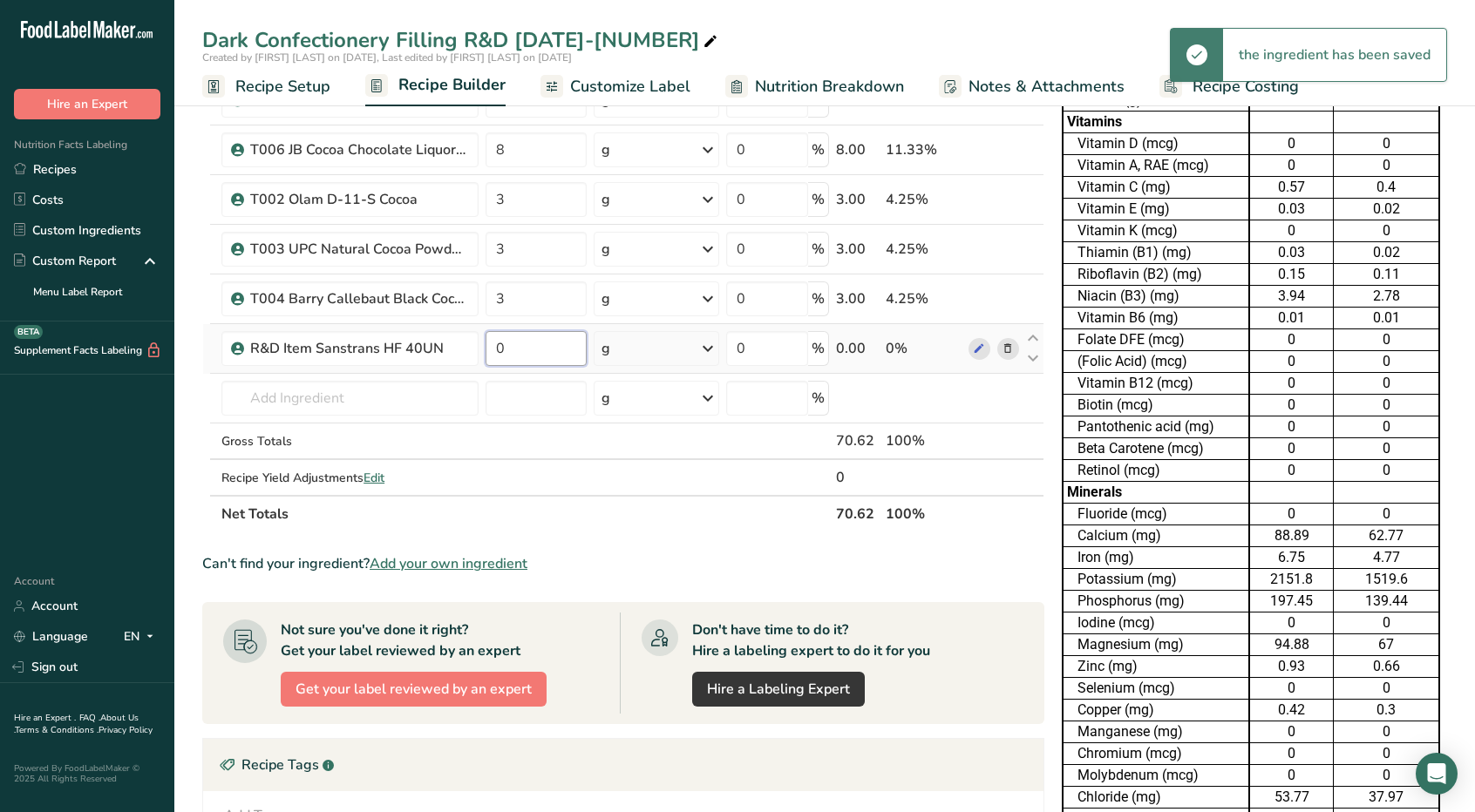 click on "0" at bounding box center (536, 348) 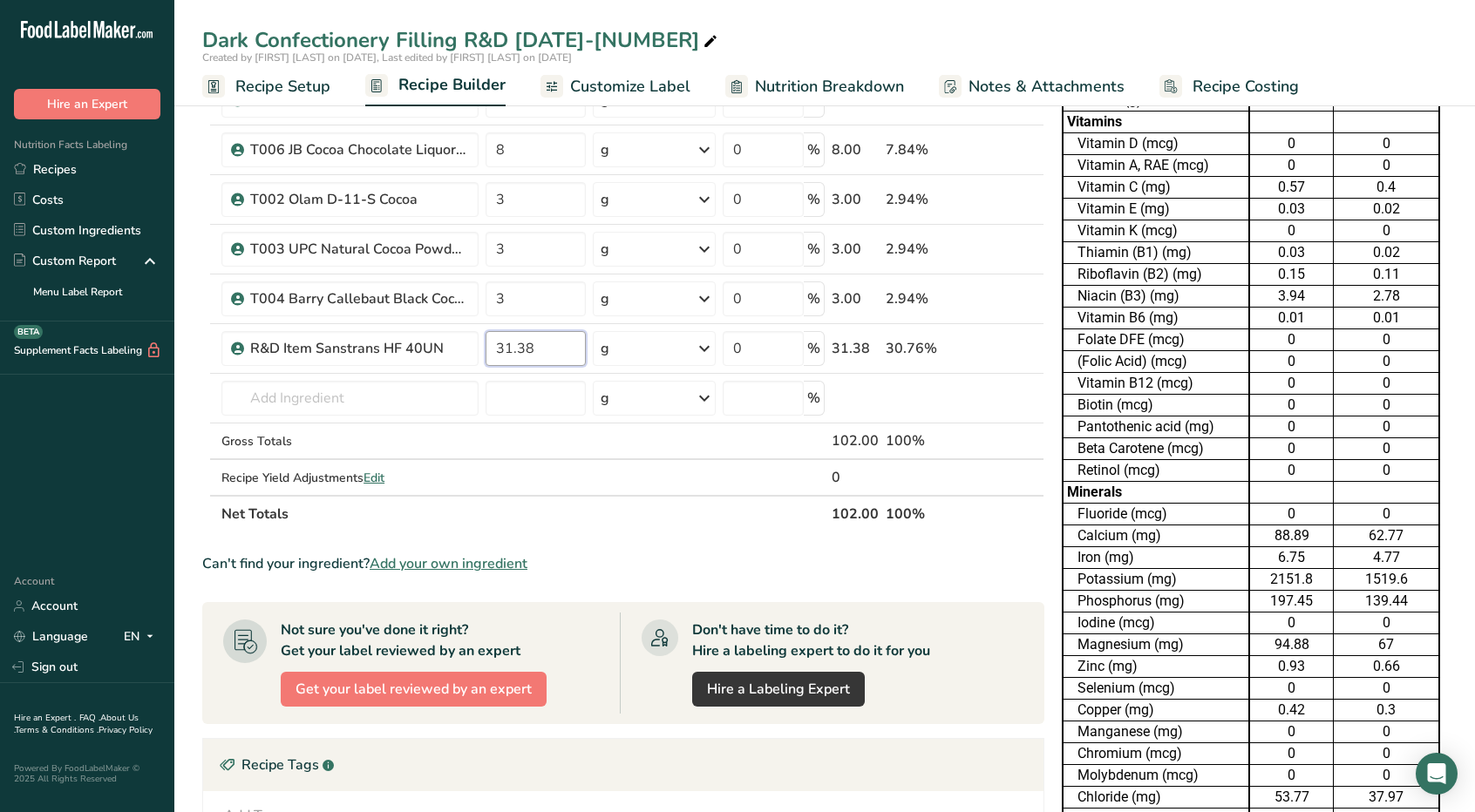 type on "31.38" 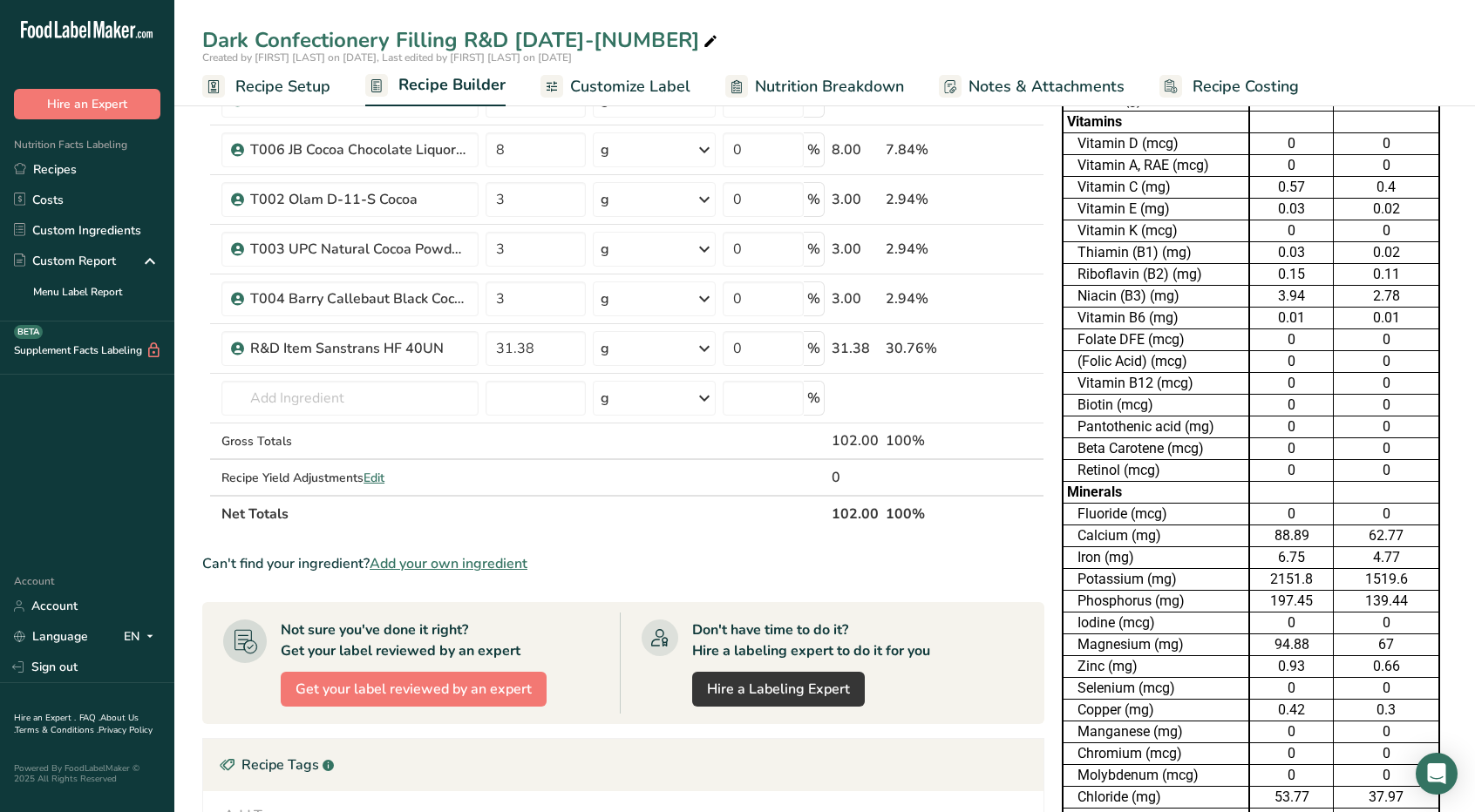 click on "Ingredient *
Amount *
Unit *
Waste *   .a-a{fill:#347362;}.b-a{fill:#fff;}          Grams
Percentage
S001 Royal King Extra Fine Sugar
48
g
Weight Units
g
kg
mg
See more
Volume Units
l
mL
fl oz
See more
0
%
48.00
47.06%
M003 WMP MMPA
5
g
Weight Units
g
kg
mg
See more
Volume Units
l
mL
fl oz
See more
0
%
5.00
4.9%
A014 Soya Soy Lecithin
0.5" at bounding box center [623, 186] 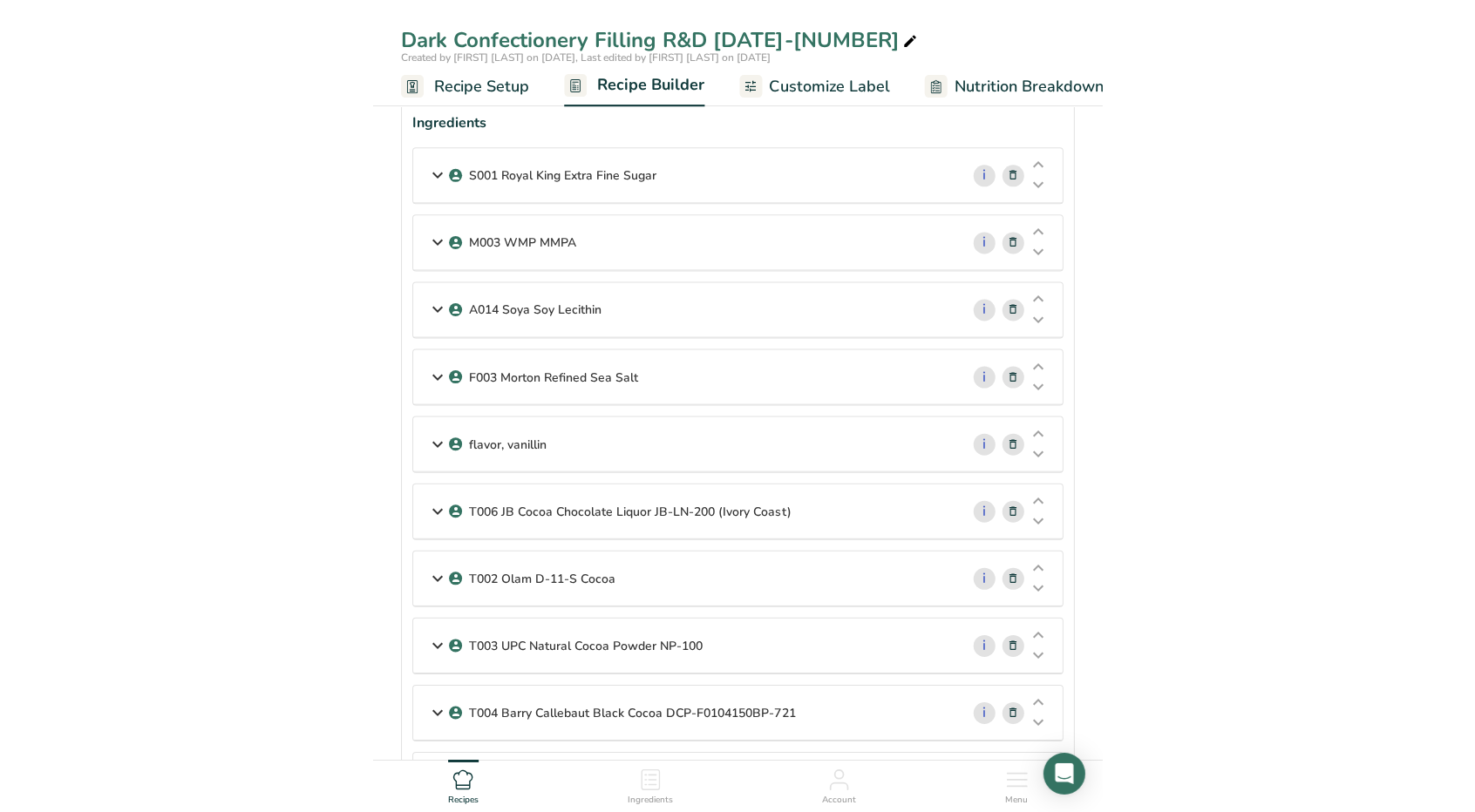 scroll, scrollTop: 0, scrollLeft: 0, axis: both 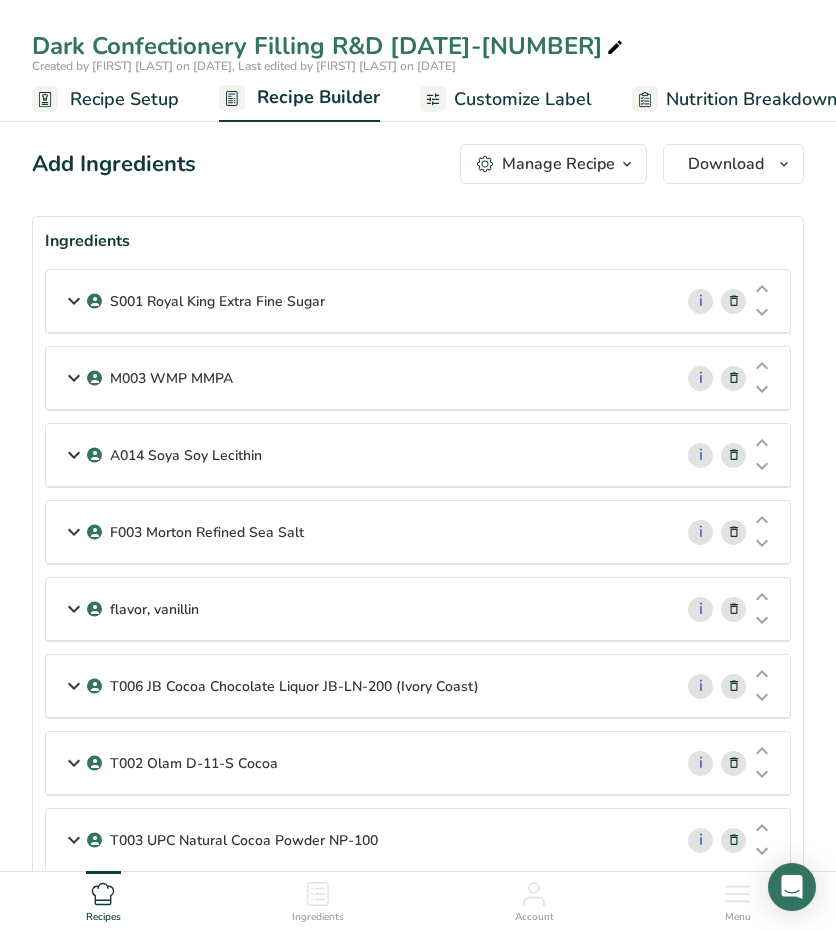 click at bounding box center [74, 301] 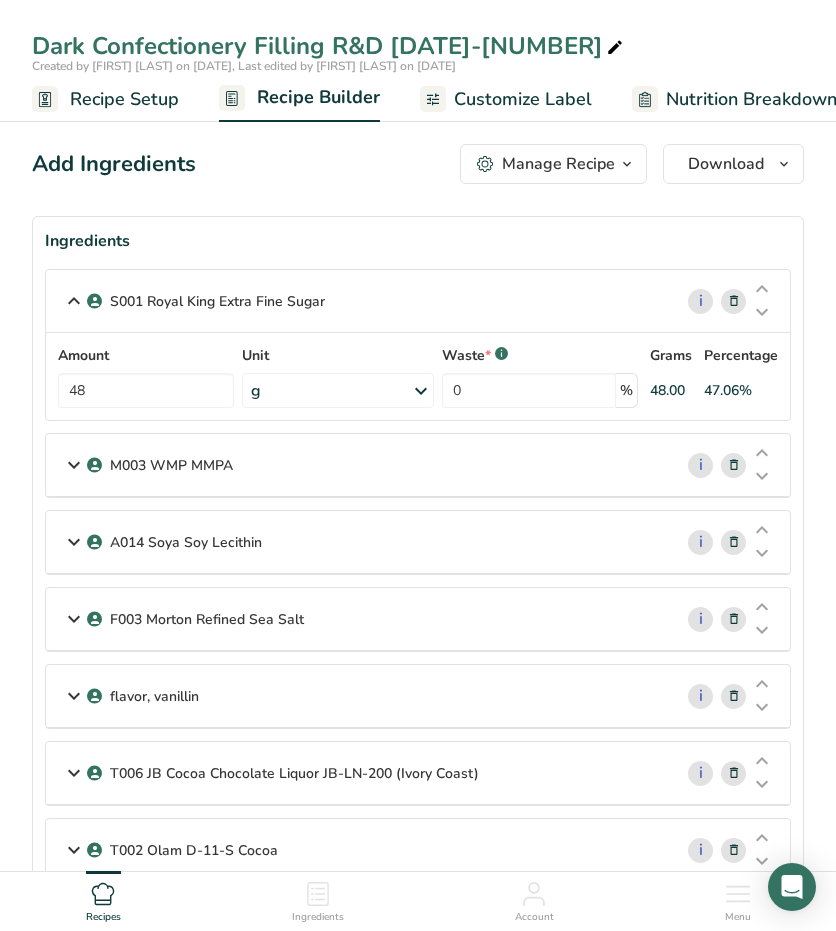 click at bounding box center [74, 465] 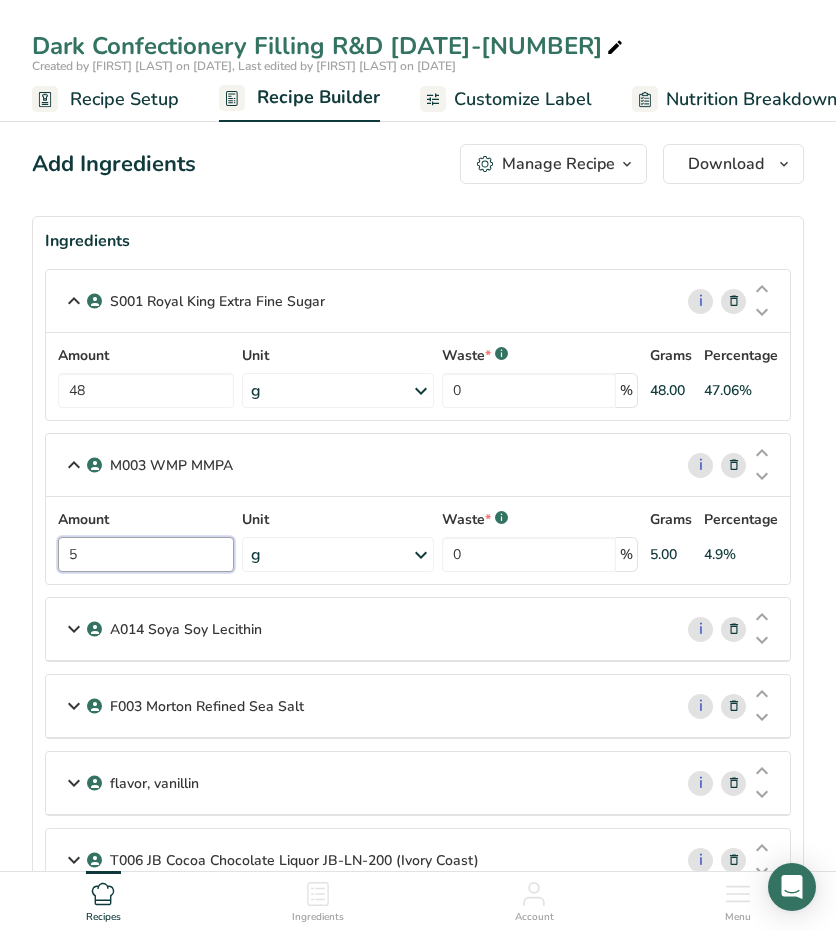 click on "5" at bounding box center (146, 554) 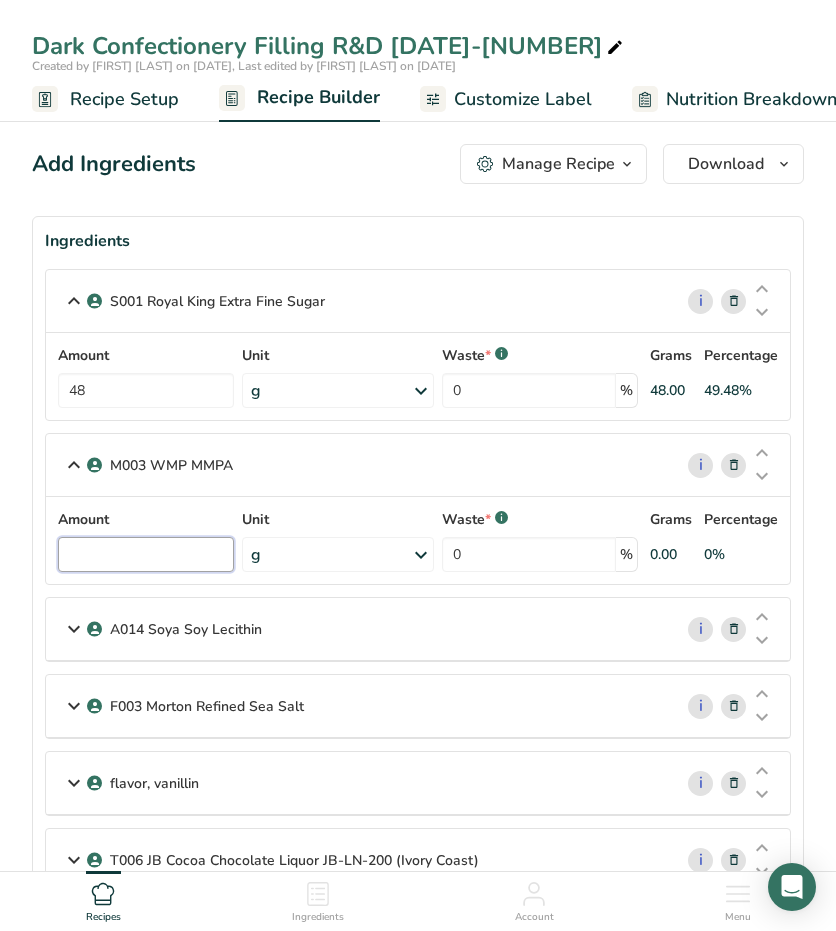 type on "3" 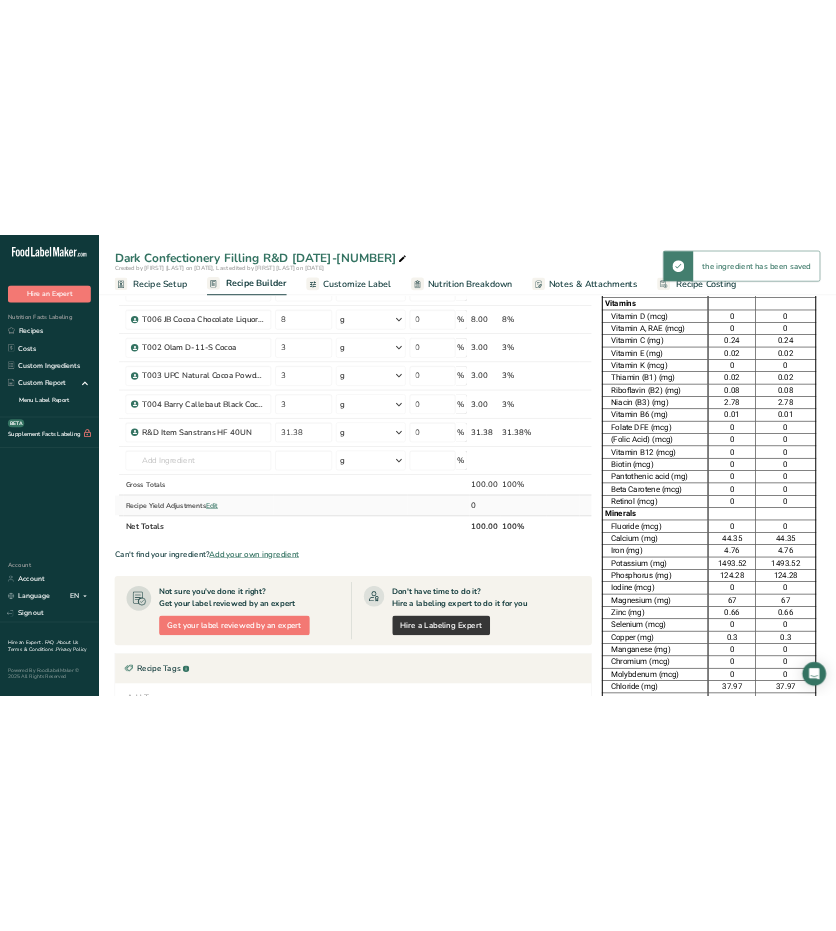 scroll, scrollTop: 0, scrollLeft: 0, axis: both 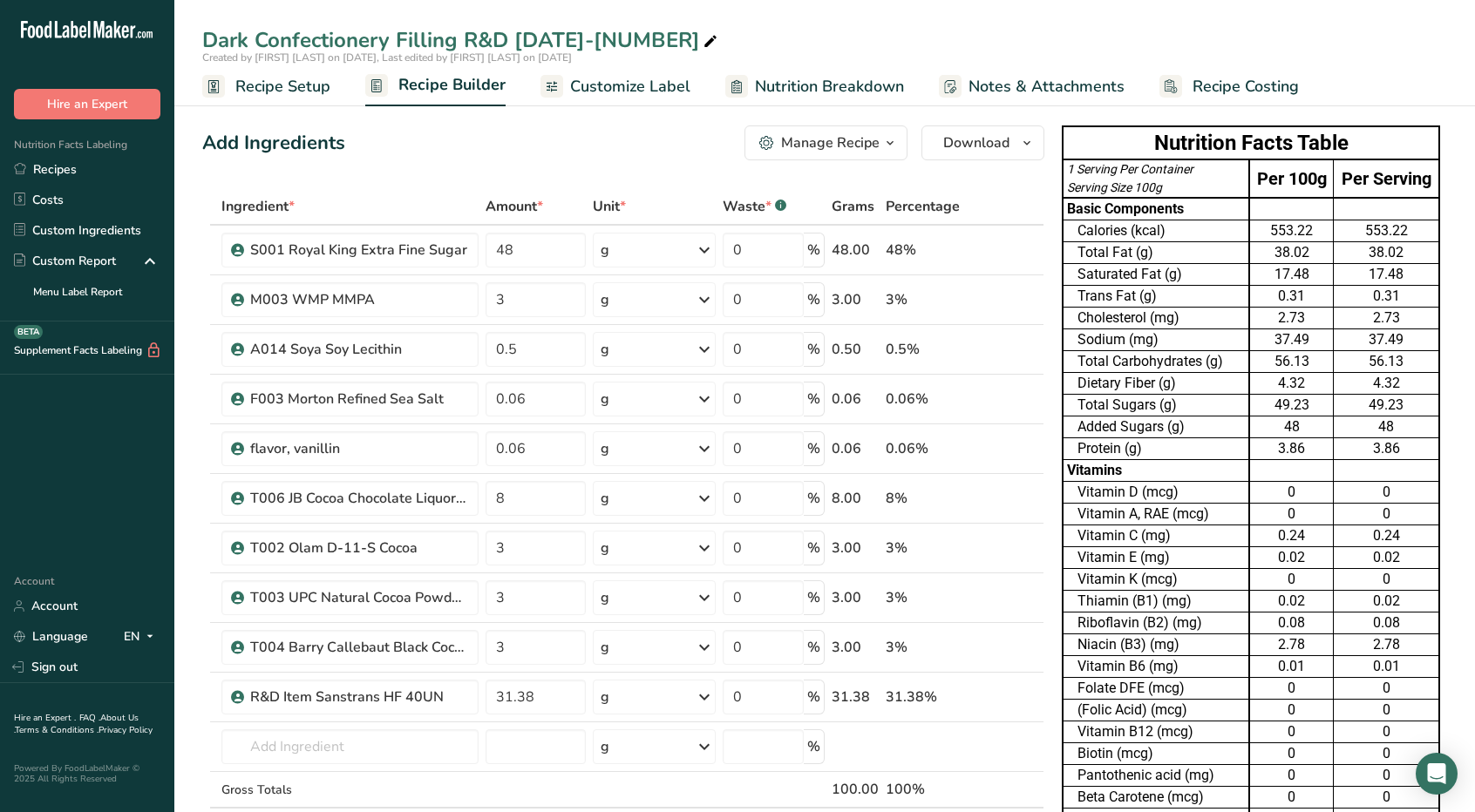 click on "Customize Label" at bounding box center (630, 86) 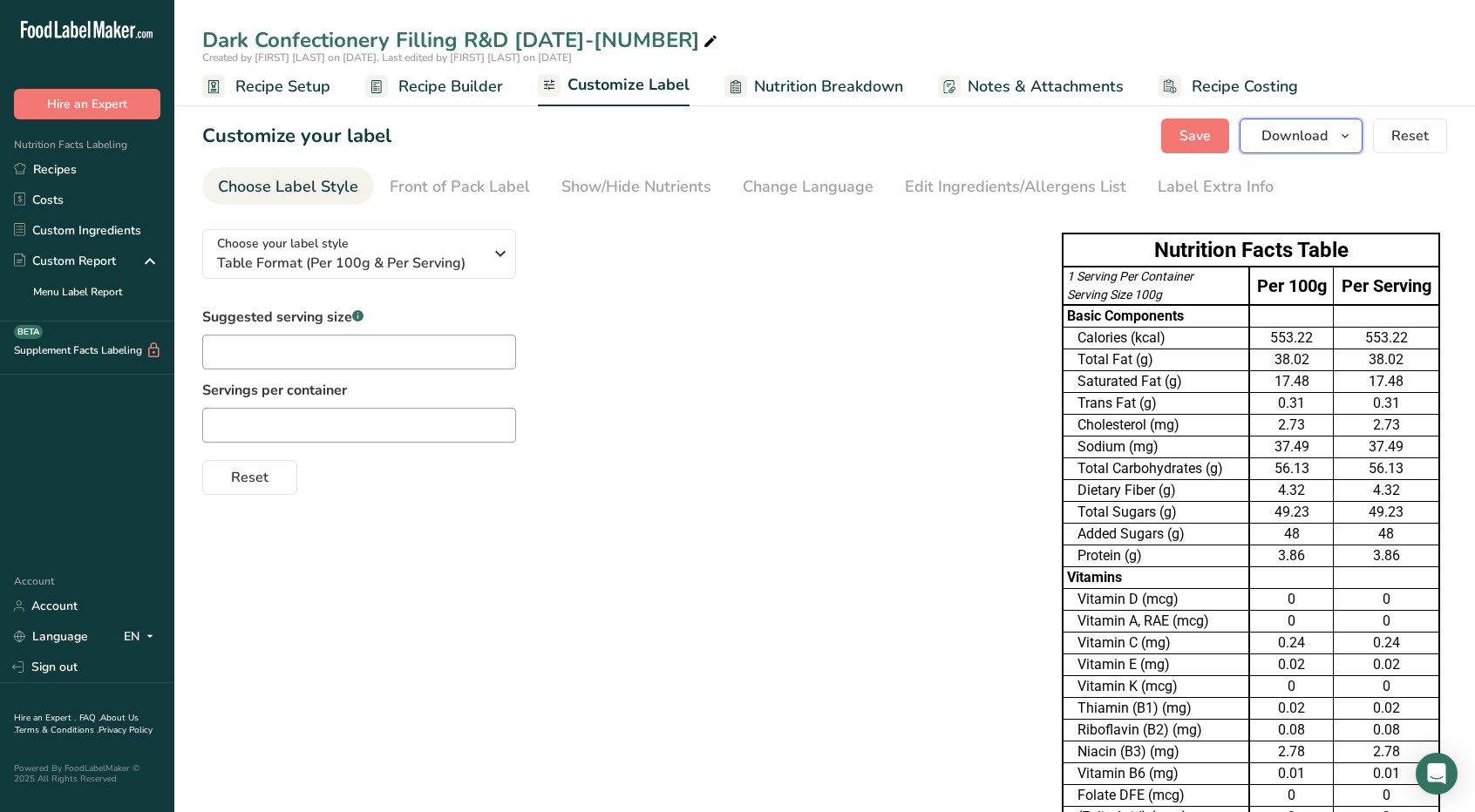 click at bounding box center (1345, 136) 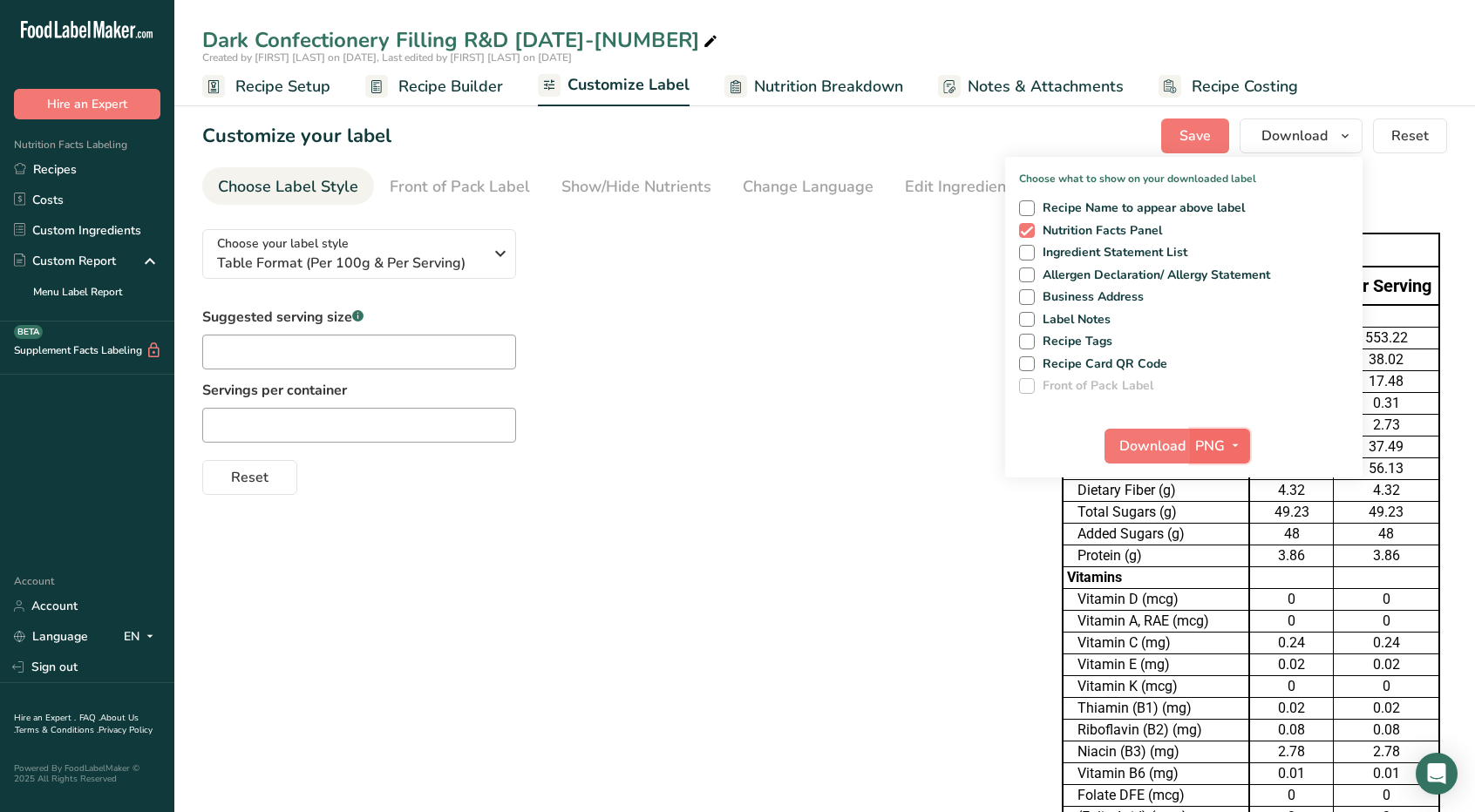 click at bounding box center [1235, 445] 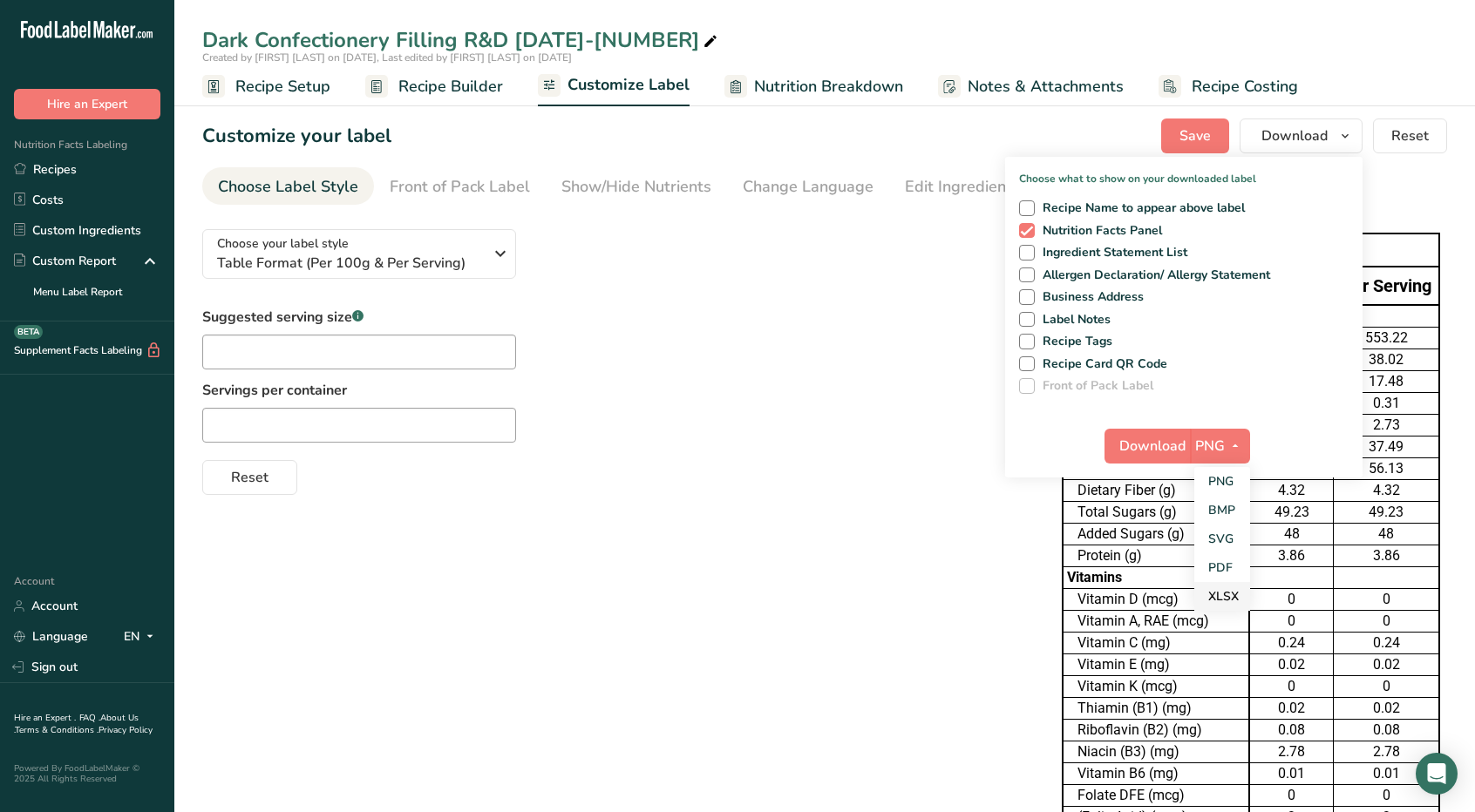 click on "XLSX" at bounding box center [1222, 596] 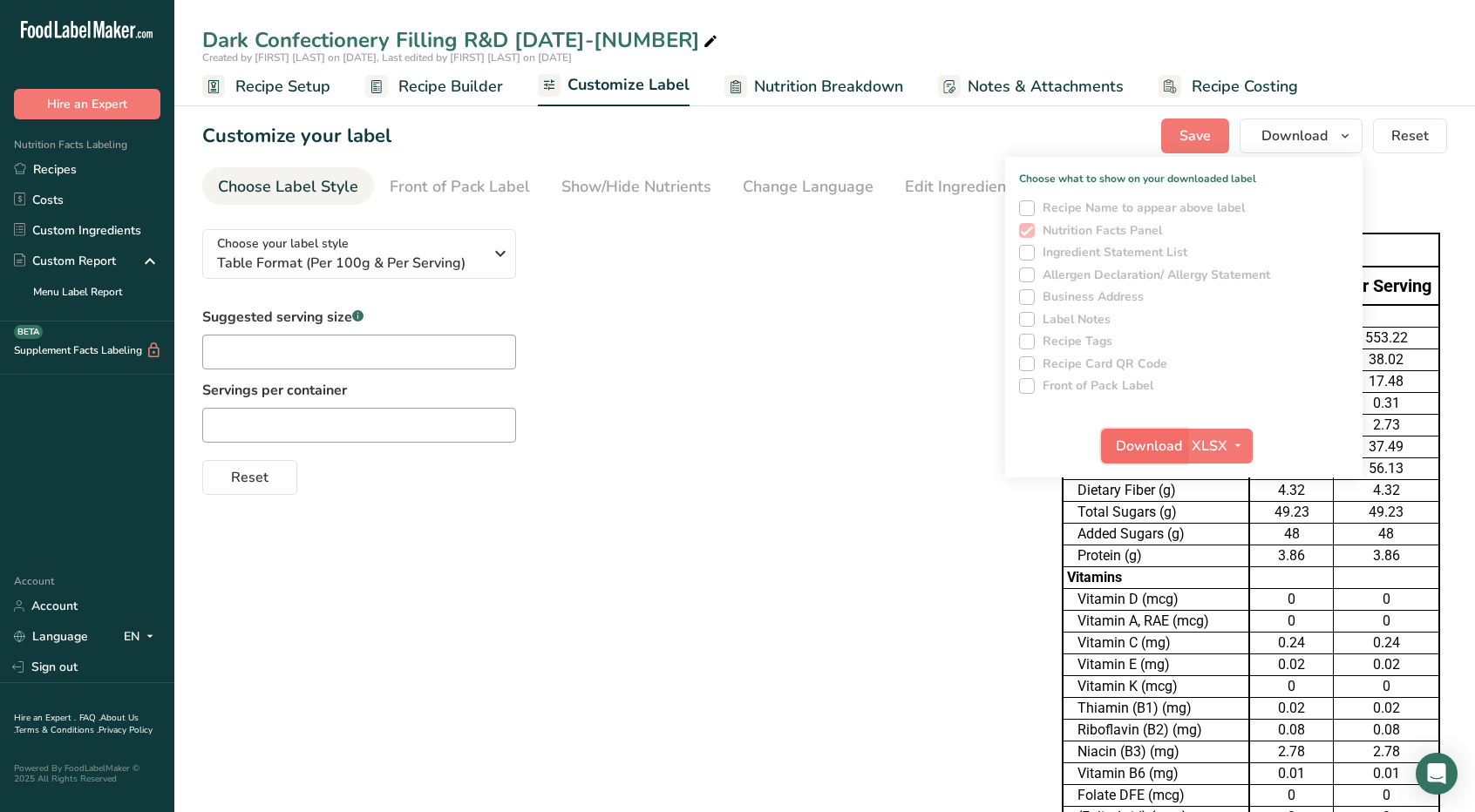 click on "Download" at bounding box center [1149, 446] 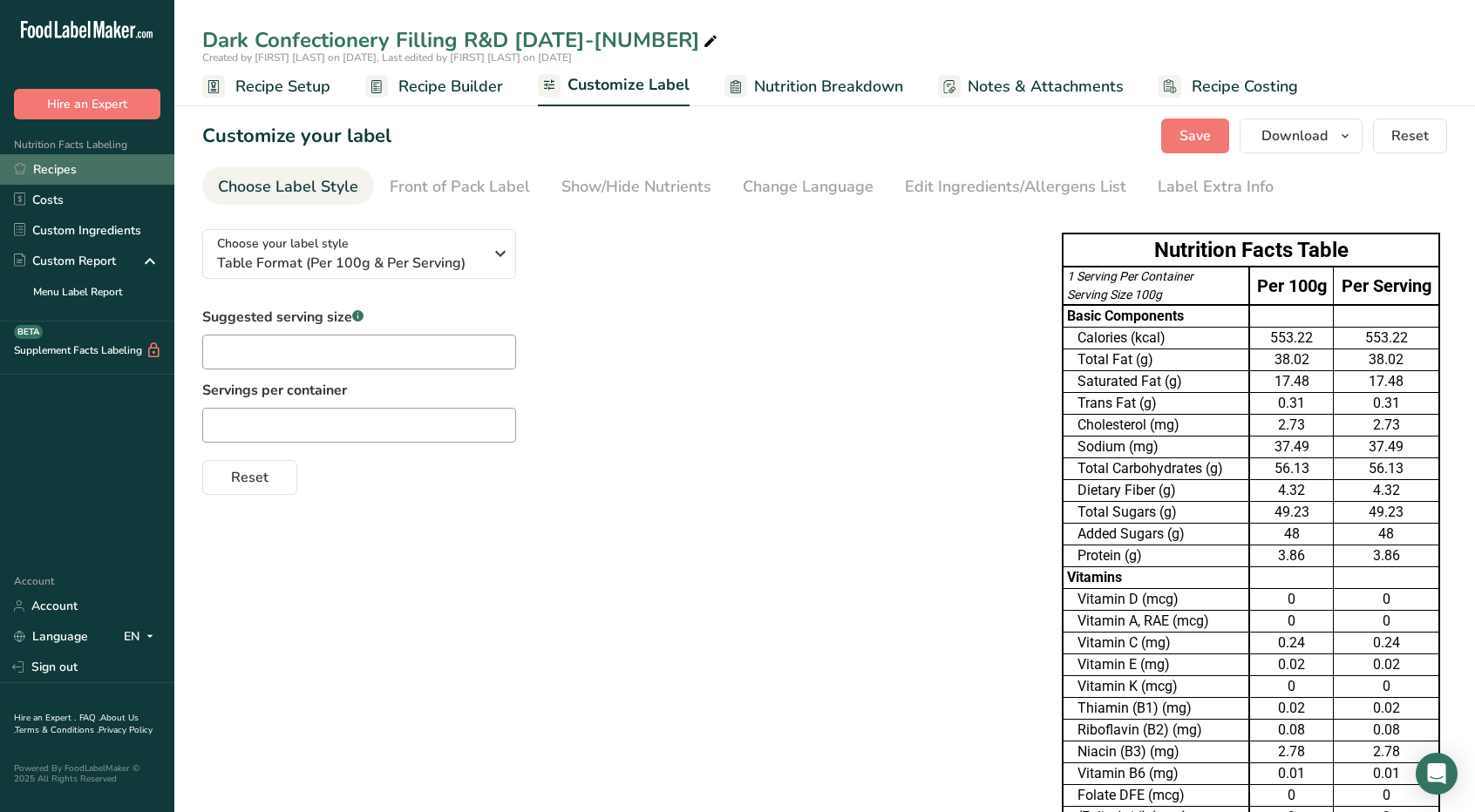 click on "Recipes" at bounding box center (87, 169) 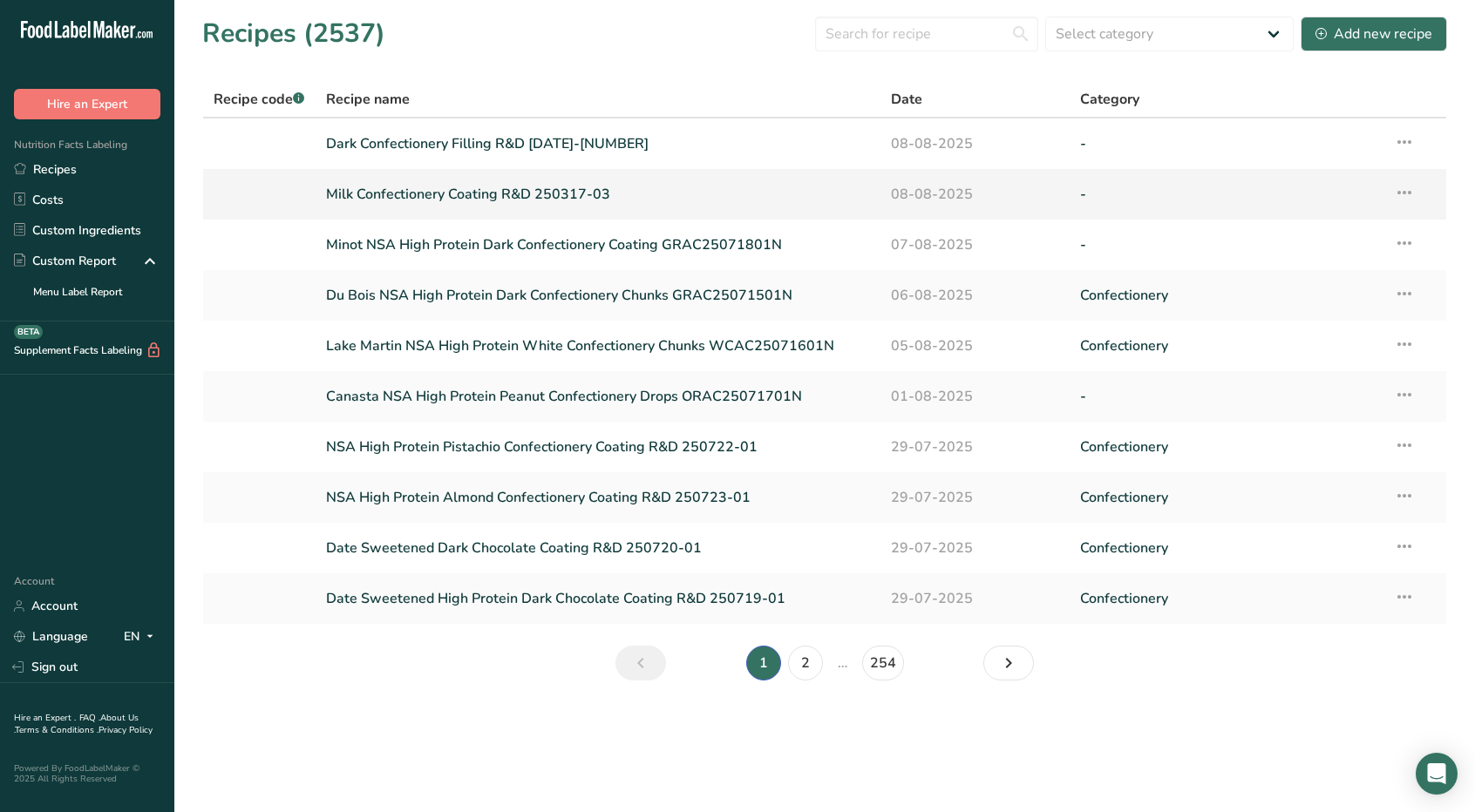 click at bounding box center [1404, 193] 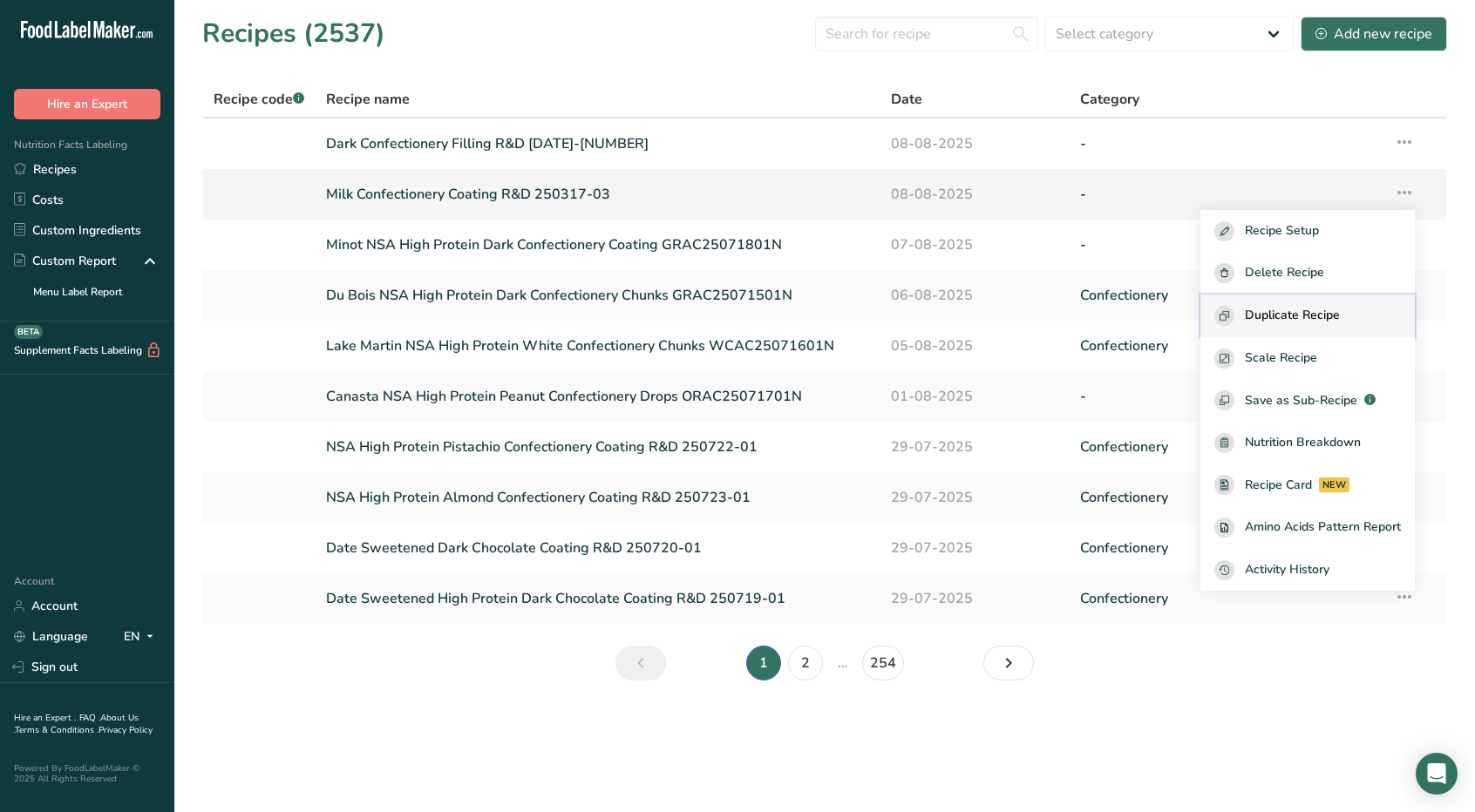 click on "Duplicate Recipe" at bounding box center (1292, 315) 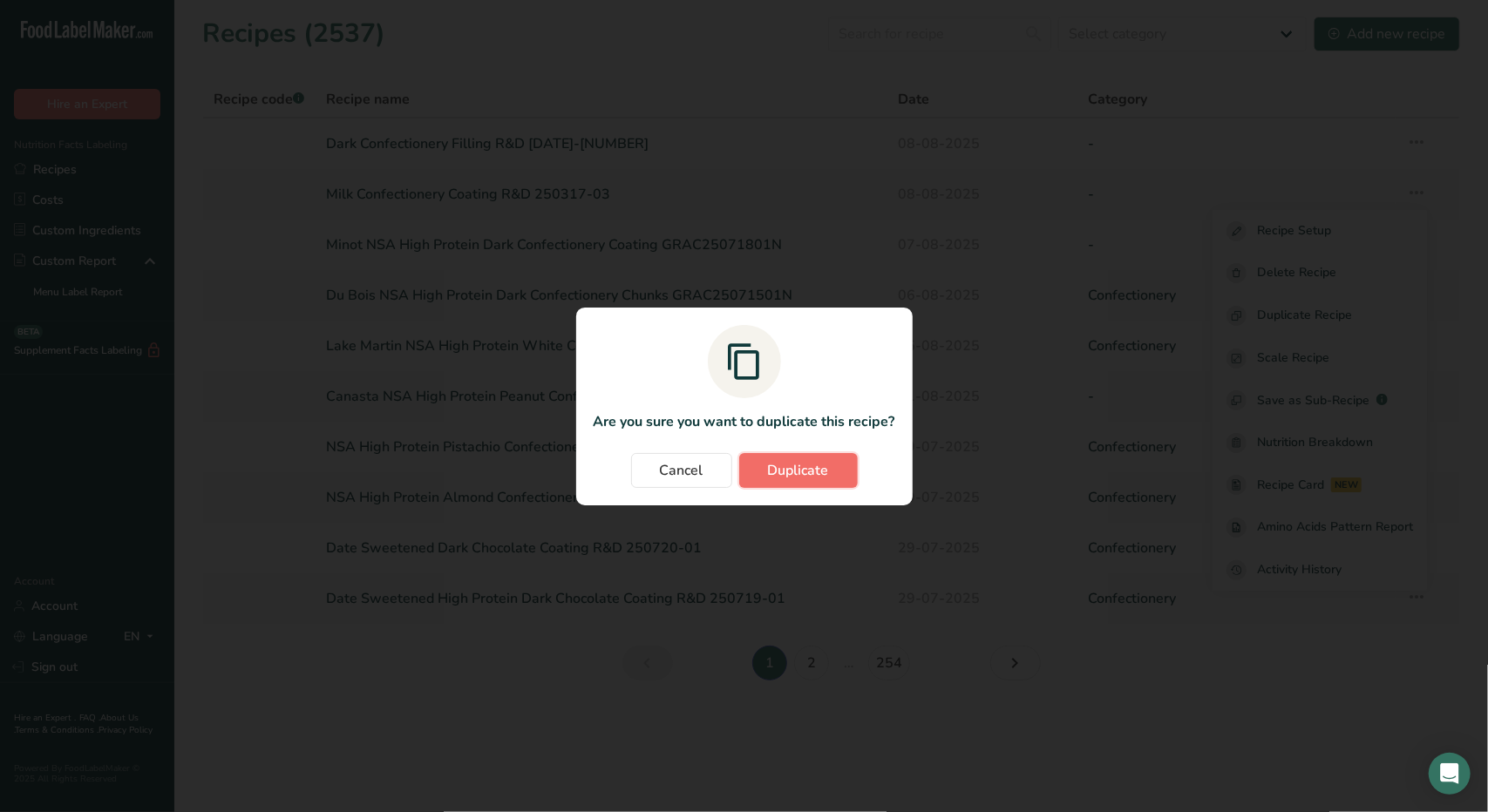 click on "Duplicate" at bounding box center [798, 470] 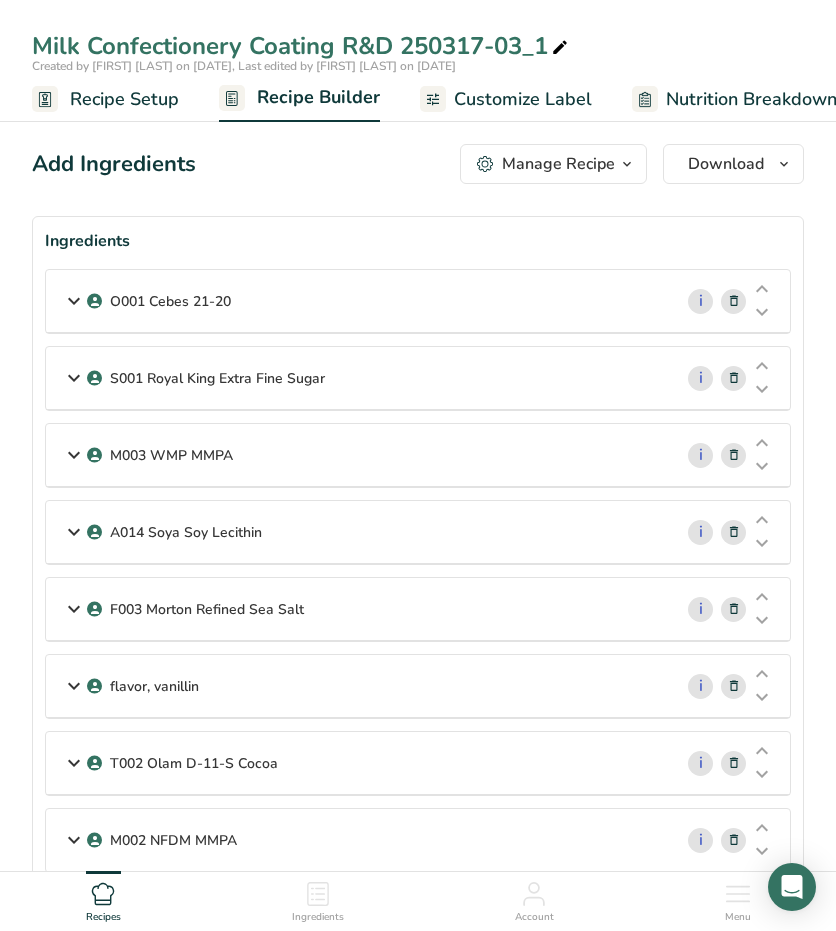 click at bounding box center [560, 48] 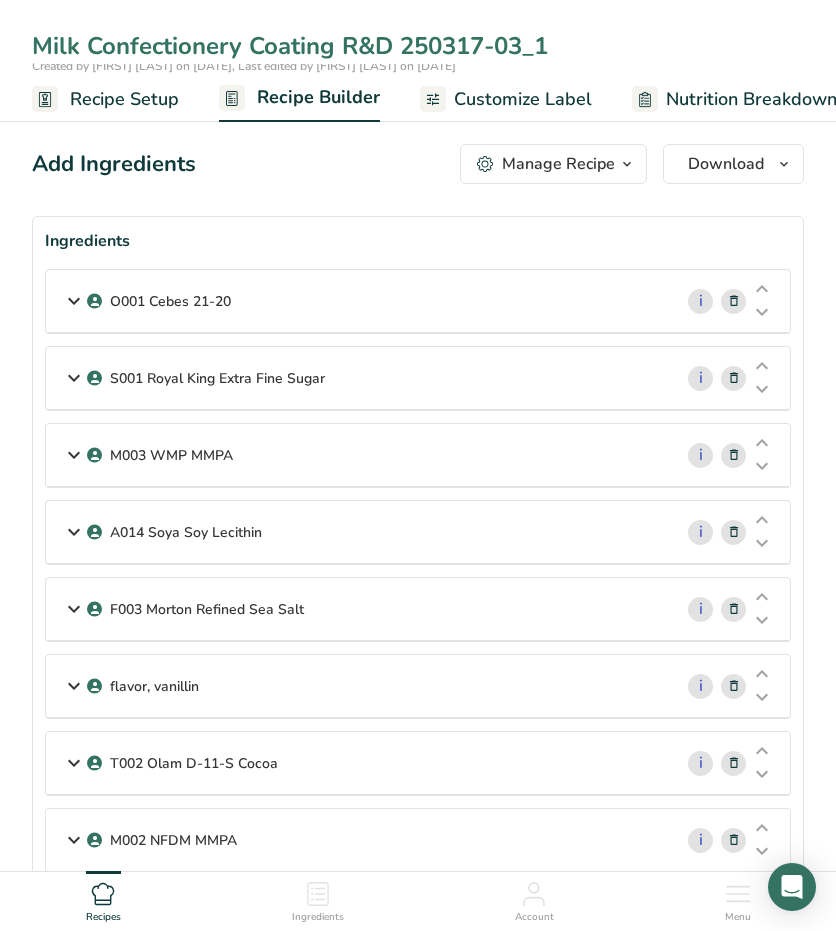 drag, startPoint x: 566, startPoint y: 53, endPoint x: -74, endPoint y: 45, distance: 640.05 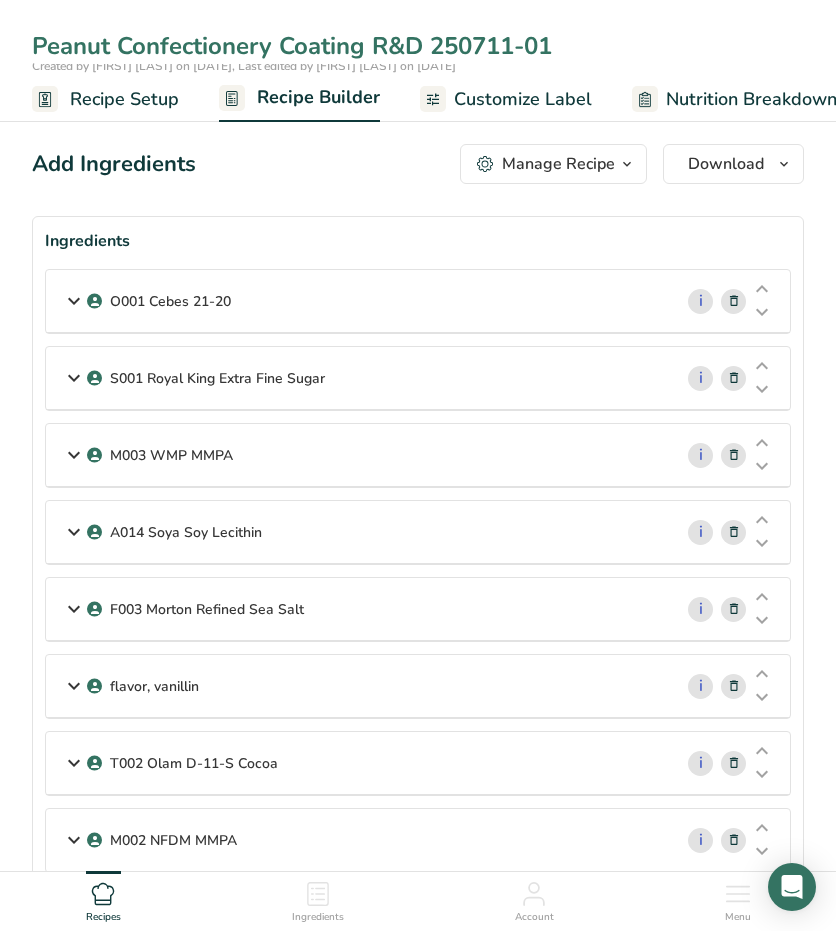 type on "Peanut Confectionery Coating R&D 250711-01" 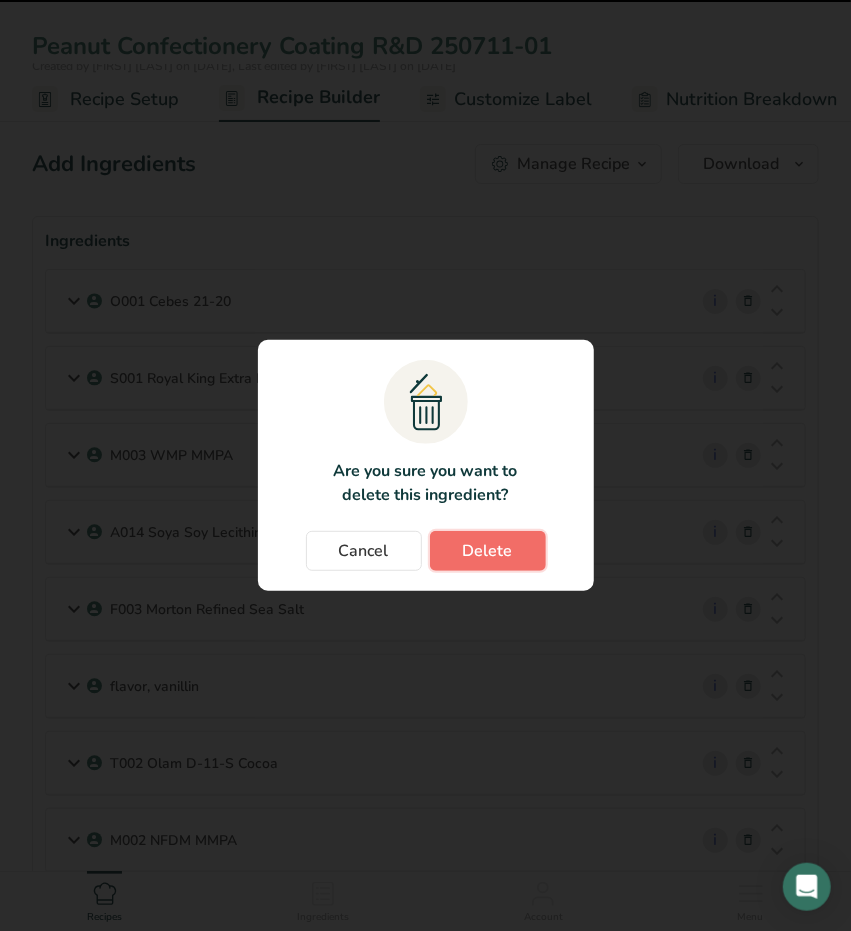 click on "Delete" at bounding box center [488, 551] 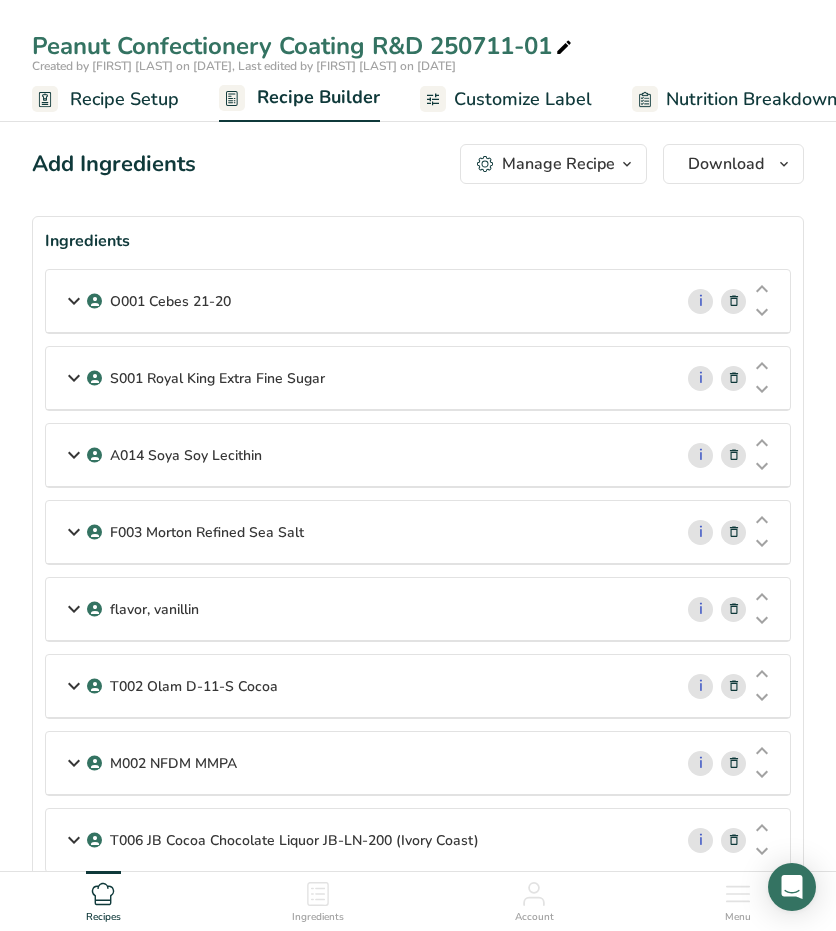 click at bounding box center (734, 609) 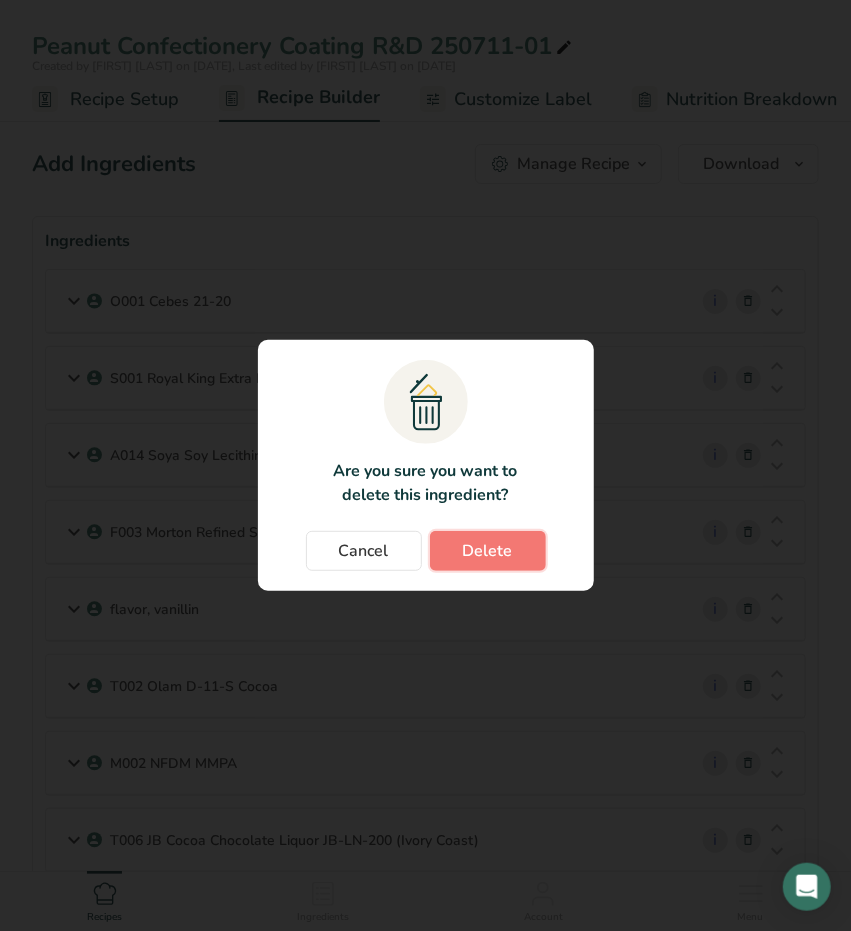 click on "Delete" at bounding box center [488, 551] 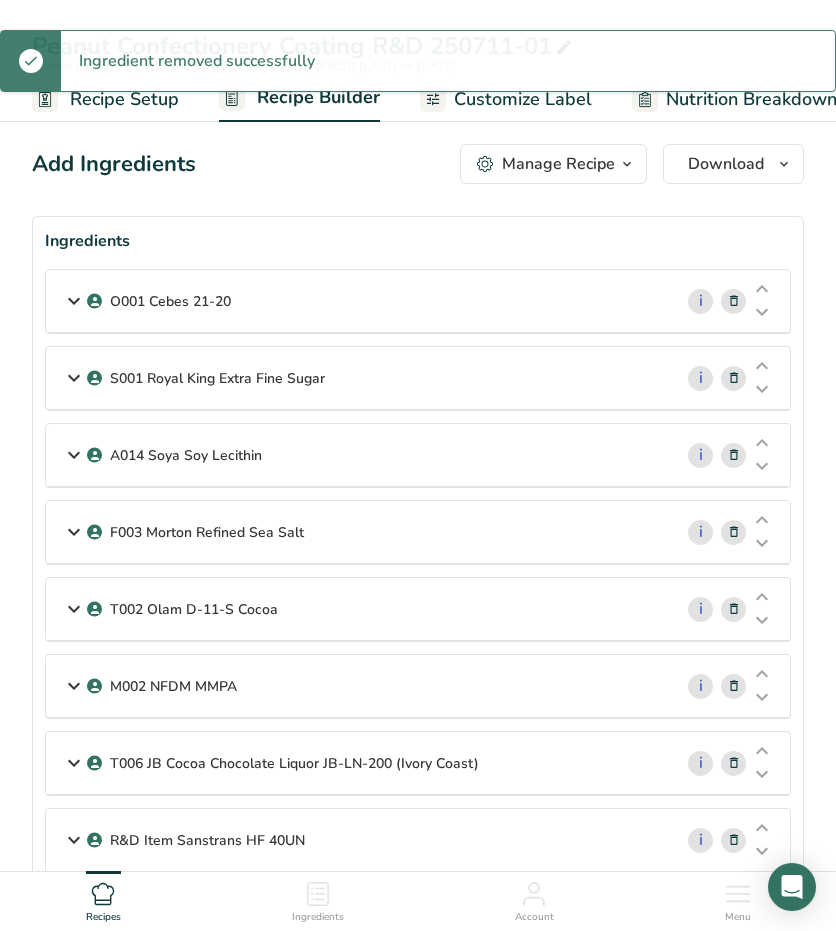 click at bounding box center (734, 609) 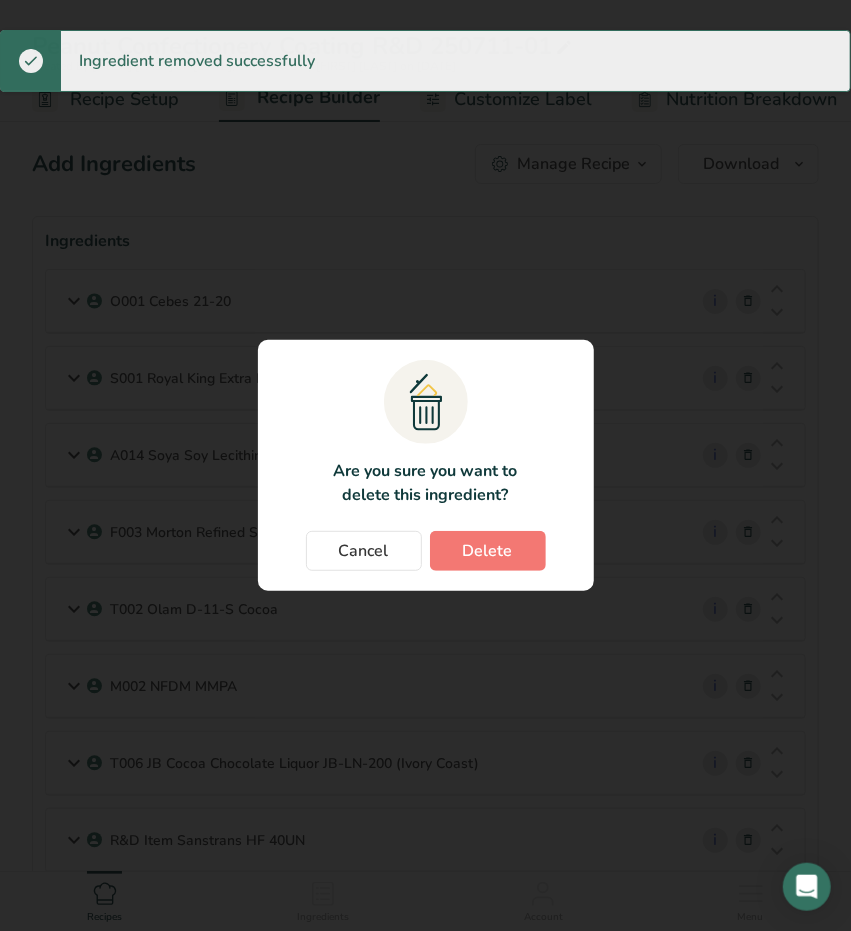click on ".a{fill:#f5f3ed;}.b,.e{fill:#0f393a;}.c{fill:none;}.d{fill:#f2c549;}.e{stroke:rgba(0,0,0,0);stroke-miterlimit:10;}
Are you sure you want to delete this ingredient?
Cancel
Delete" at bounding box center [426, 465] 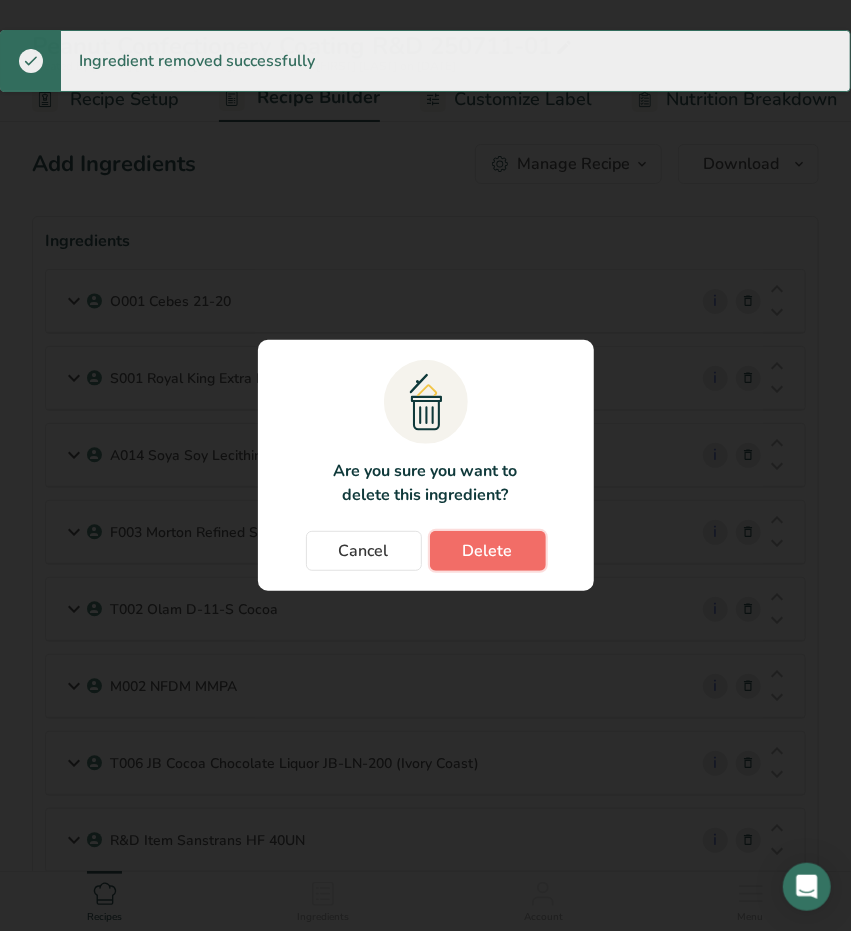 click on "Delete" at bounding box center (488, 551) 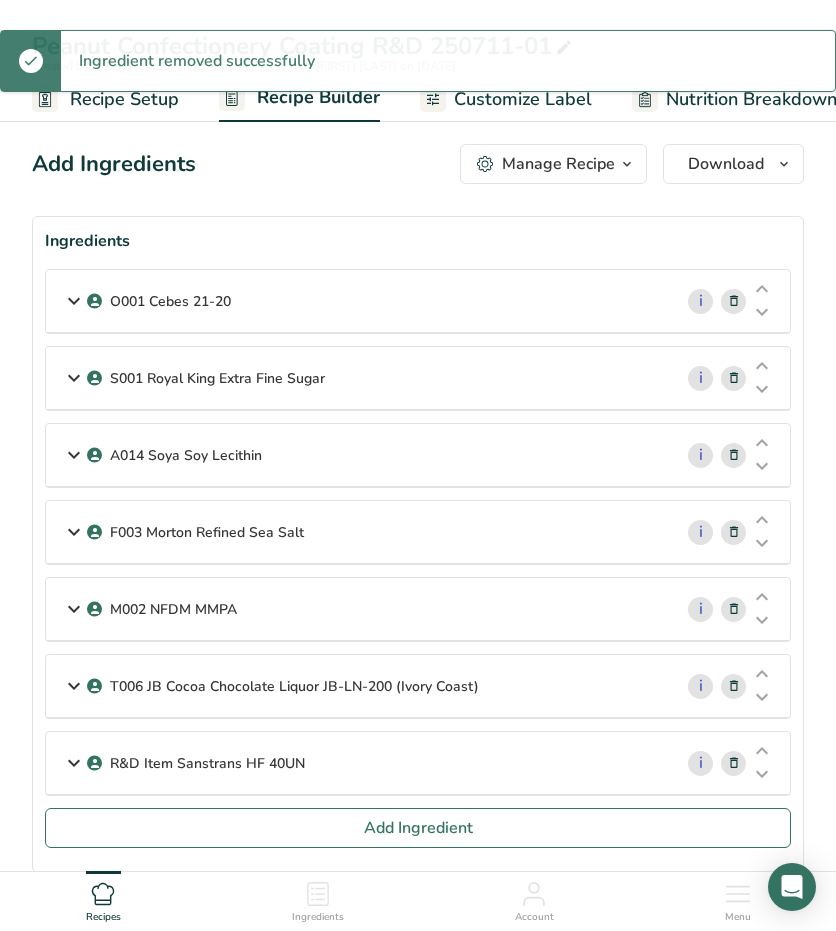 click at bounding box center (734, 763) 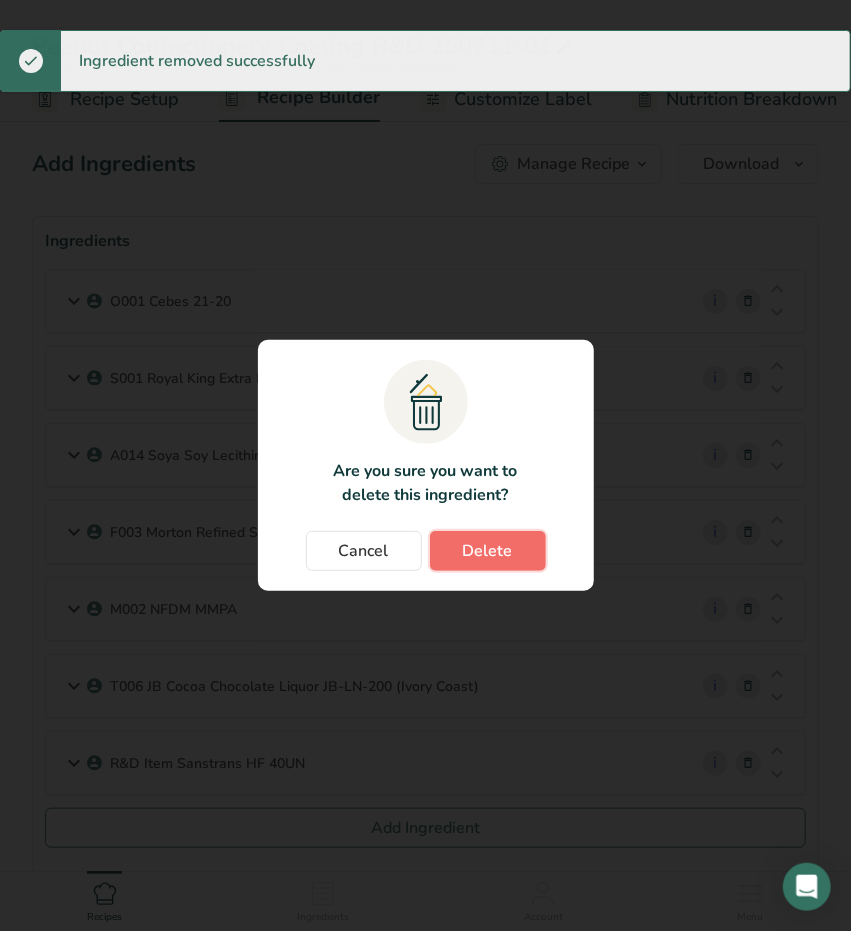click on "Delete" at bounding box center [488, 551] 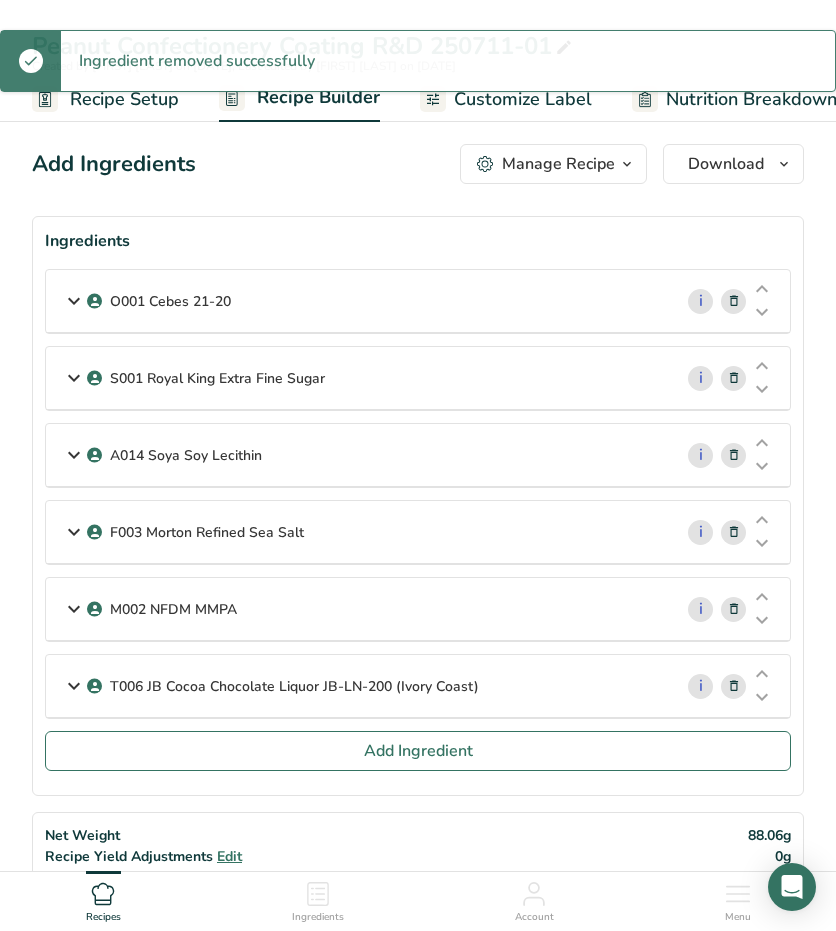 click at bounding box center (734, 686) 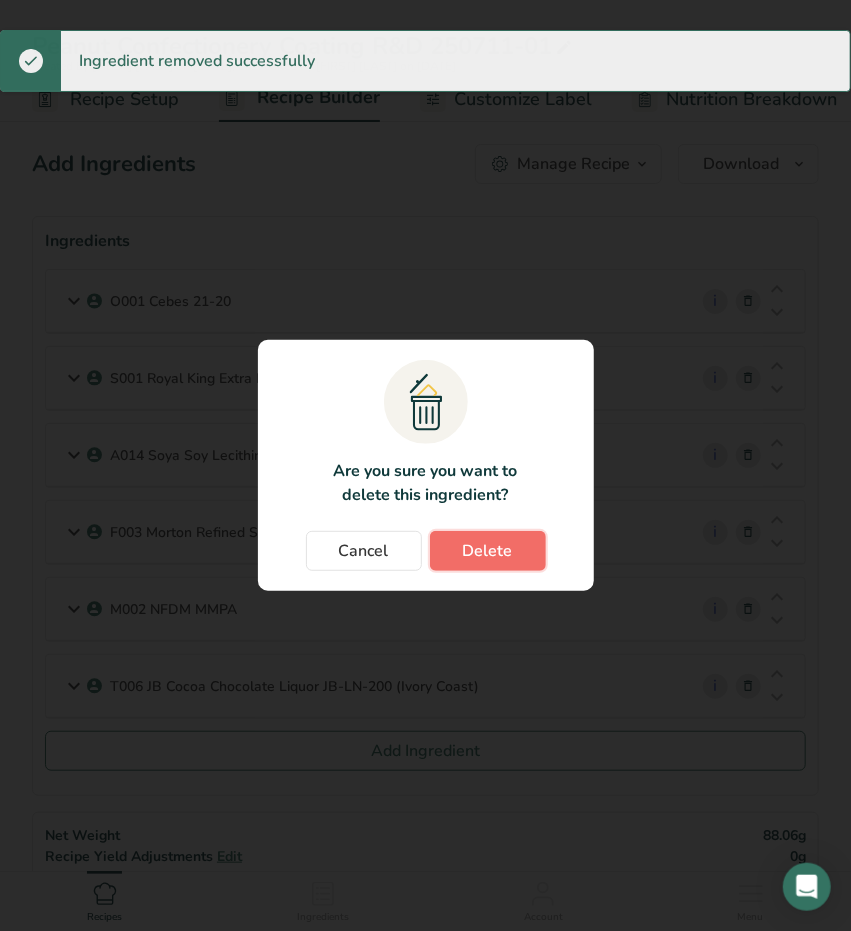 click on "Delete" at bounding box center (488, 551) 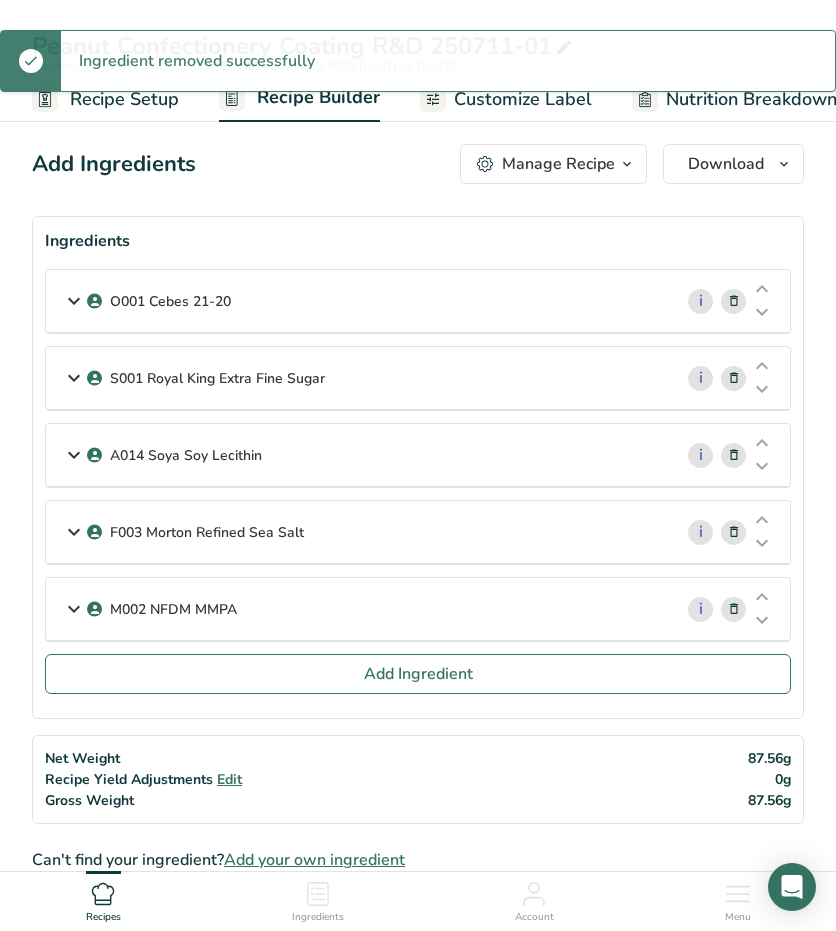 click at bounding box center [74, 609] 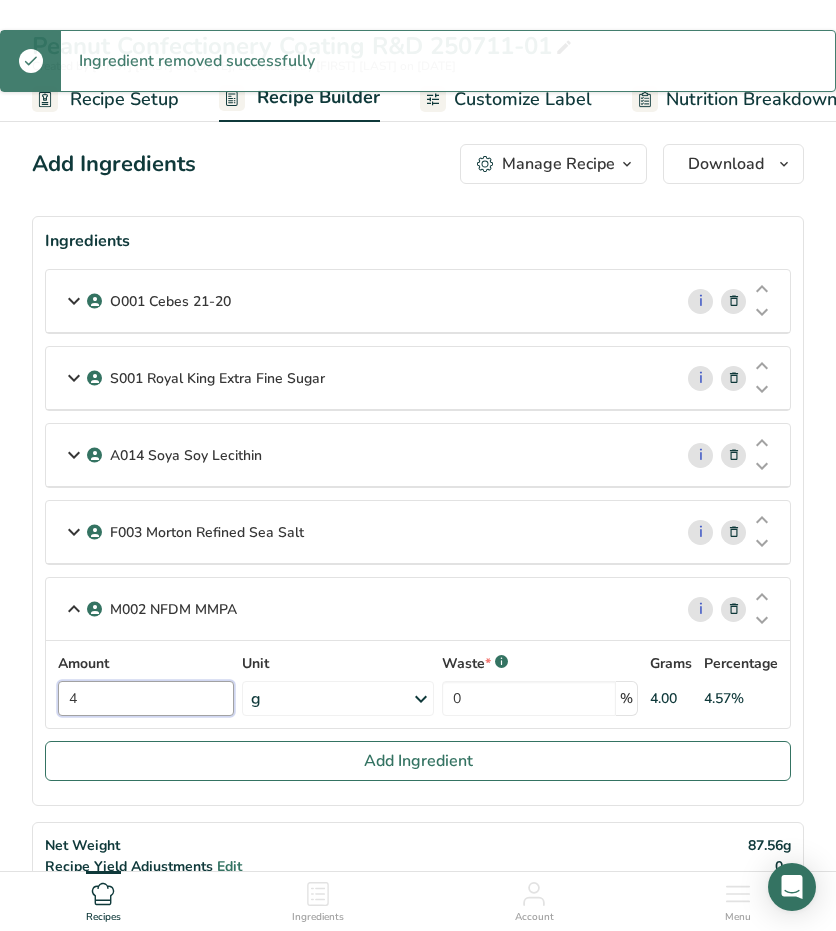 click on "4" at bounding box center (146, 698) 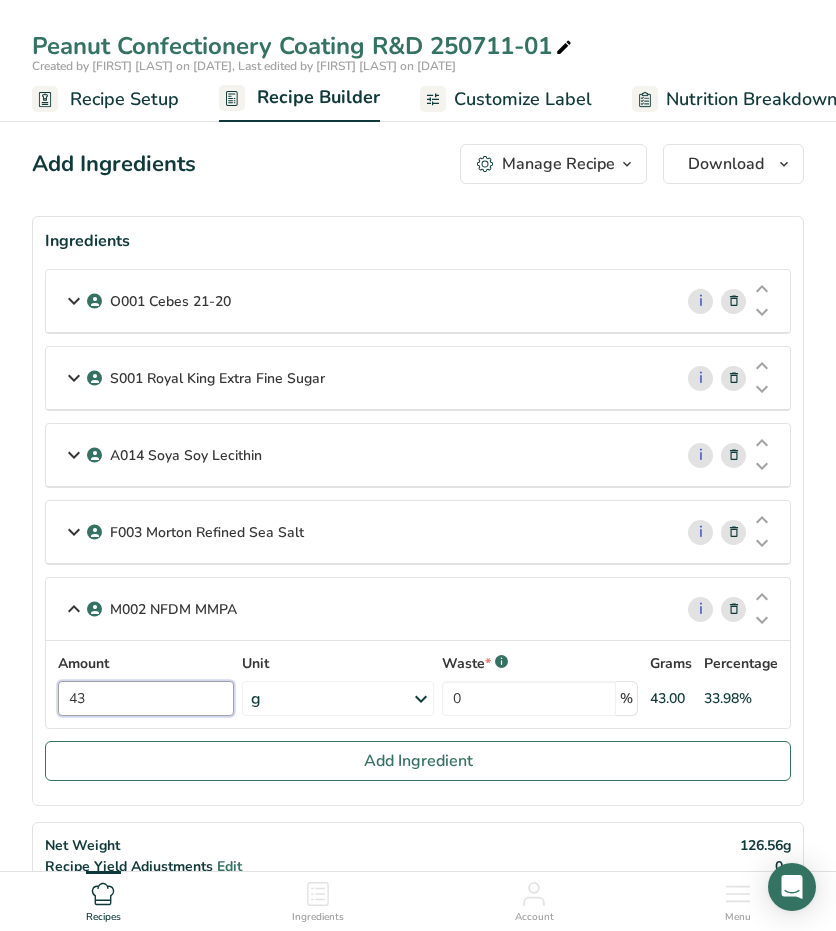 type on "4" 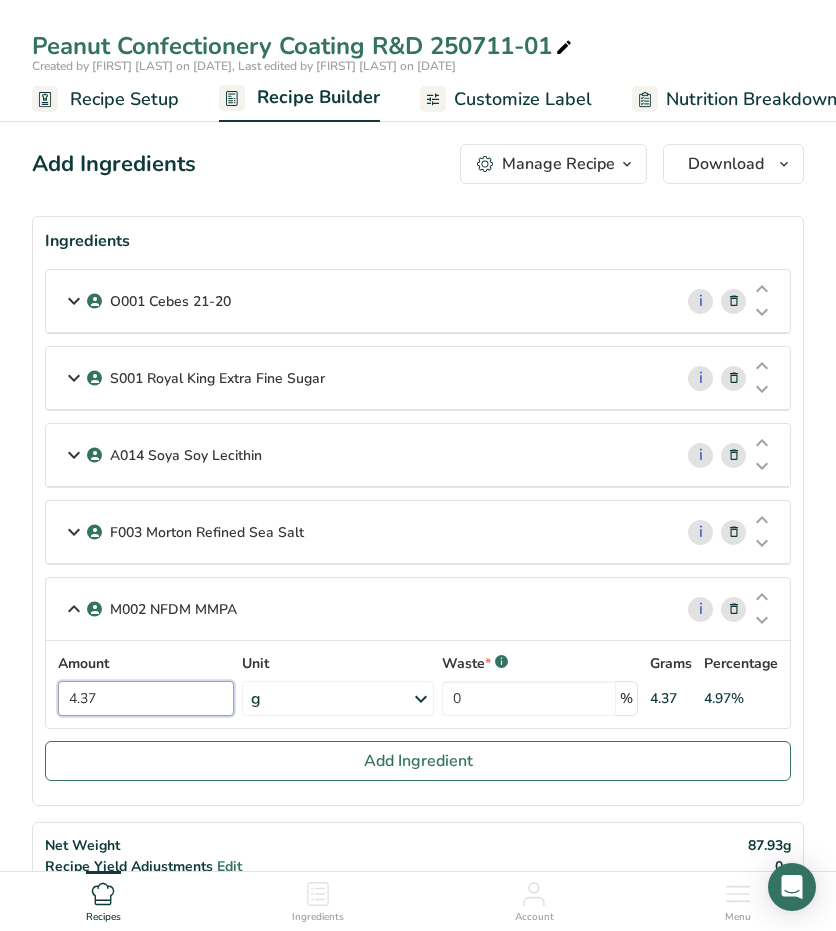 type on "4.37" 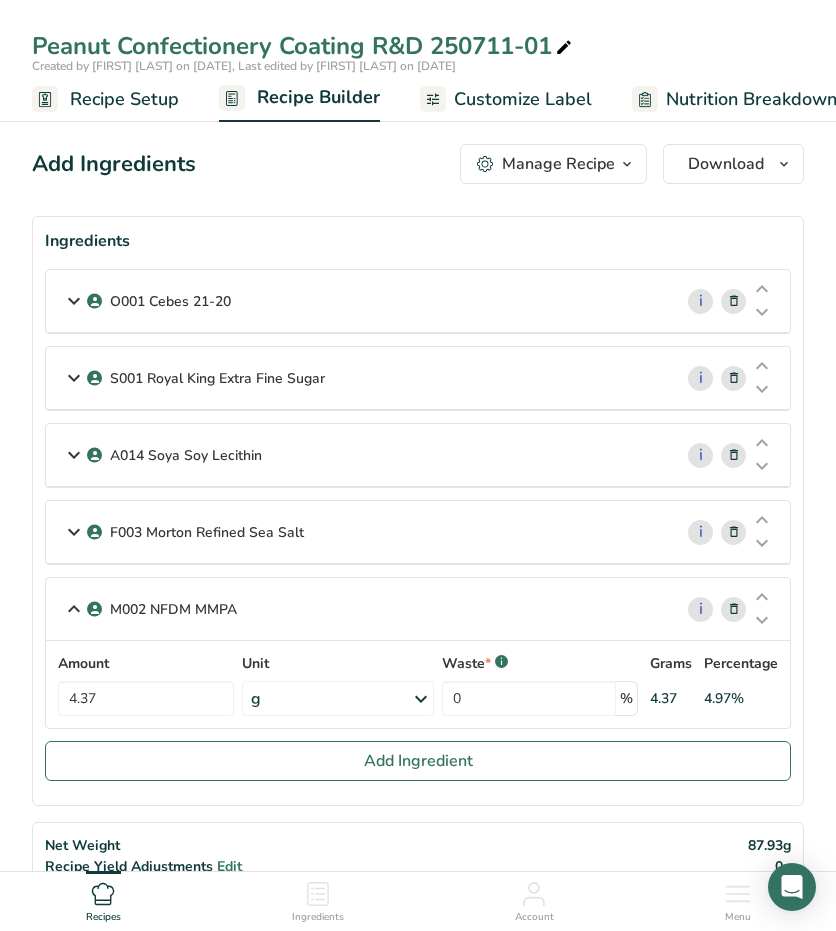 click at bounding box center [74, 532] 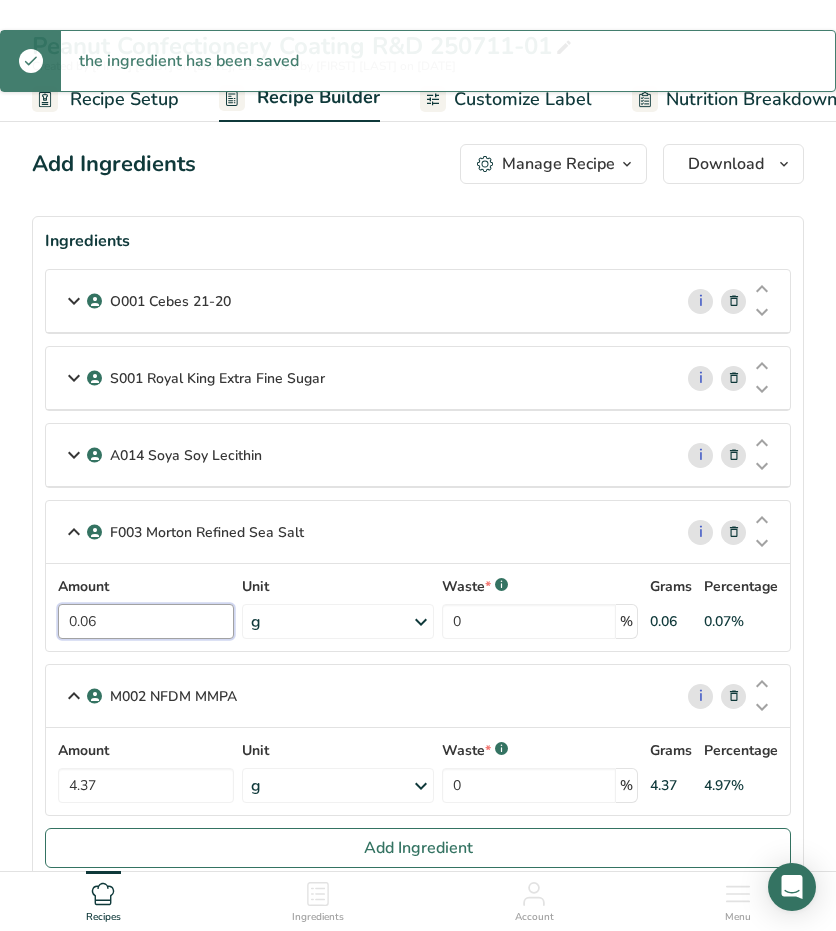 click on "0.06" at bounding box center [146, 621] 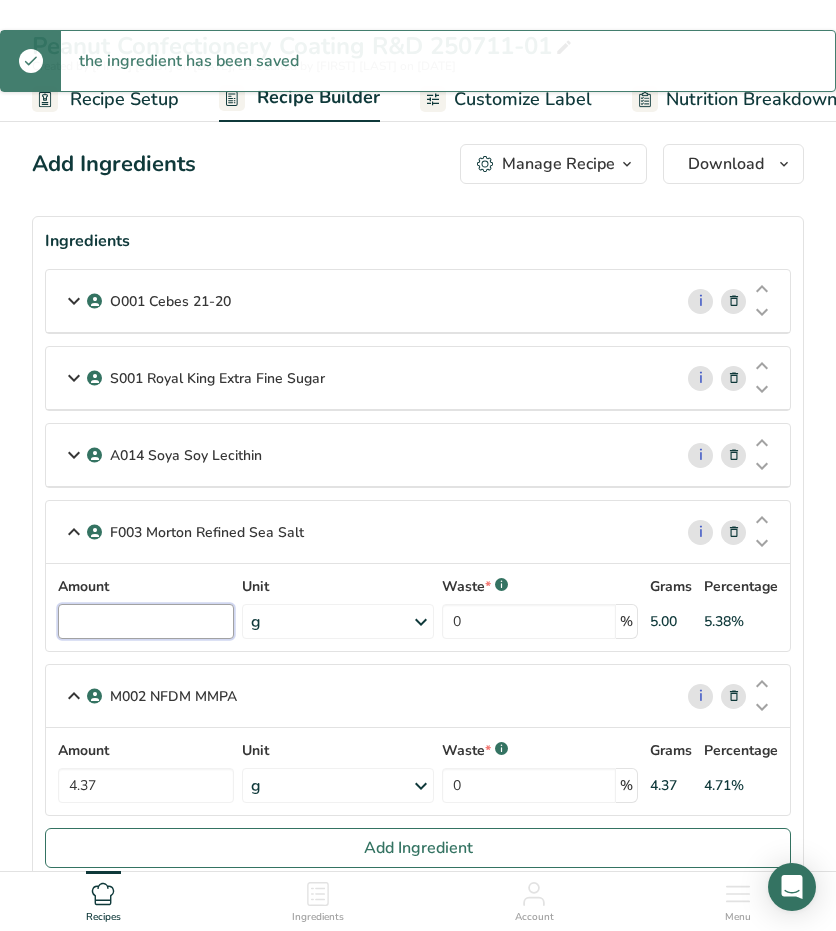 type on "5" 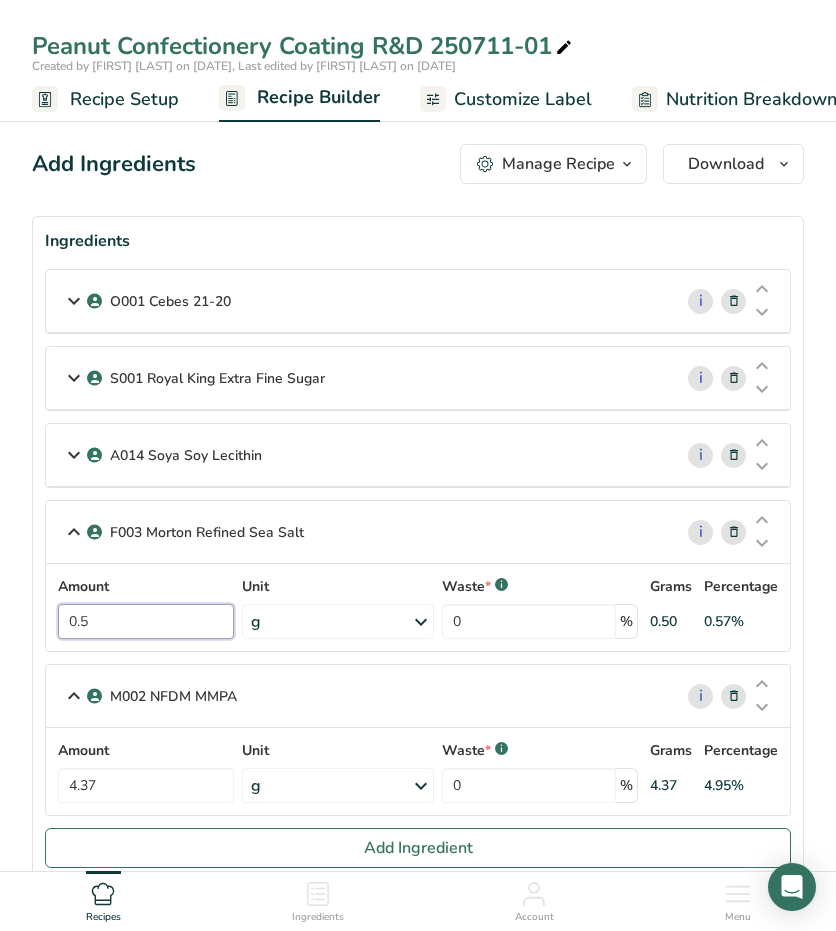 type on "0.5" 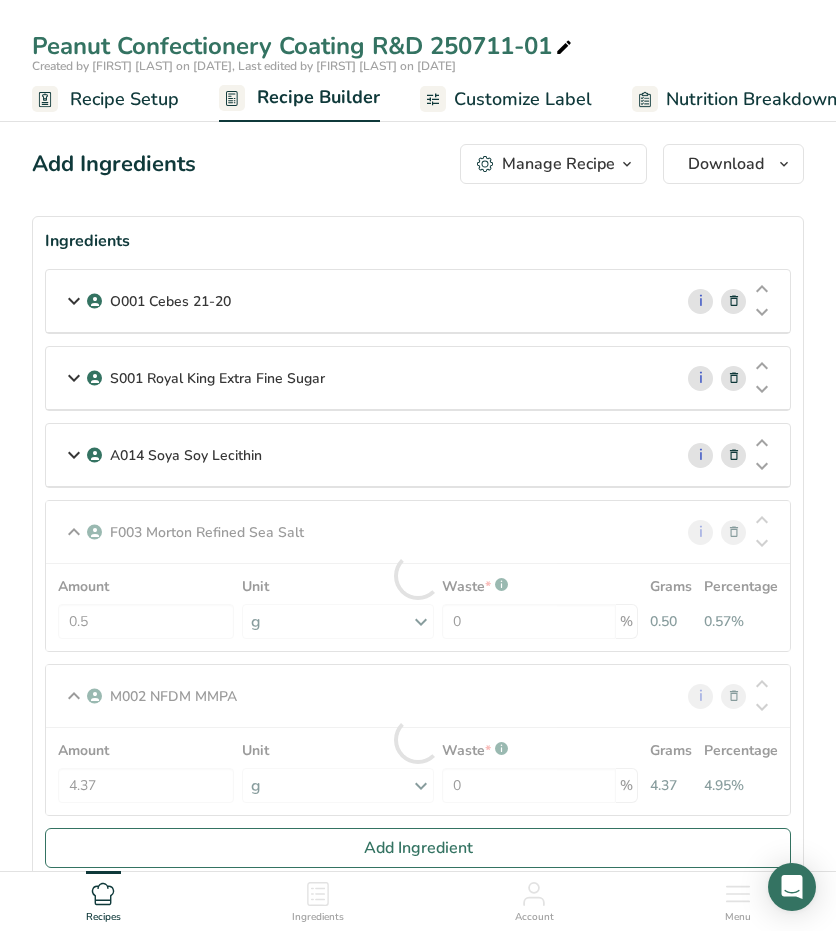 click at bounding box center (74, 455) 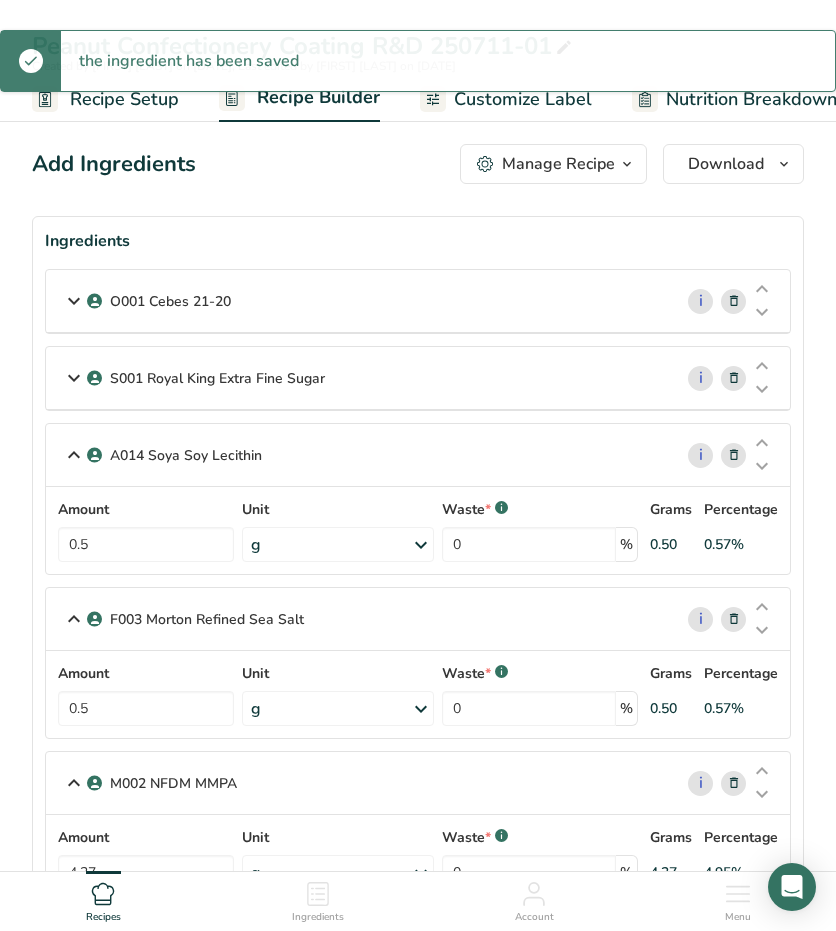 click at bounding box center (74, 378) 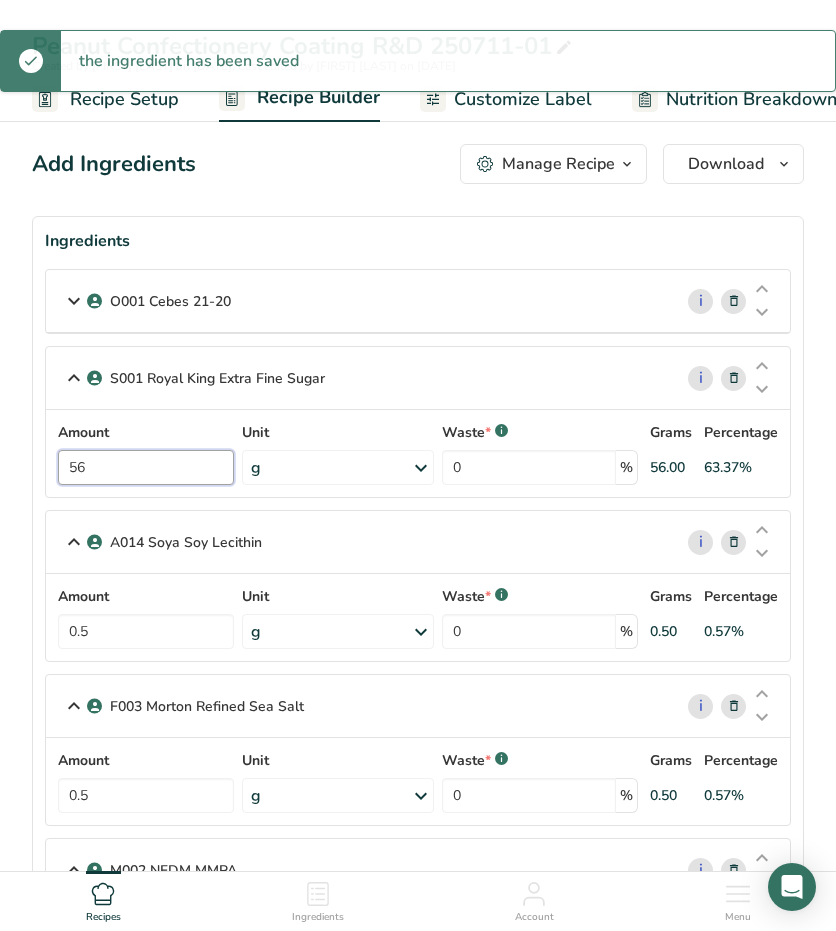 drag, startPoint x: 118, startPoint y: 456, endPoint x: -18, endPoint y: 434, distance: 137.76791 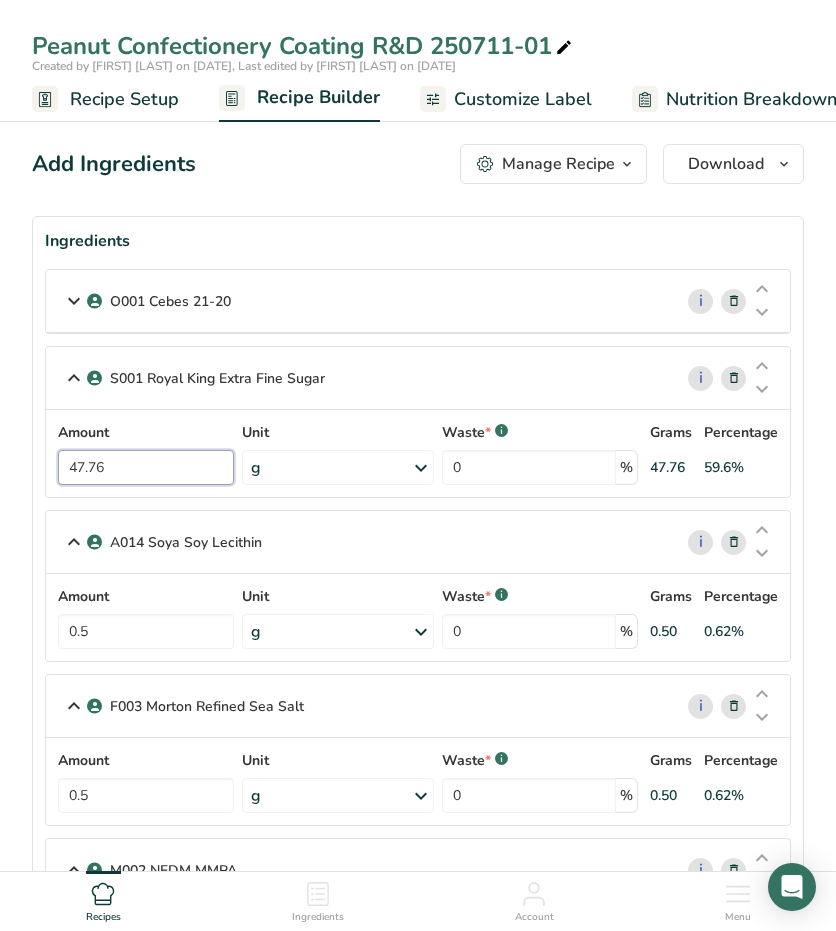 type on "47.76" 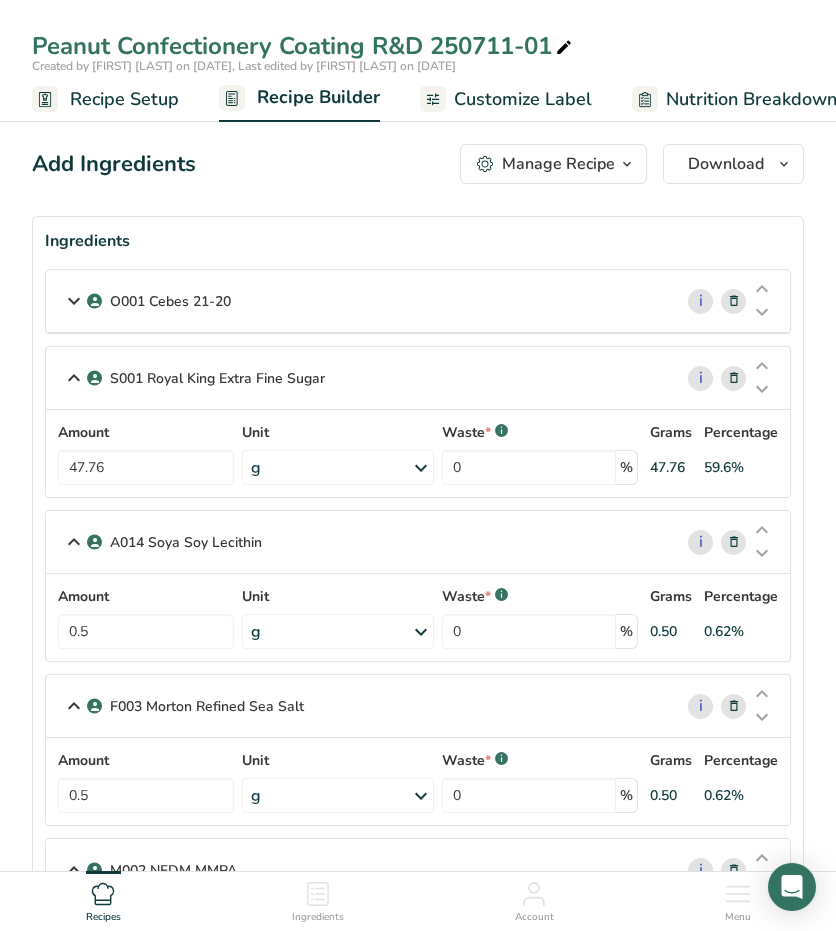 click at bounding box center (74, 301) 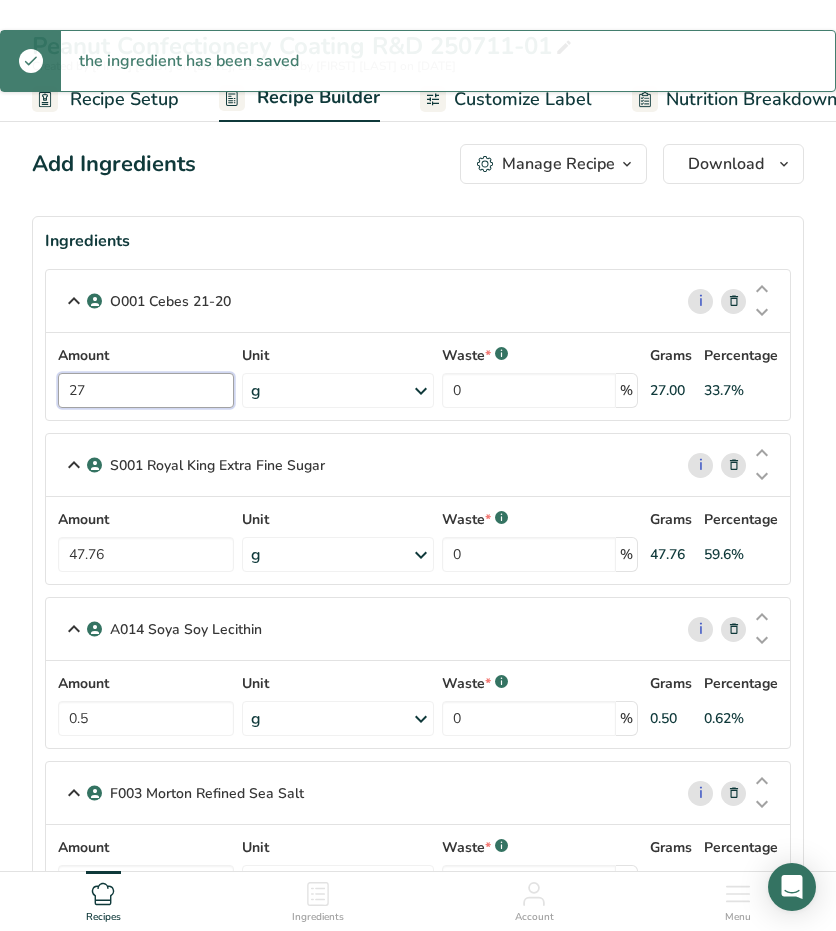click on "27" at bounding box center (146, 390) 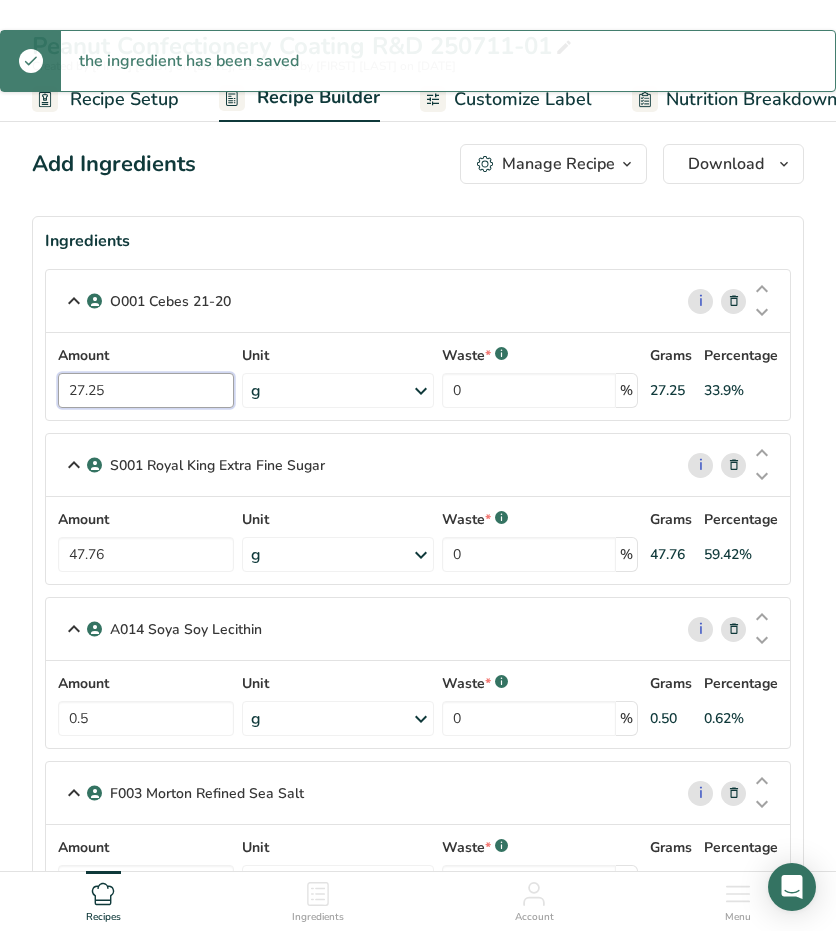 type on "27.25" 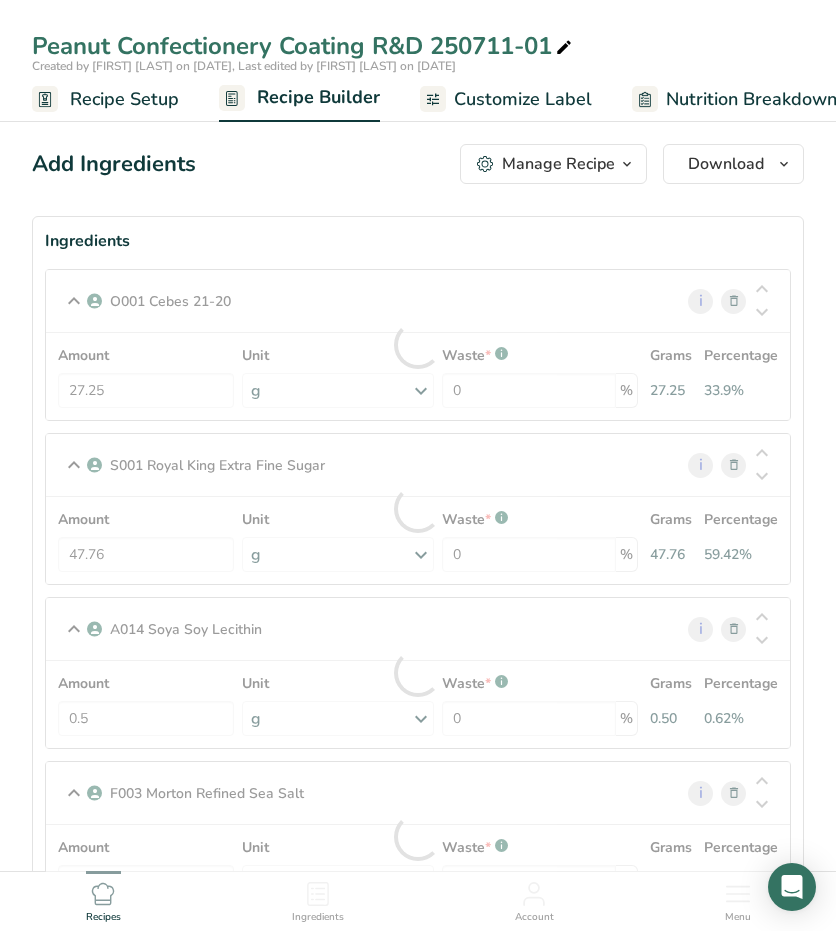 click on "Add Ingredients
Manage Recipe         Delete Recipe           Duplicate Recipe             Scale Recipe             Save as Sub-Recipe   .a-a{fill:#347362;}.b-a{fill:#fff;}                               Nutrition Breakdown                 Recipe Card
NEW
Amino Acids Pattern Report           Activity History
Download
Choose your preferred label style
Standard FDA label
Standard FDA label
The most common format for nutrition facts labels in compliance with the FDA's typeface, style and requirements
Tabular FDA label
A label format compliant with the FDA regulations presented in a tabular (horizontal) display.
Linear FDA label
A simple linear display for small sized packages.
Simplified FDA label" at bounding box center (418, 2124) 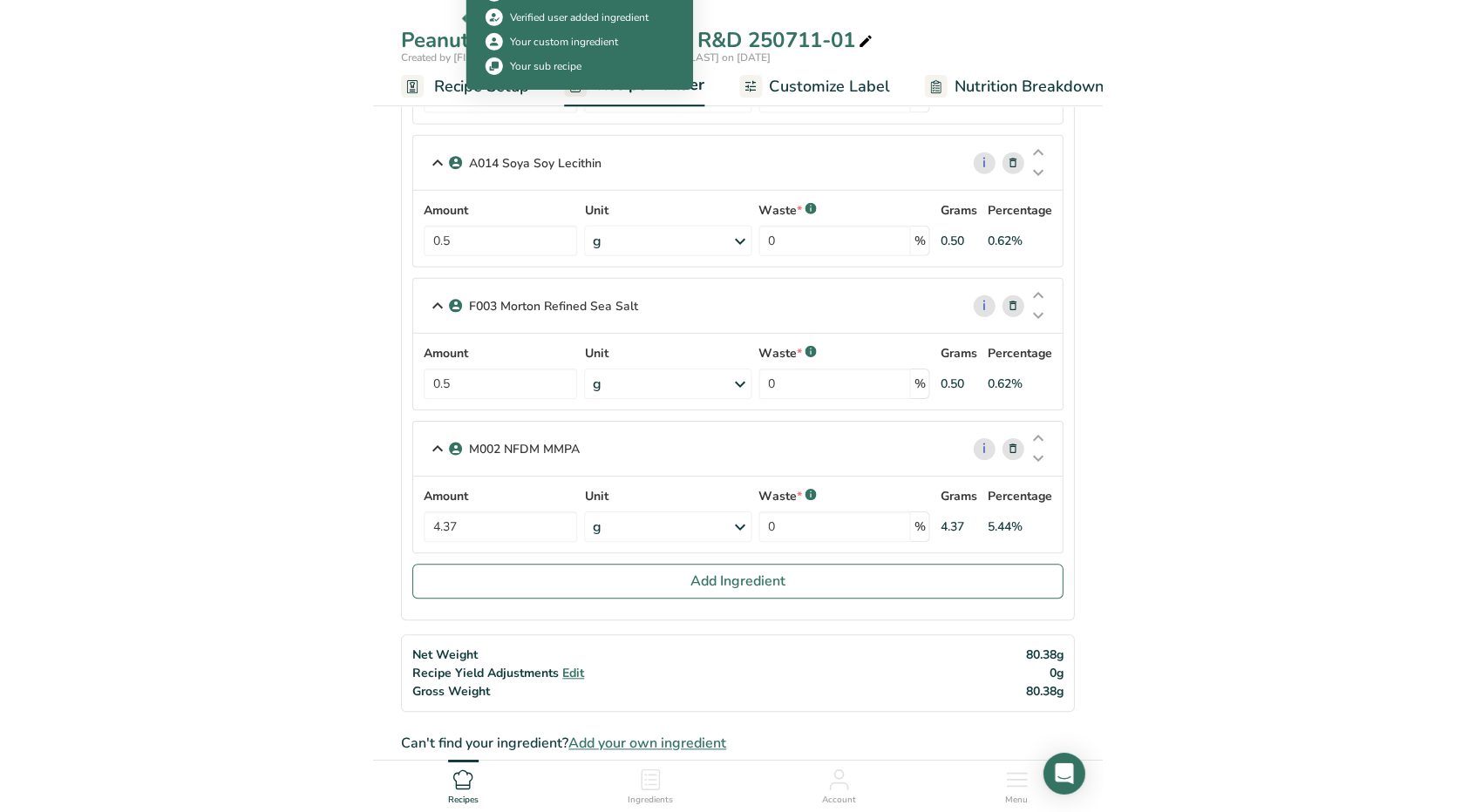 scroll, scrollTop: 436, scrollLeft: 0, axis: vertical 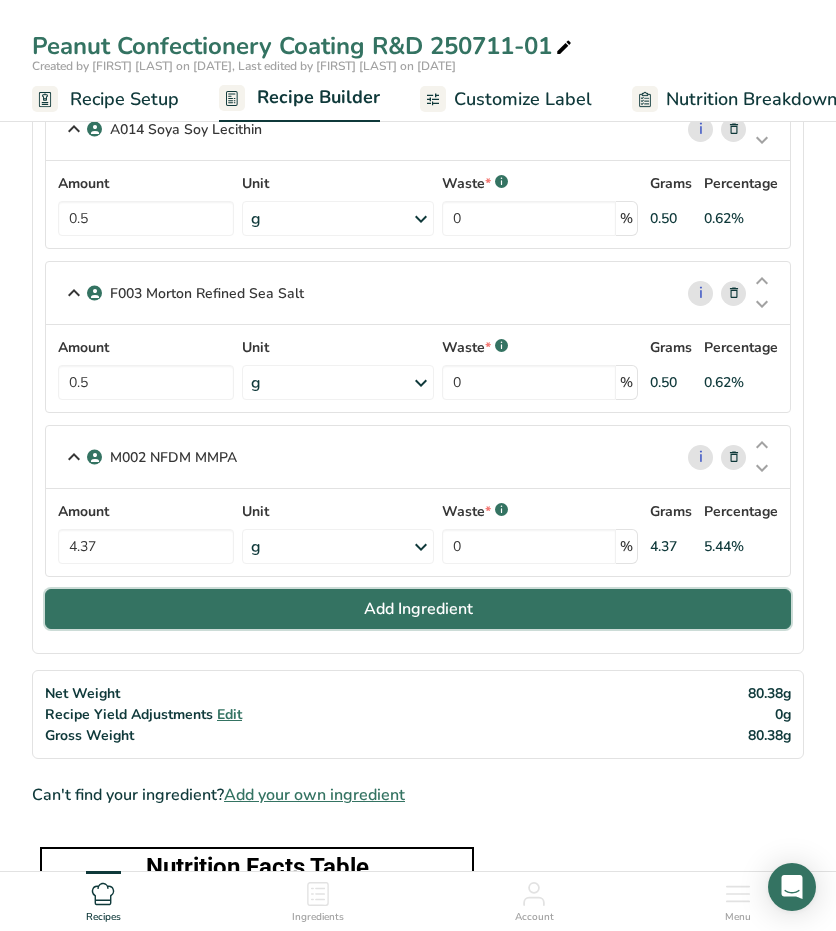 click on "Add Ingredient" at bounding box center [418, 609] 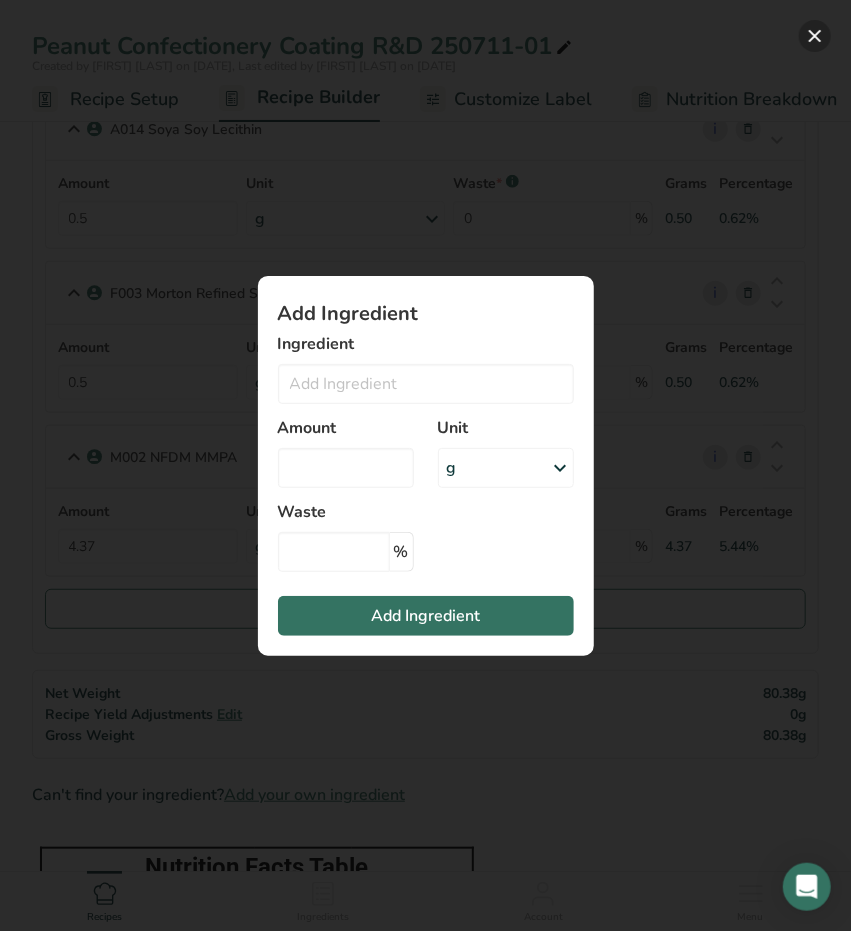 click at bounding box center [815, 36] 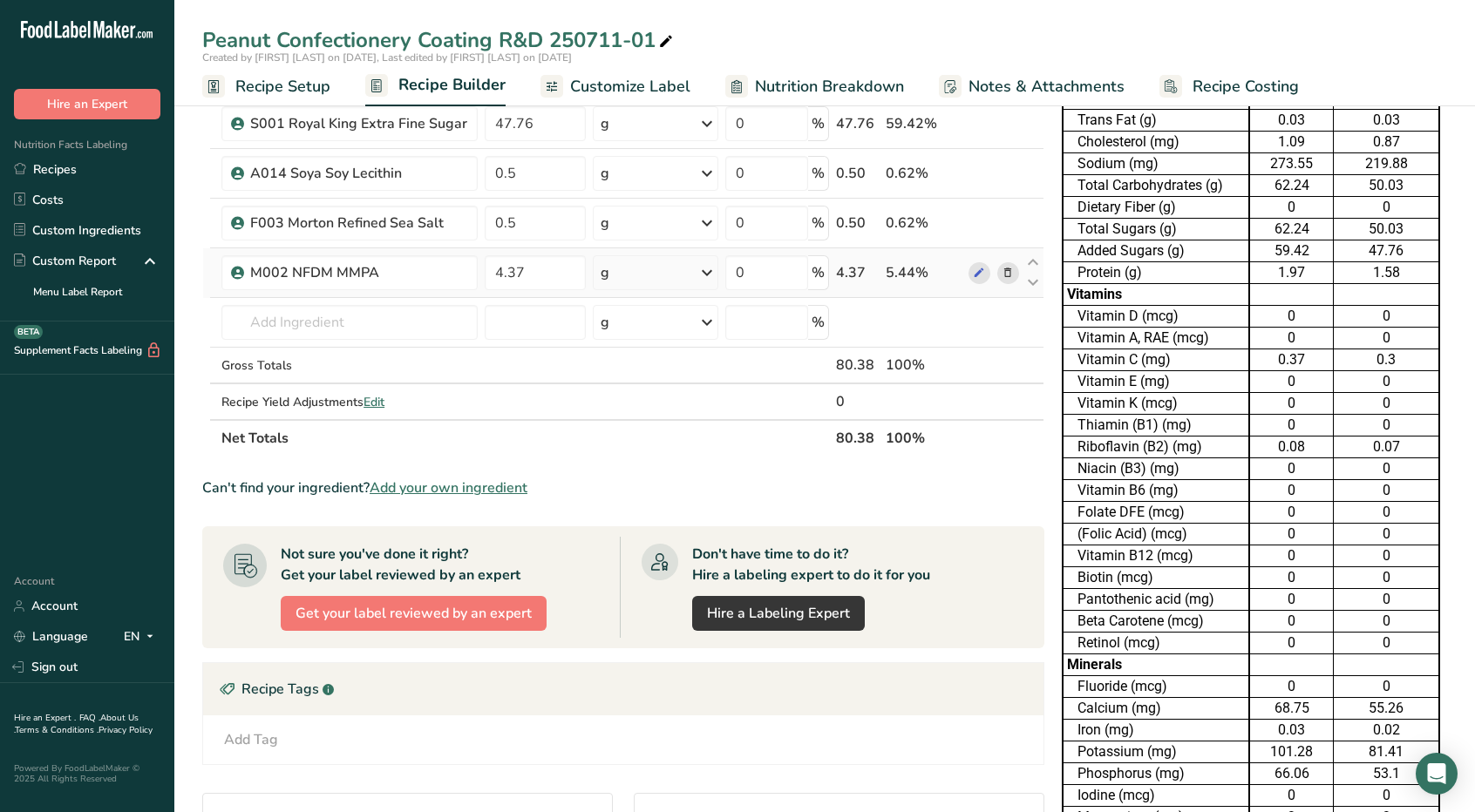 scroll, scrollTop: 174, scrollLeft: 0, axis: vertical 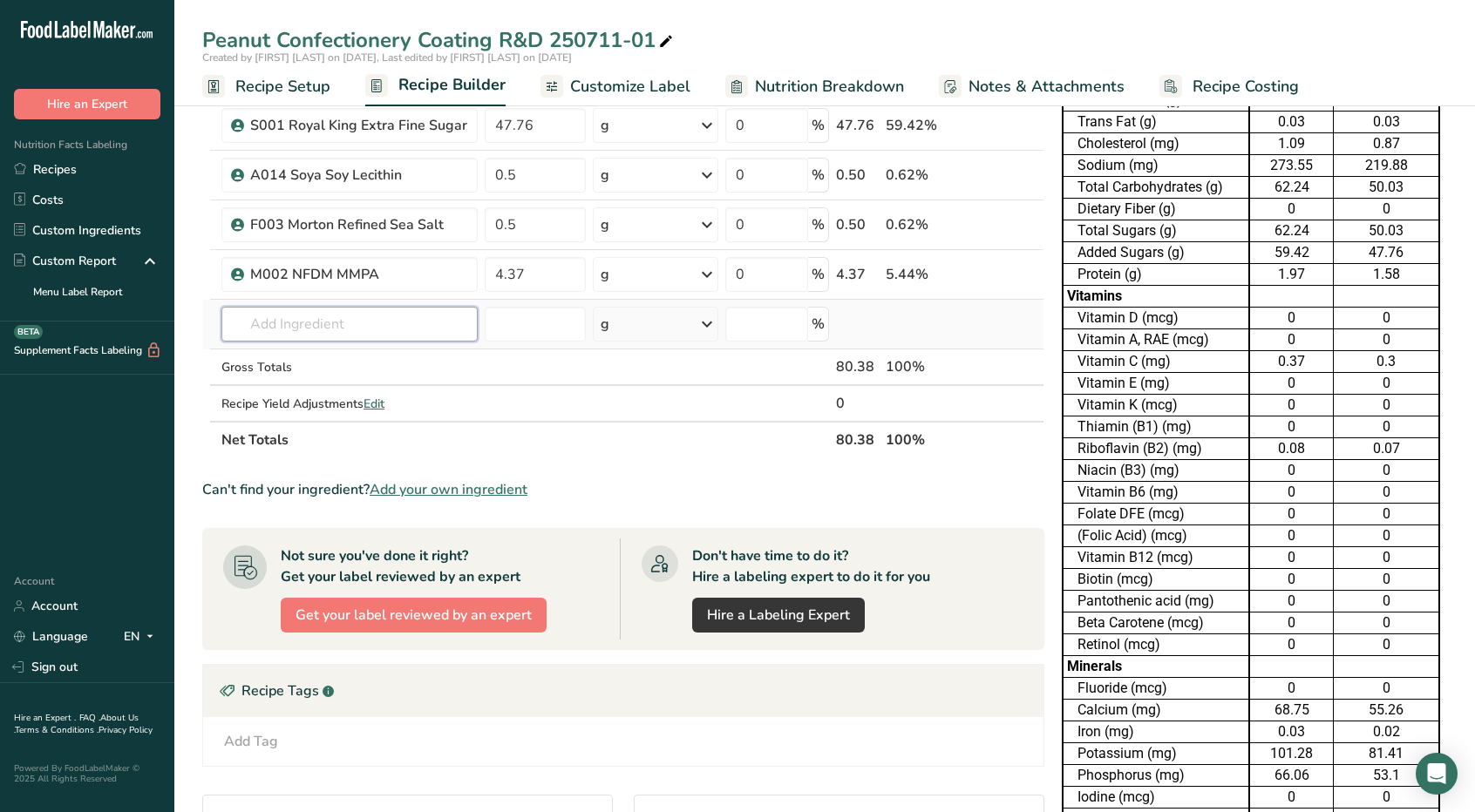 click at bounding box center [350, 324] 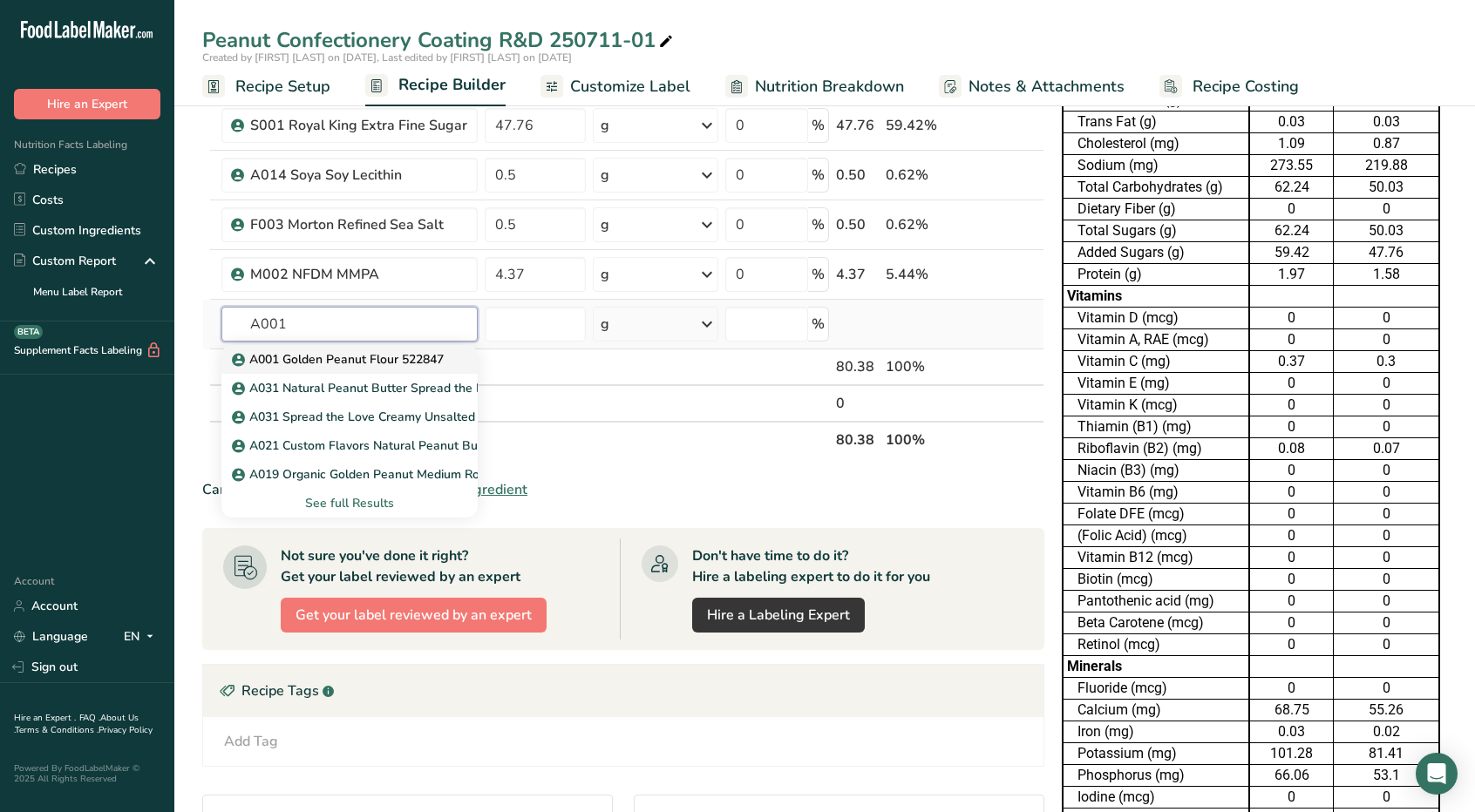 type on "A001" 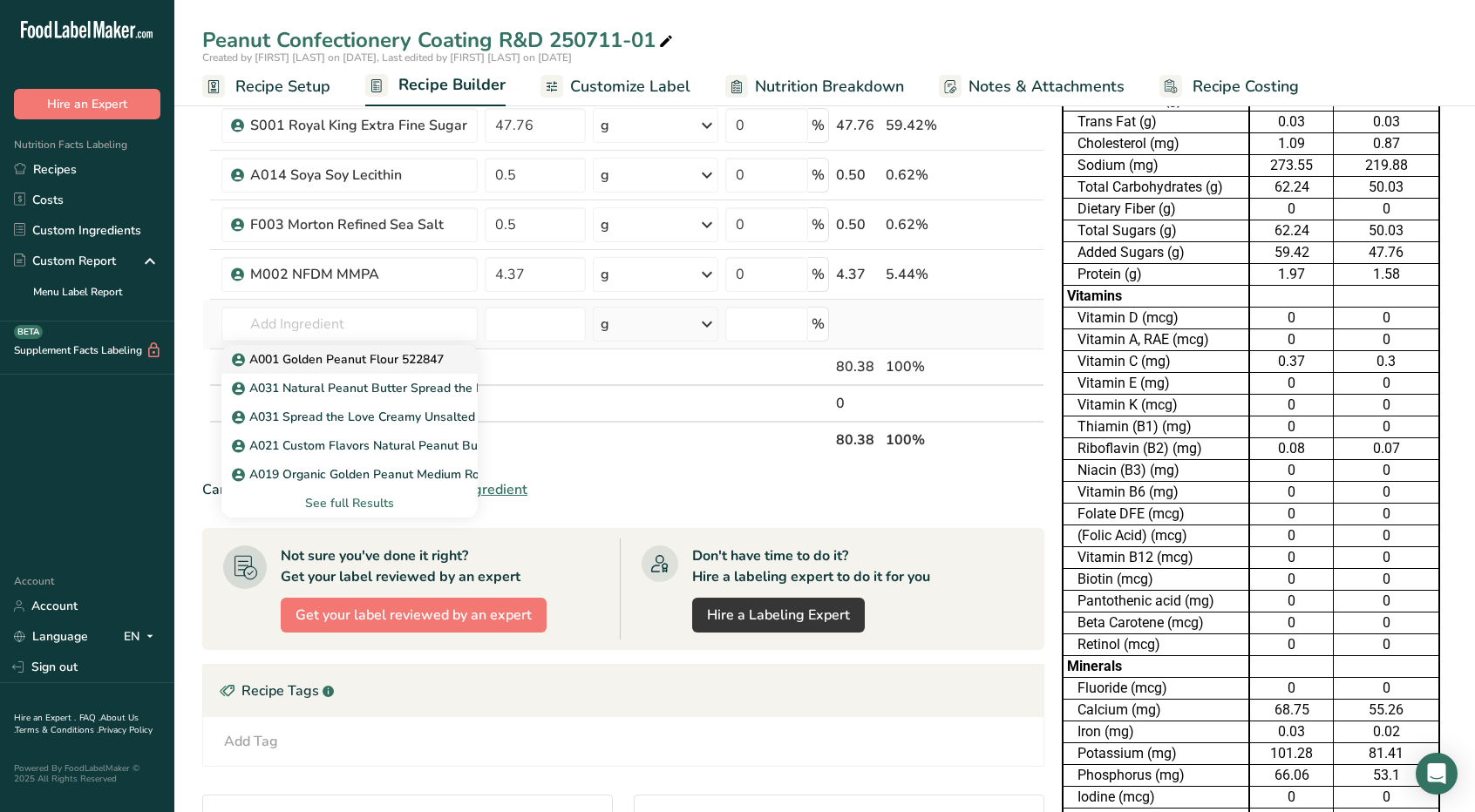 click on "A001 Golden Peanut Flour 522847" at bounding box center [339, 359] 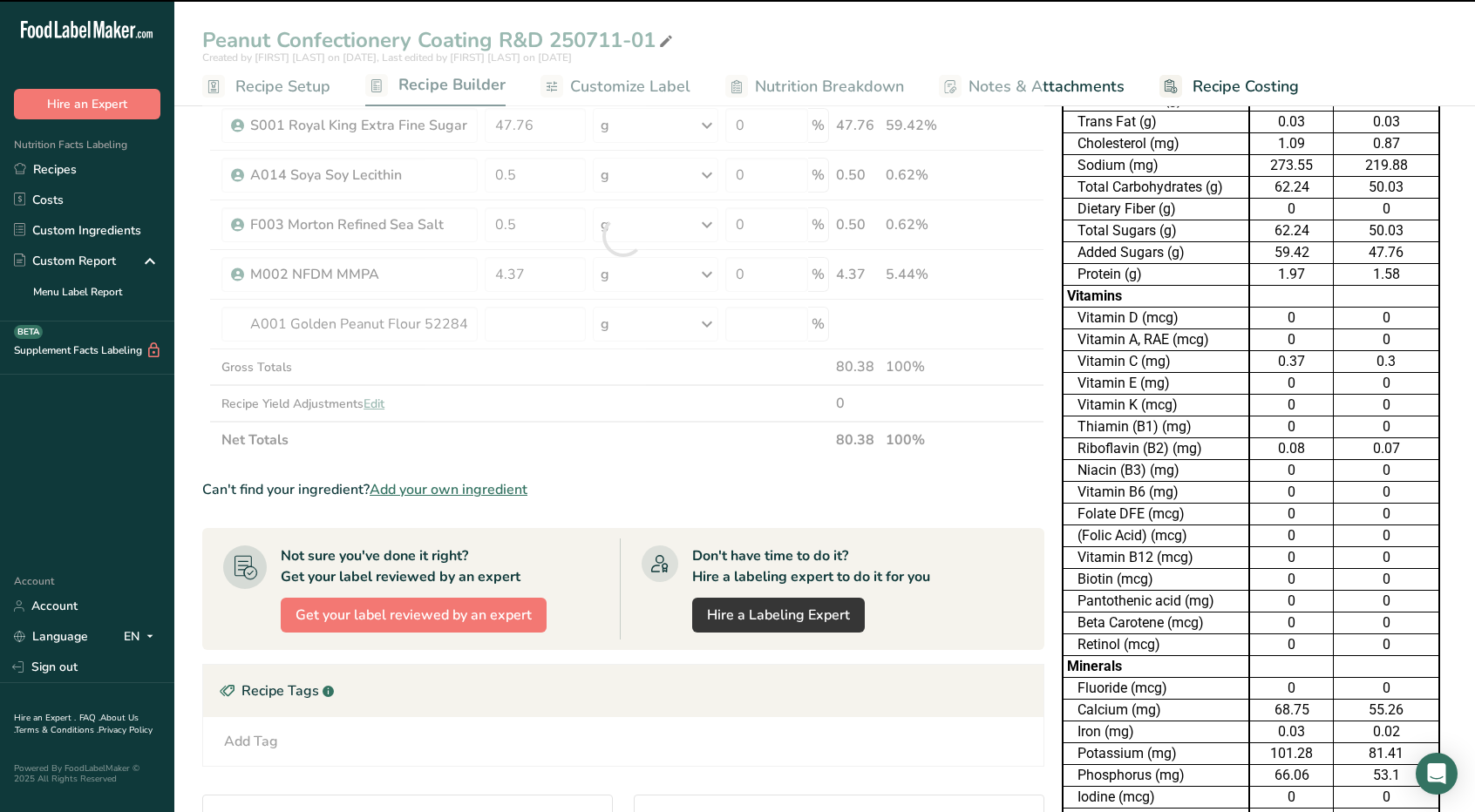 type on "0" 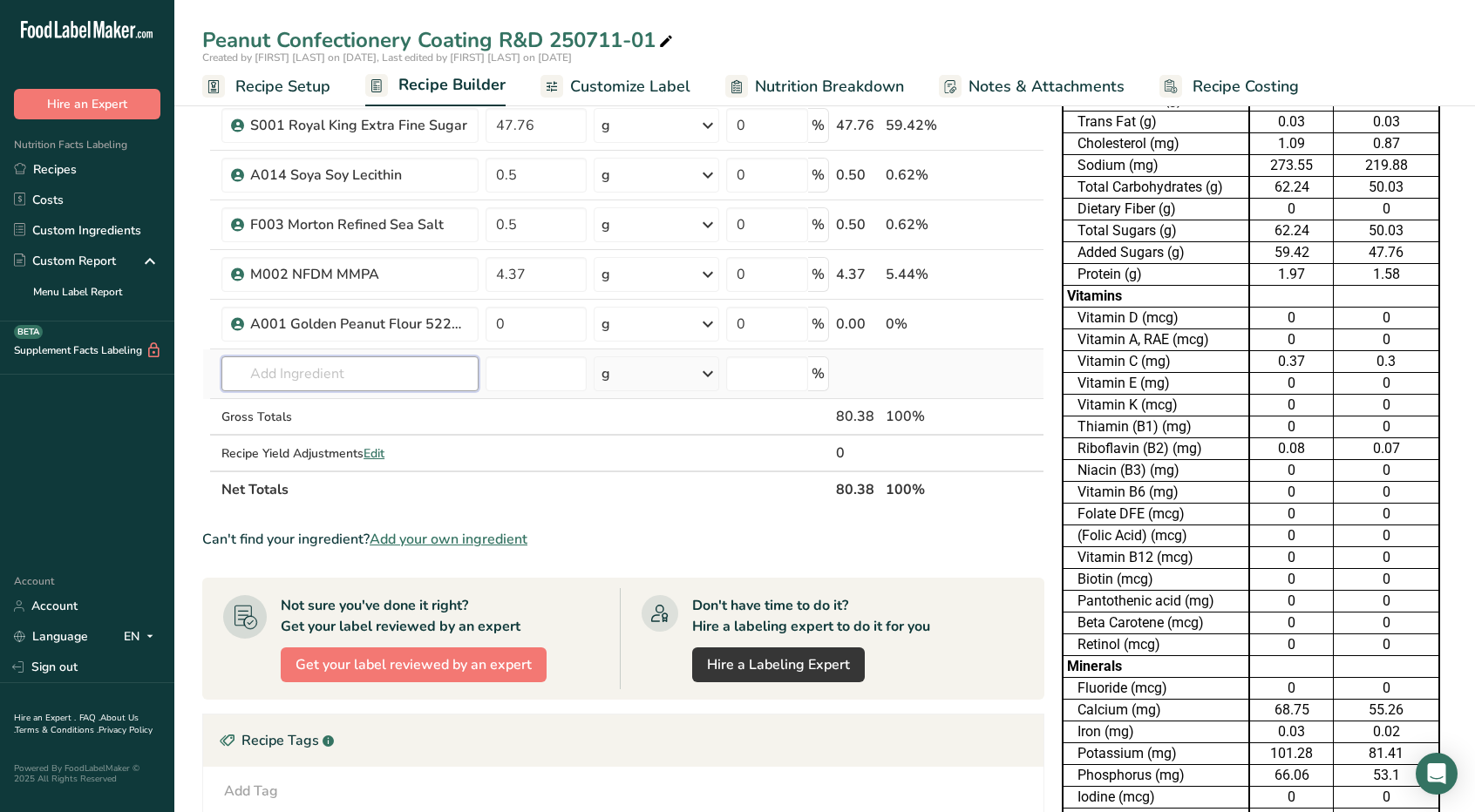 click at bounding box center [350, 374] 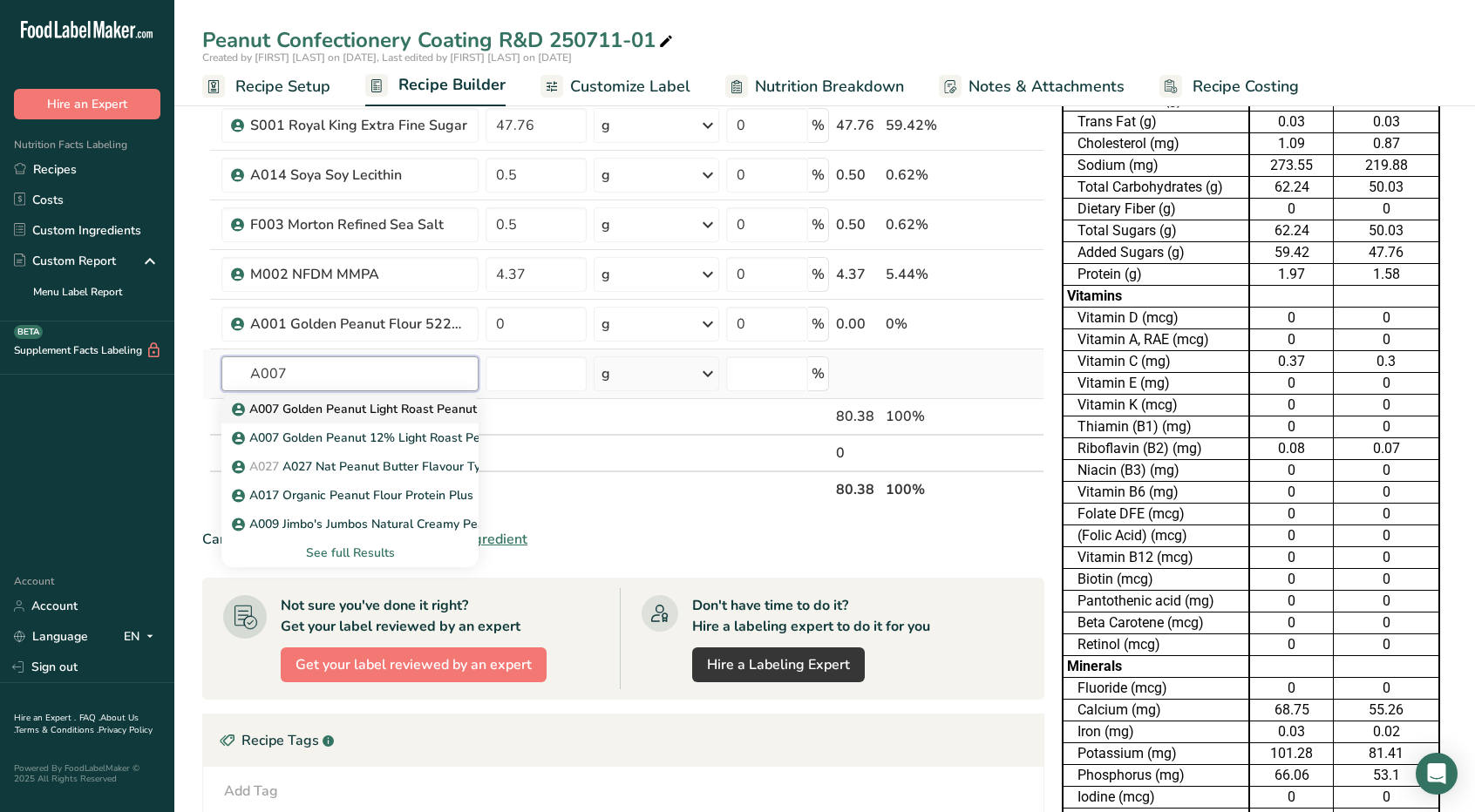 type on "A007" 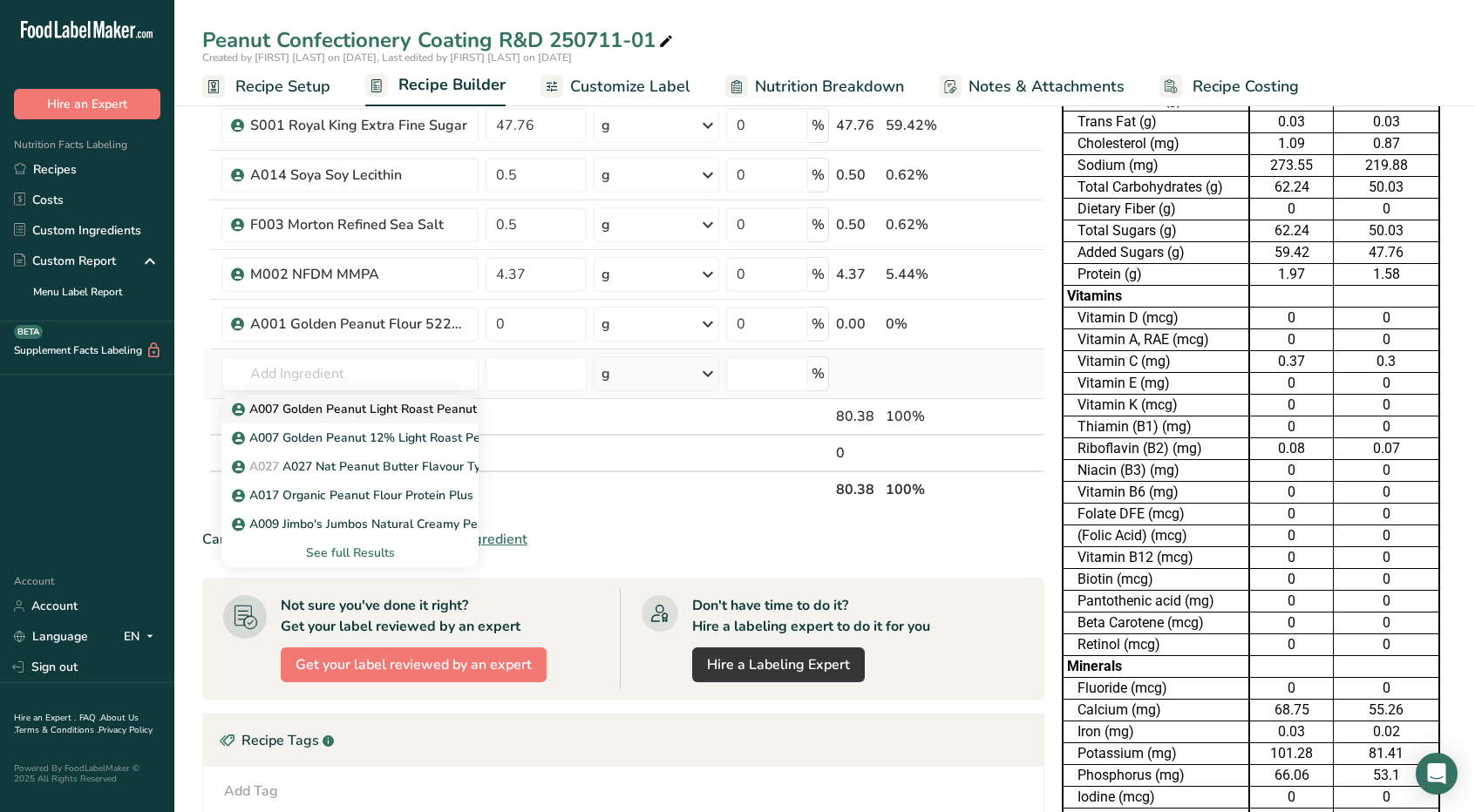 click on "A007 Golden Peanut Light Roast Peanut Flour 521271" at bounding box center [395, 409] 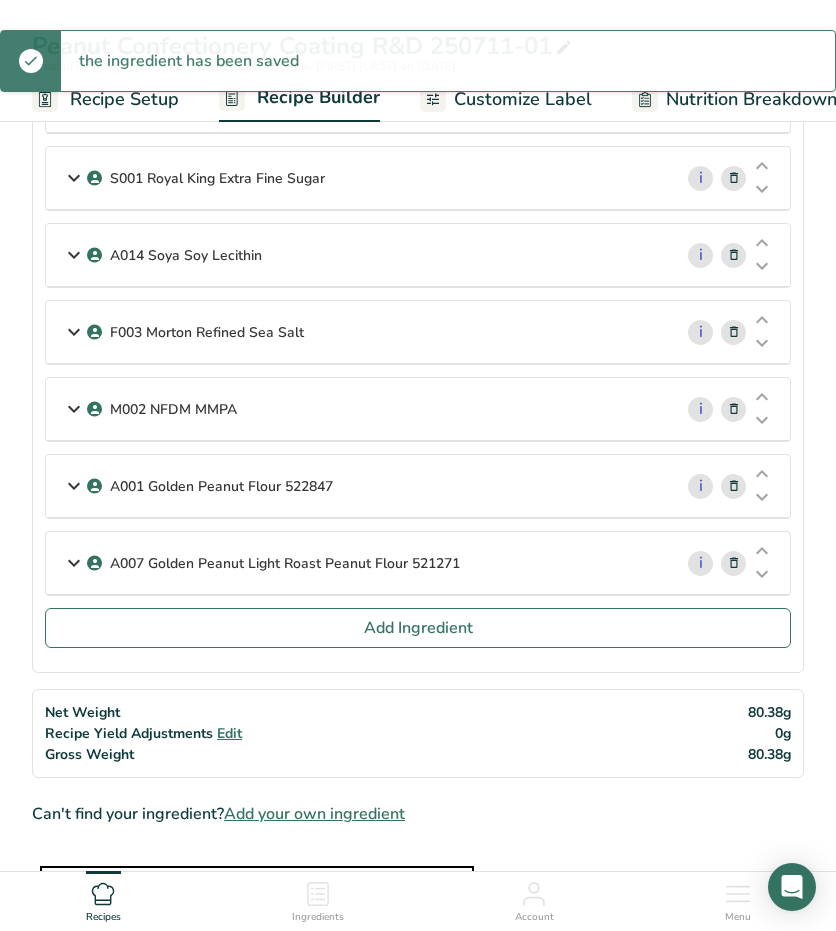 click at bounding box center [74, 486] 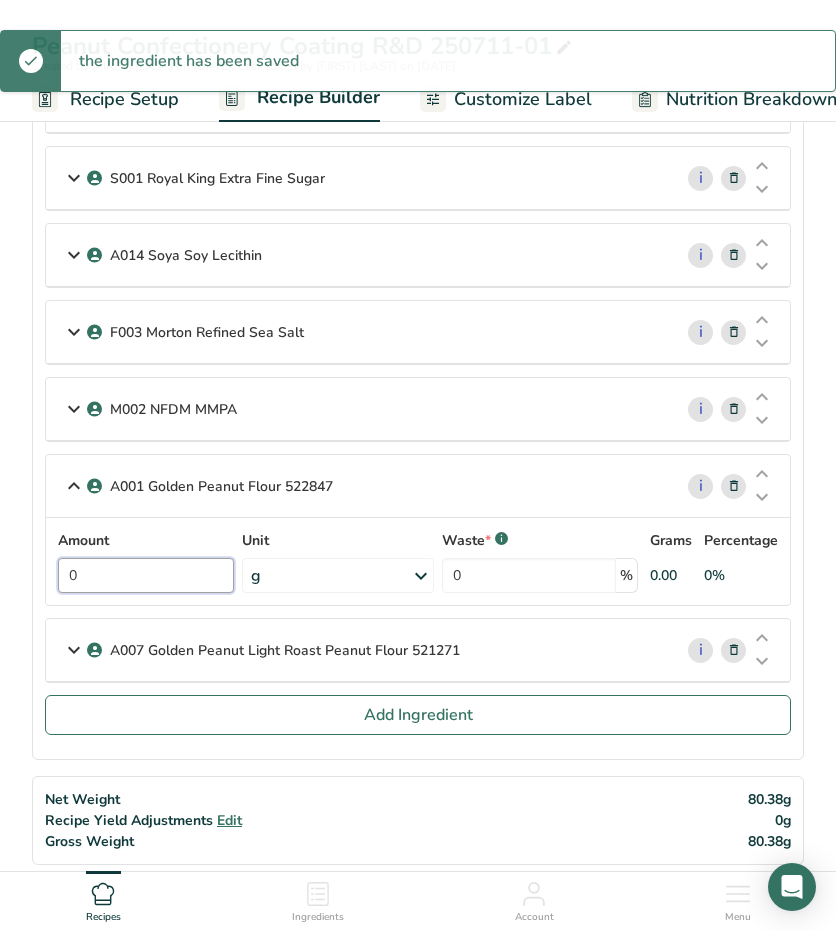 click on "0" at bounding box center [146, 575] 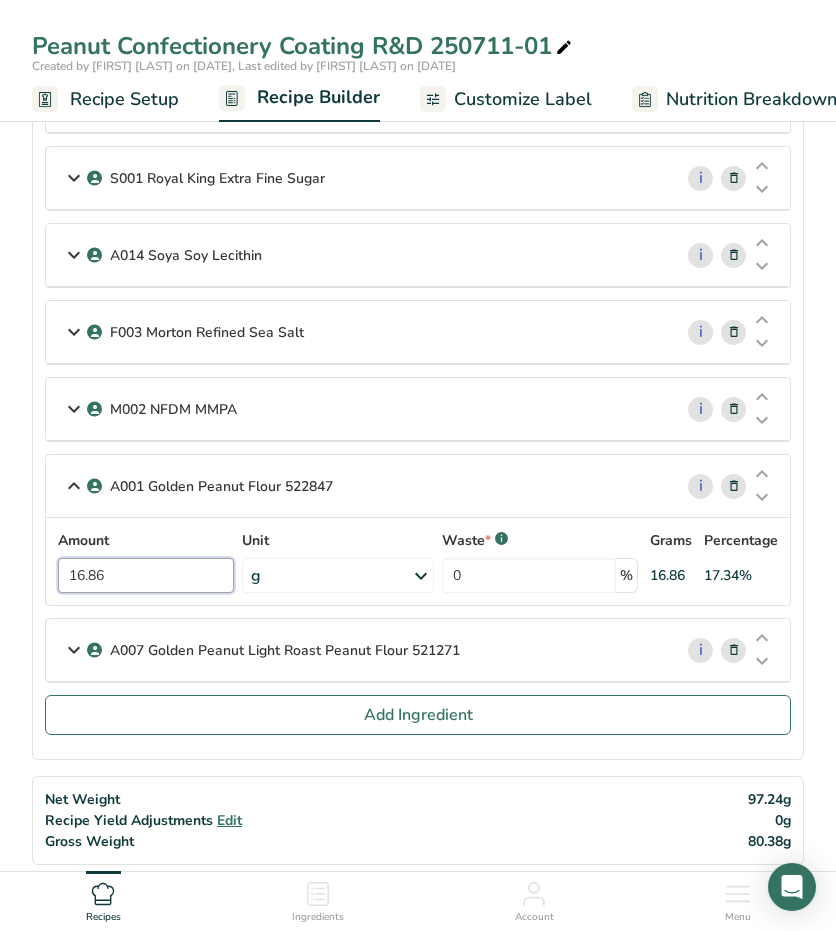 type on "16.86" 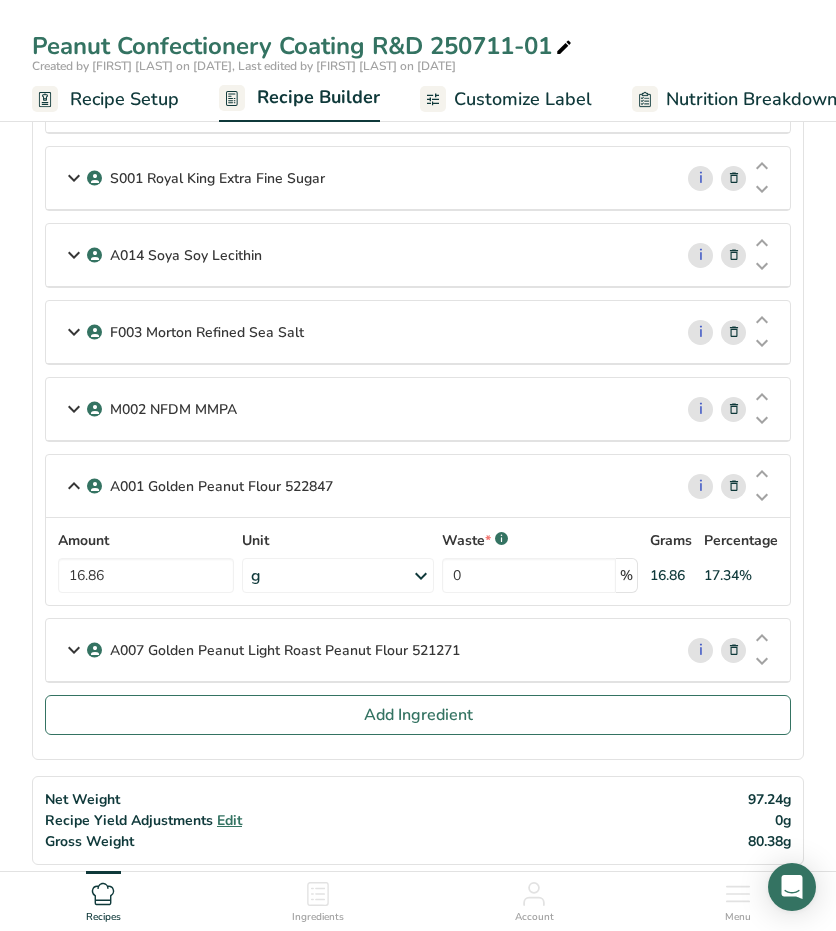 click at bounding box center (74, 650) 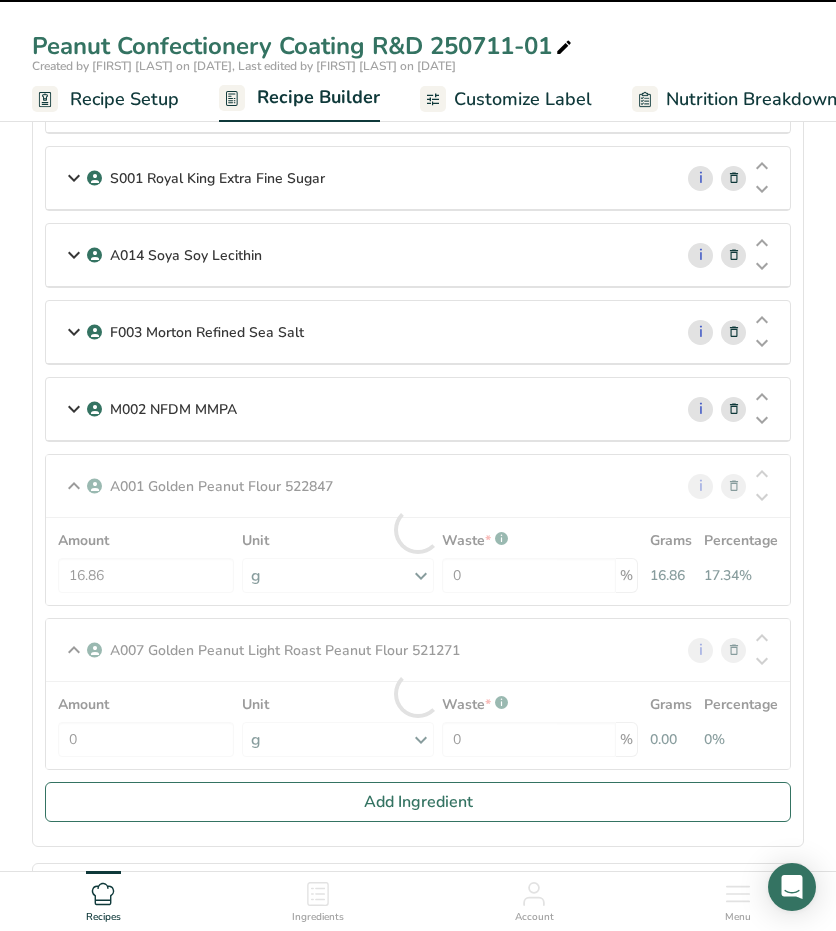 click at bounding box center [418, 694] 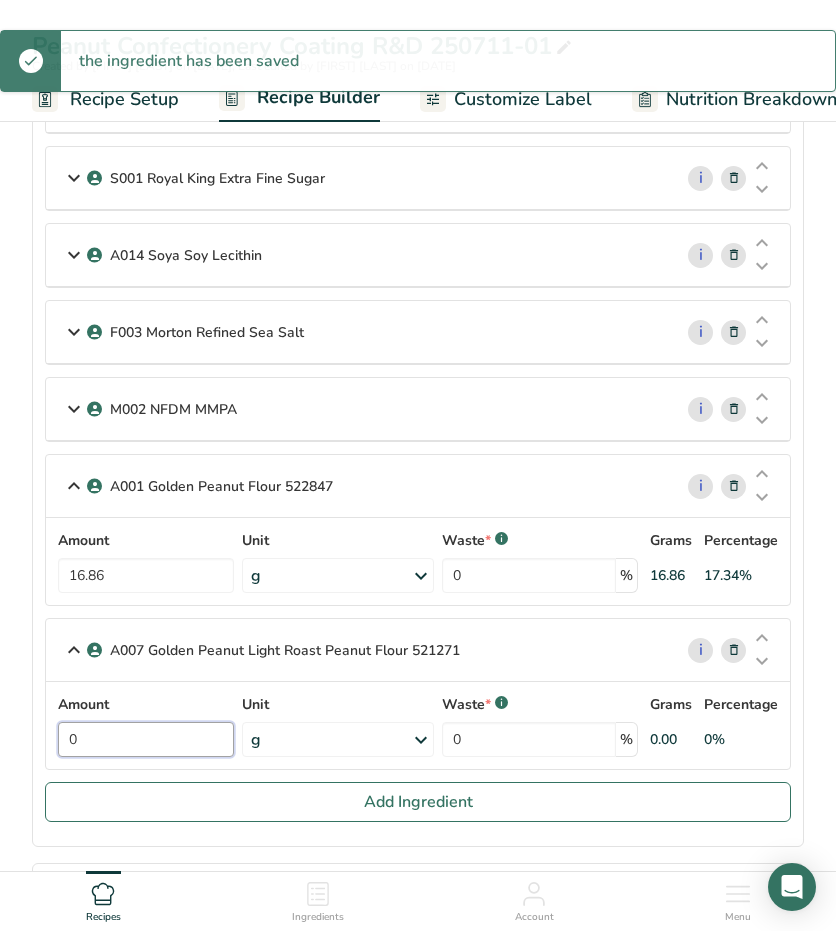 click on "0" at bounding box center (146, 739) 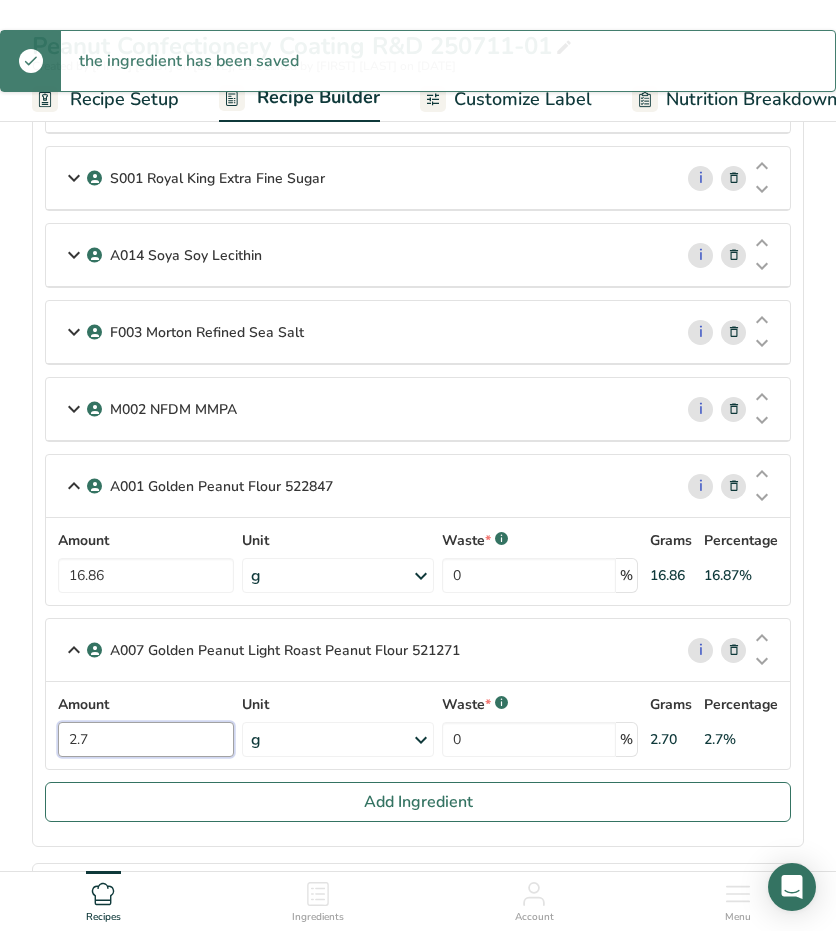 type on "2.76" 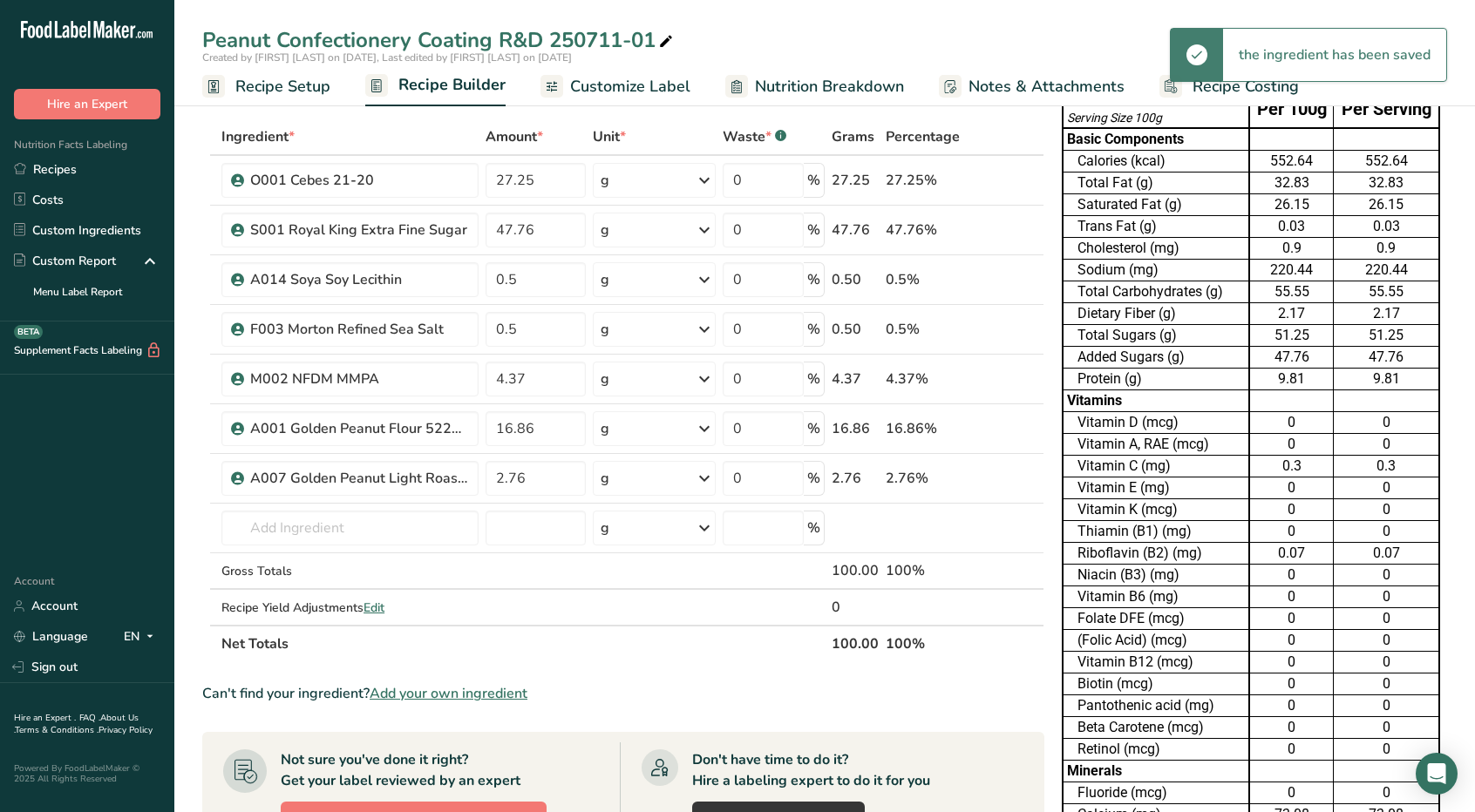 scroll, scrollTop: 0, scrollLeft: 0, axis: both 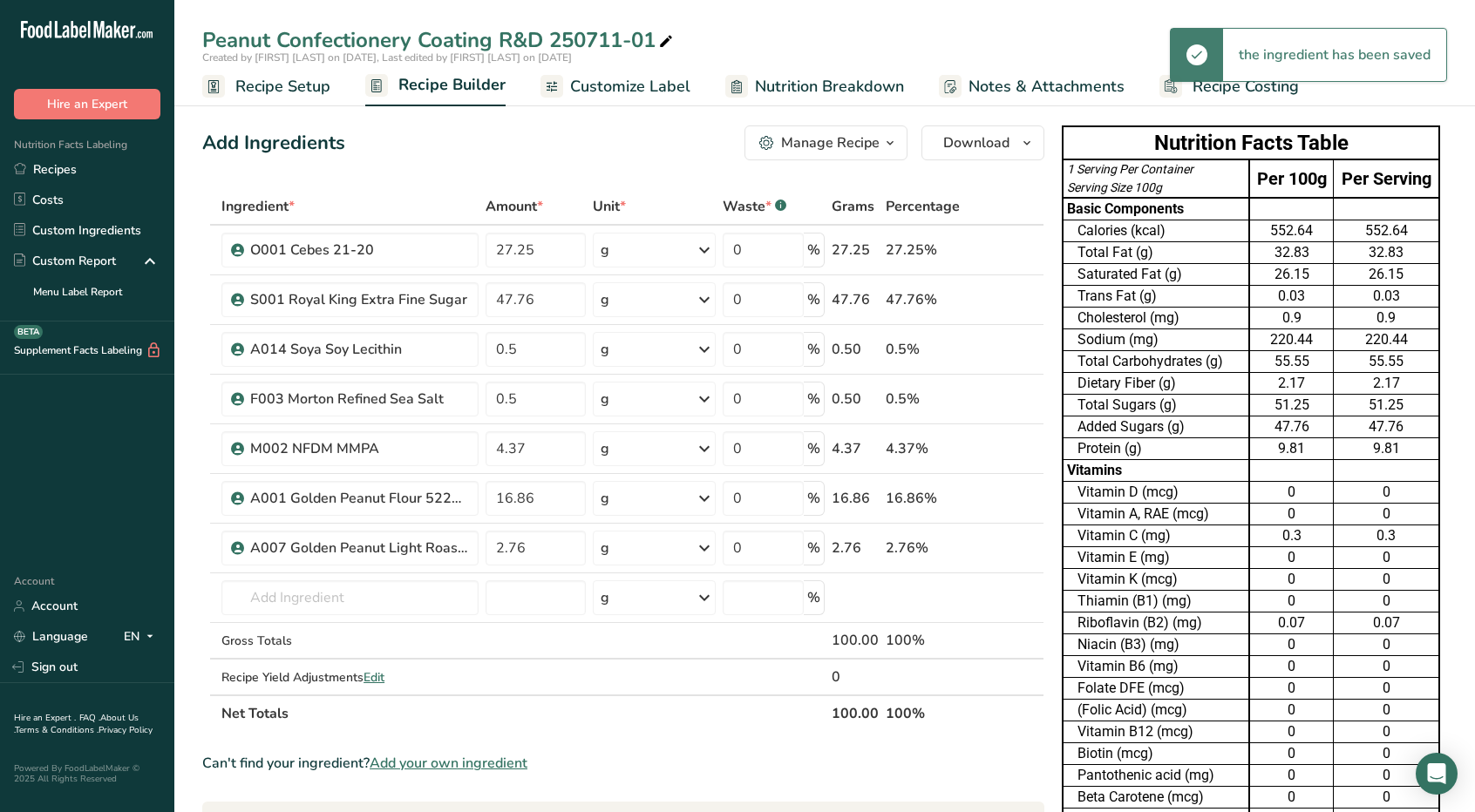 click on "Customize Label" at bounding box center [630, 86] 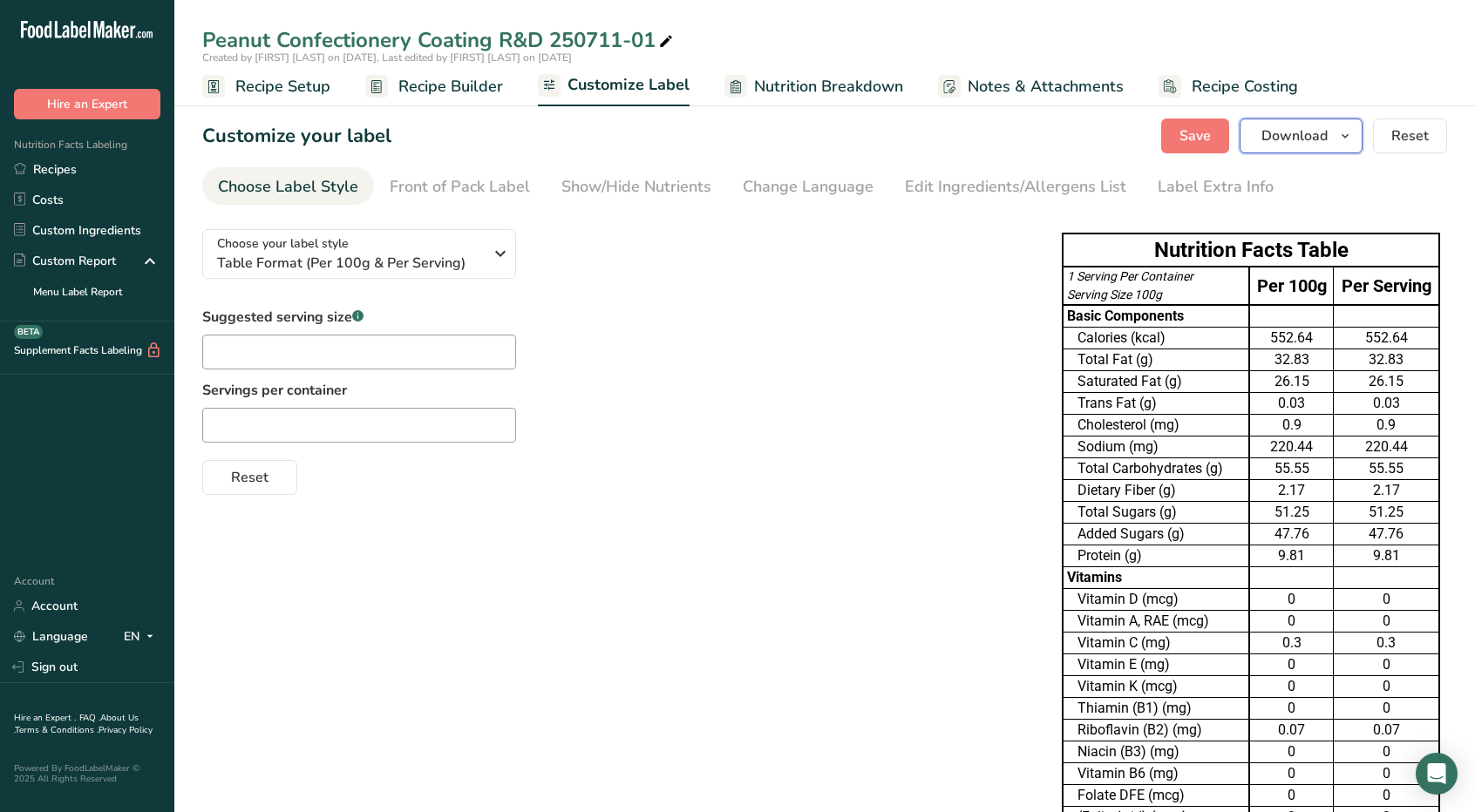 click at bounding box center [1345, 136] 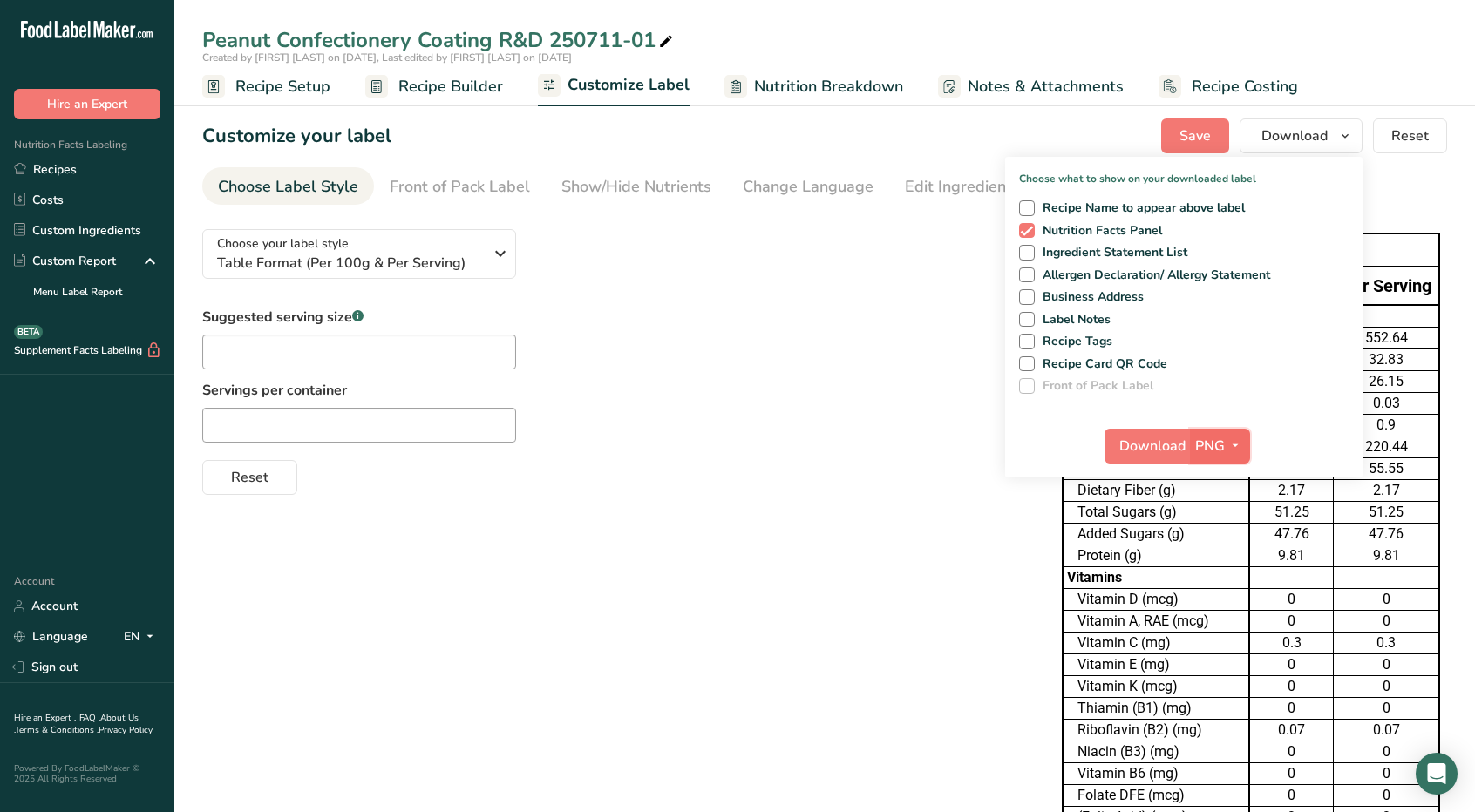 click at bounding box center [1235, 446] 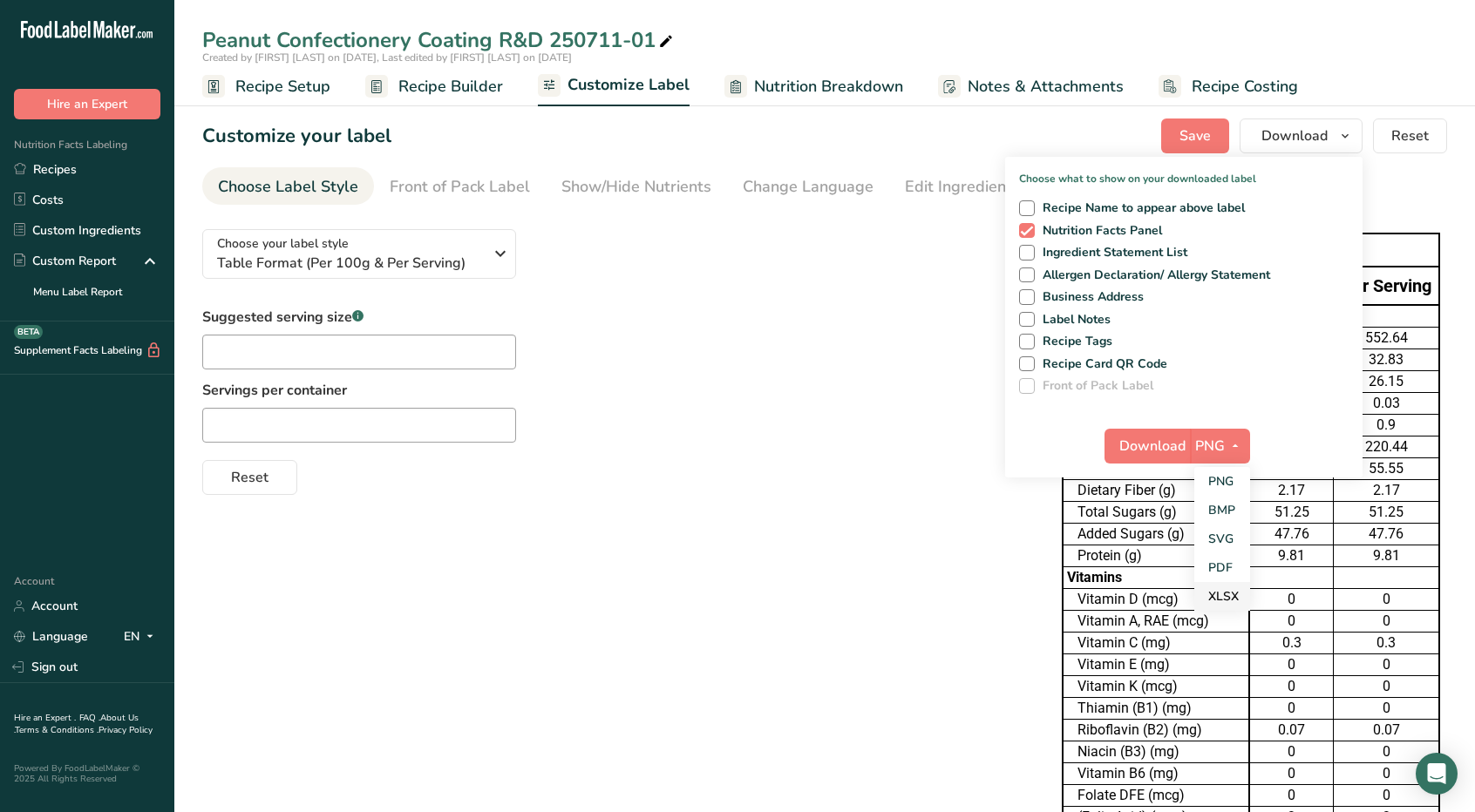 click on "XLSX" at bounding box center [1222, 596] 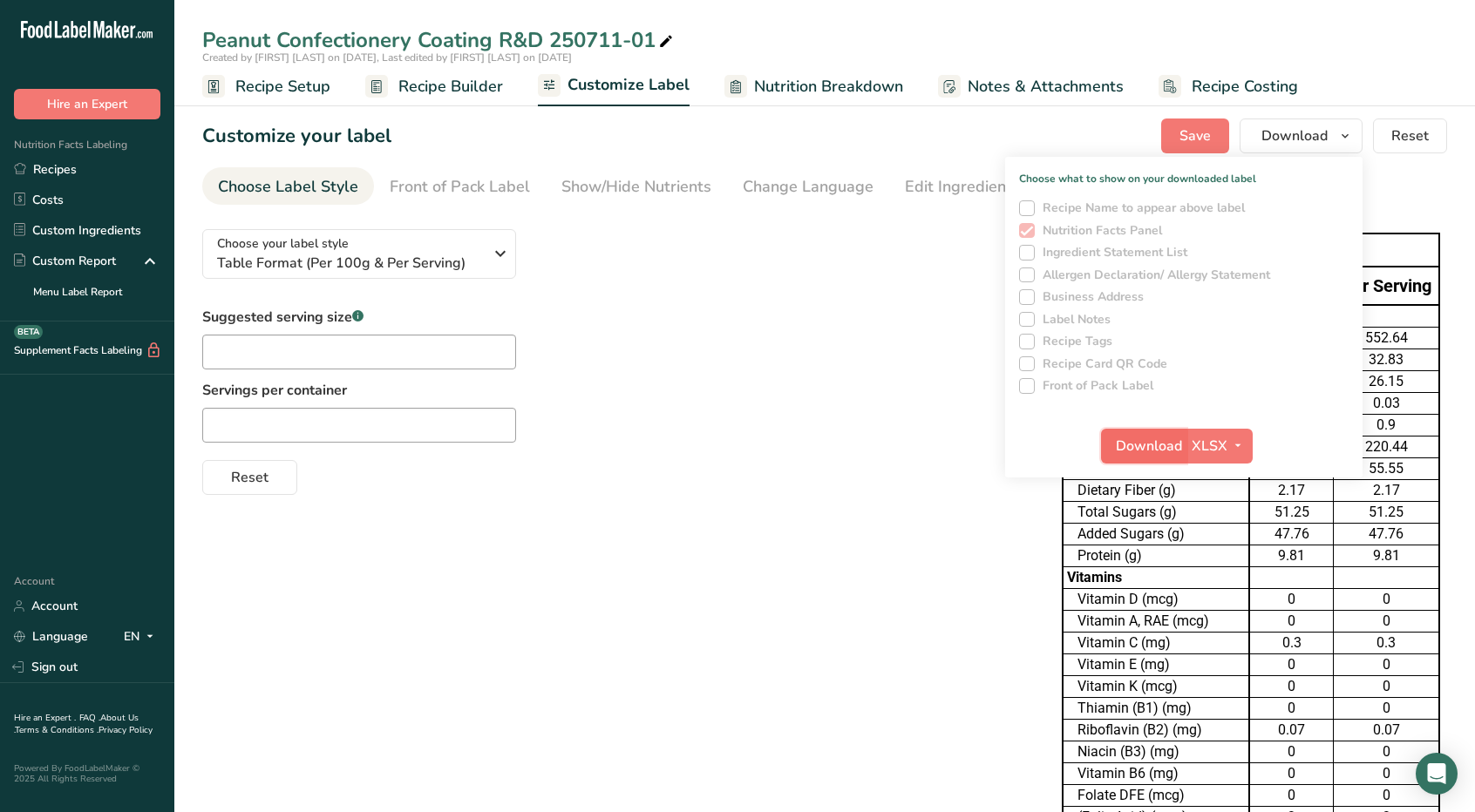 click on "Download" at bounding box center (1149, 446) 